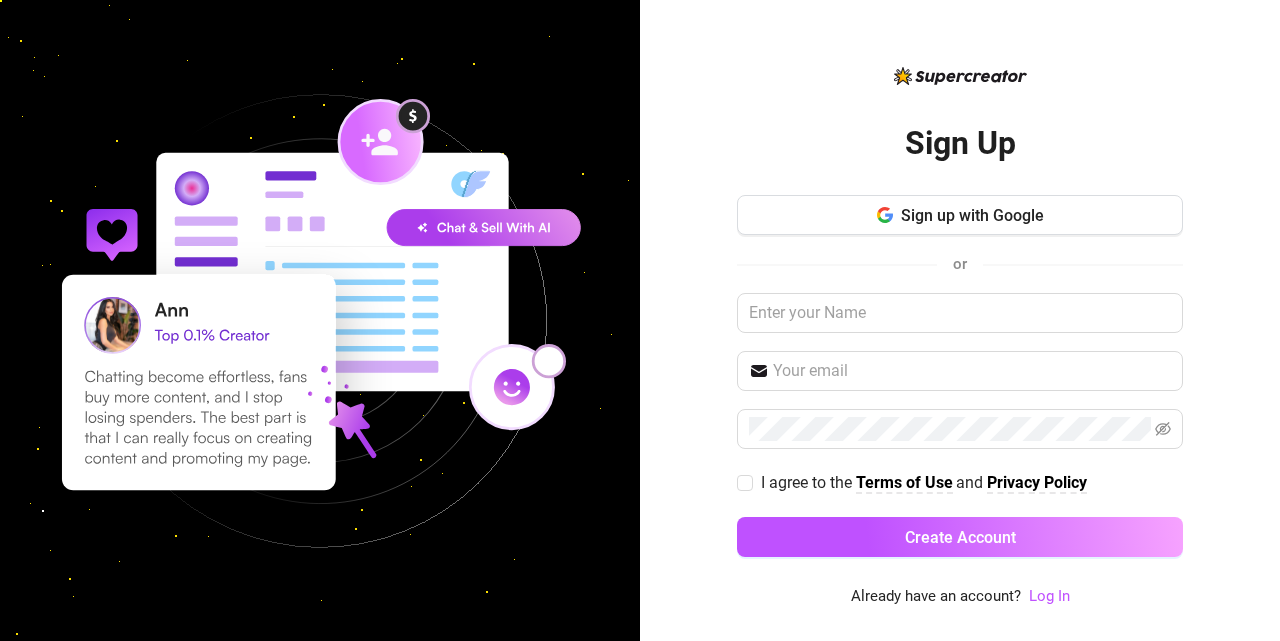 scroll, scrollTop: 0, scrollLeft: 0, axis: both 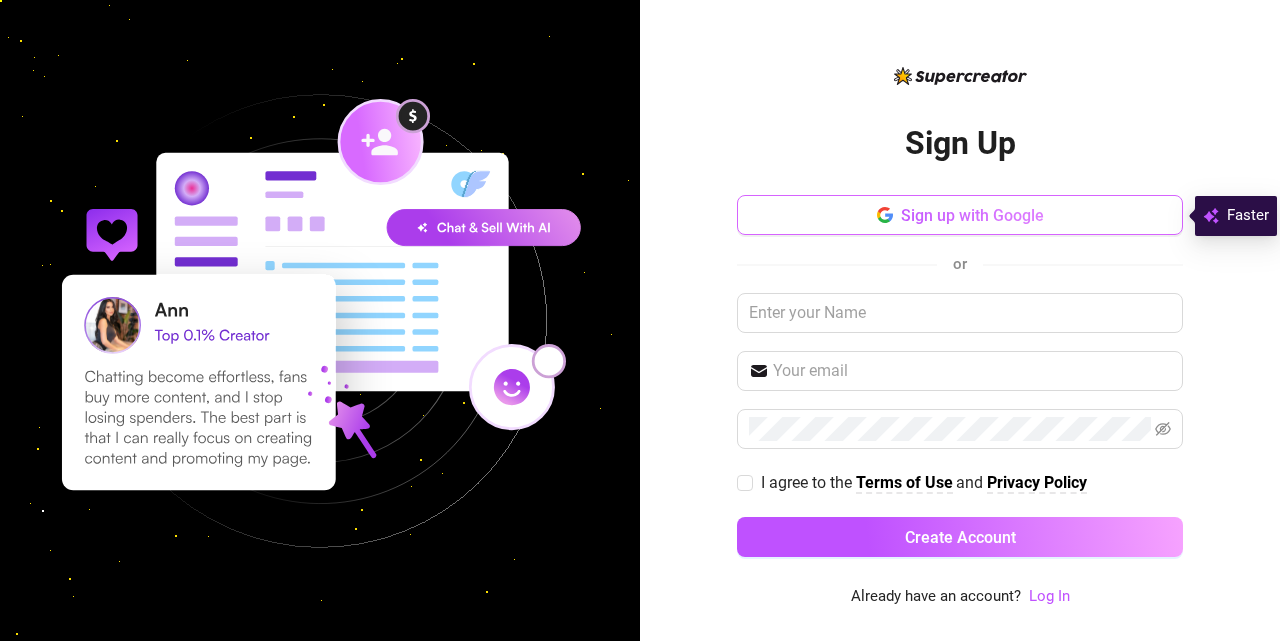 click on "Sign up with Google" at bounding box center (972, 215) 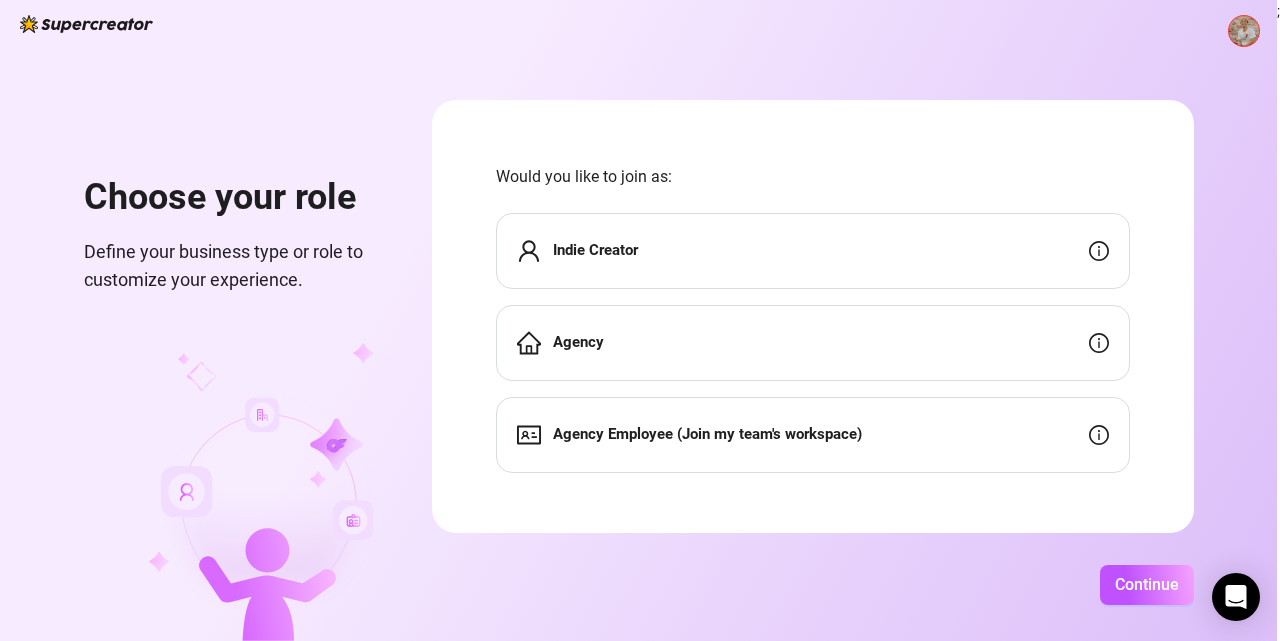 click on "Agency Employee (Join my team's workspace)" at bounding box center (707, 434) 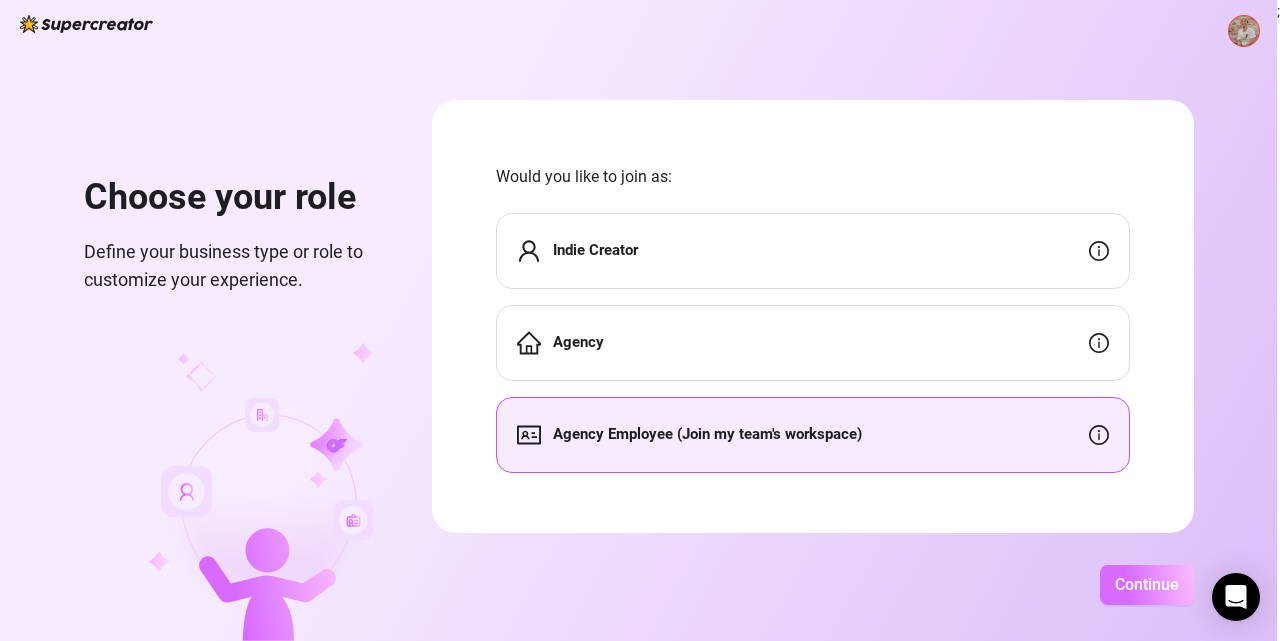click on "Continue" at bounding box center [1147, 584] 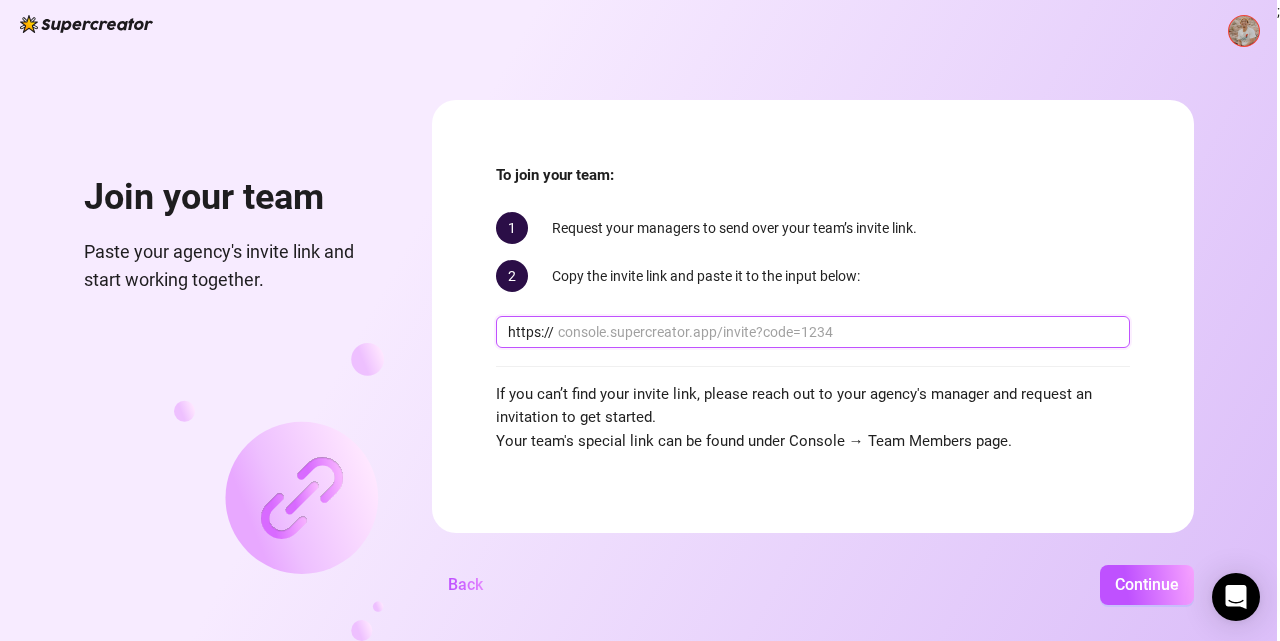 paste on "www.smmhunterpro.com" 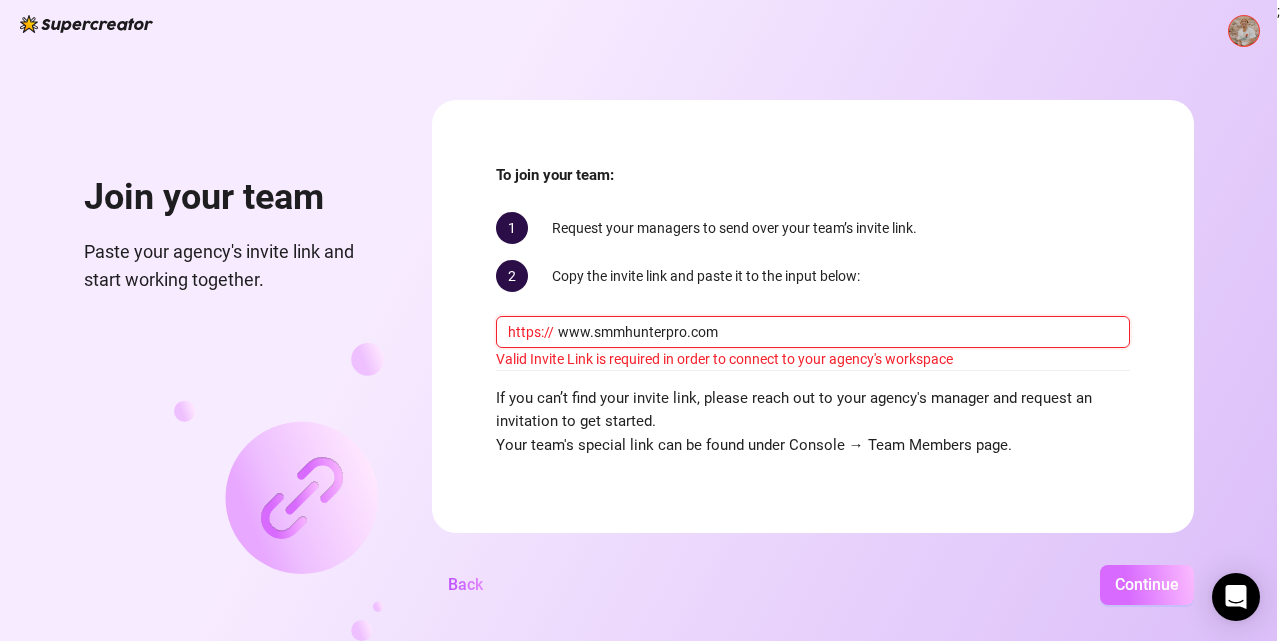 type on "www.smmhunterpro.com" 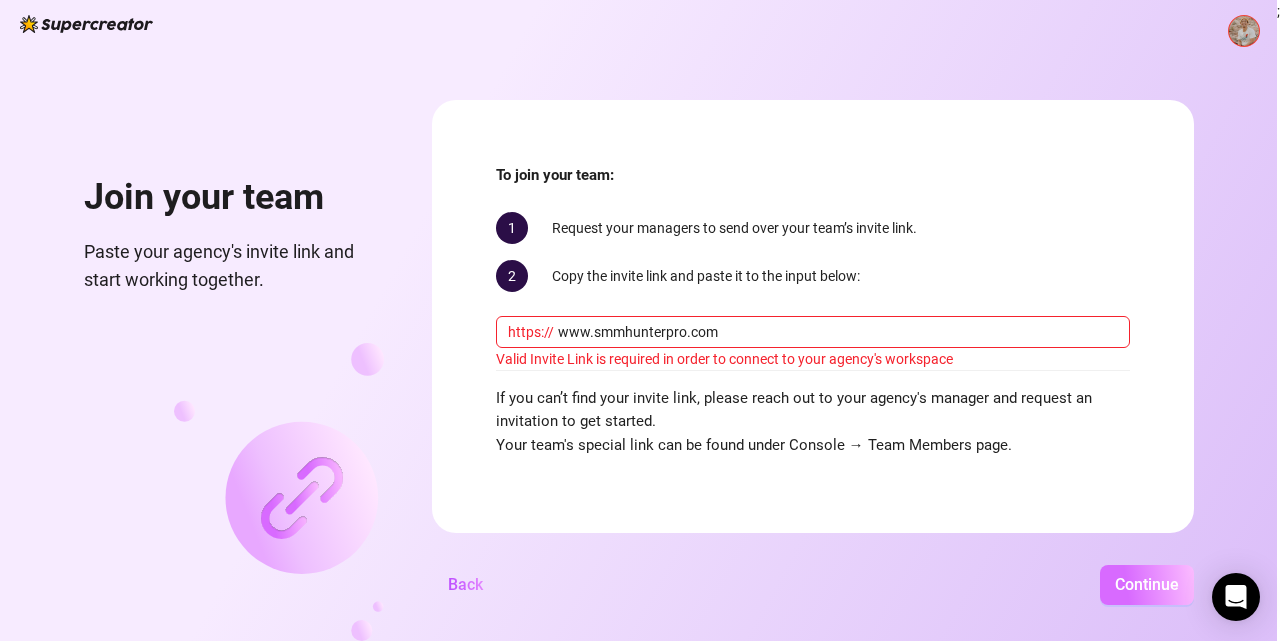 click on "Continue" at bounding box center (1147, 584) 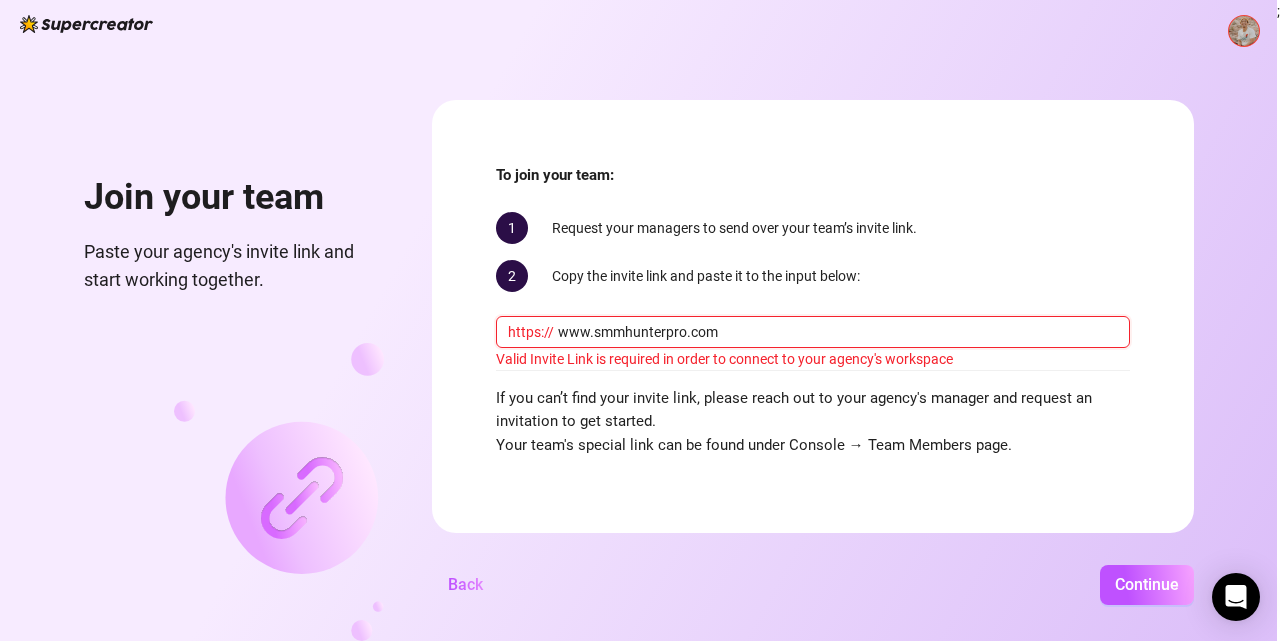 click on "www.smmhunterpro.com" at bounding box center [838, 332] 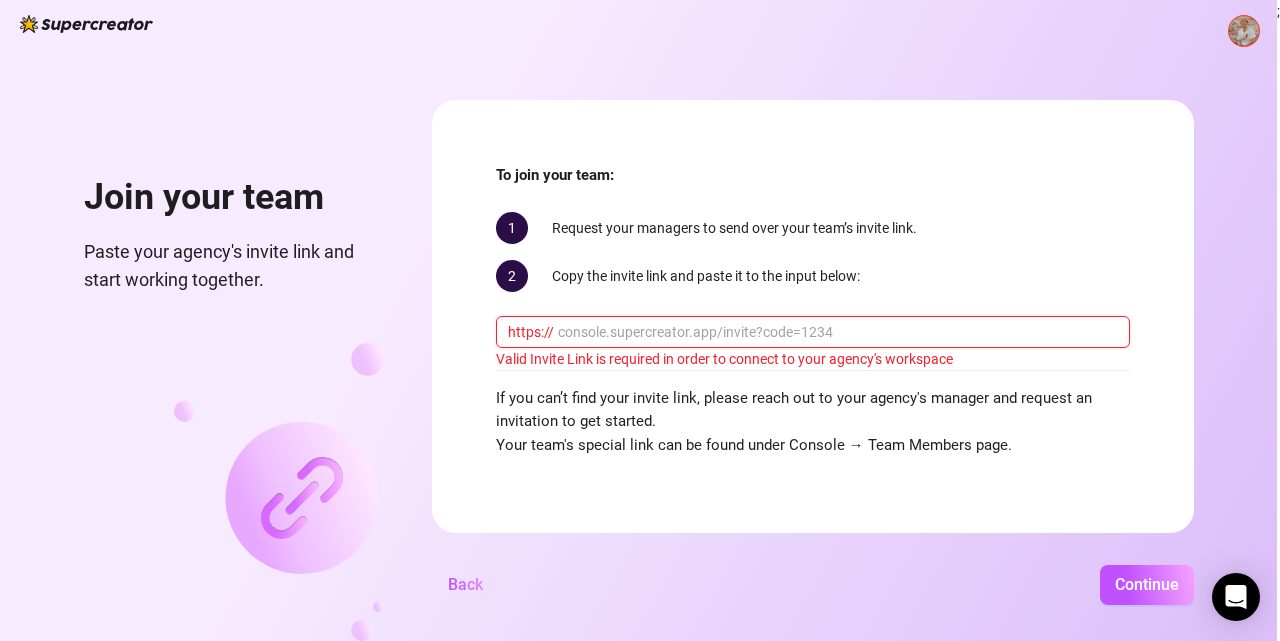 paste on "www.smmhunterpro.com/product/buying-onlyfans-account/" 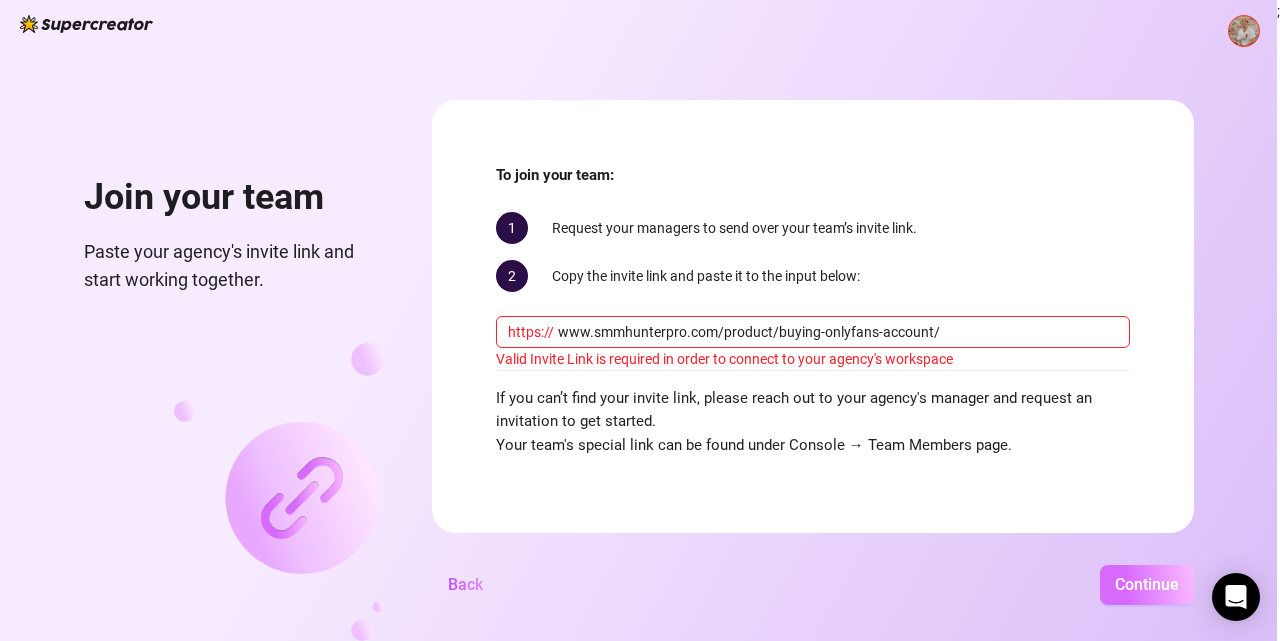 click on "Continue" at bounding box center [1147, 584] 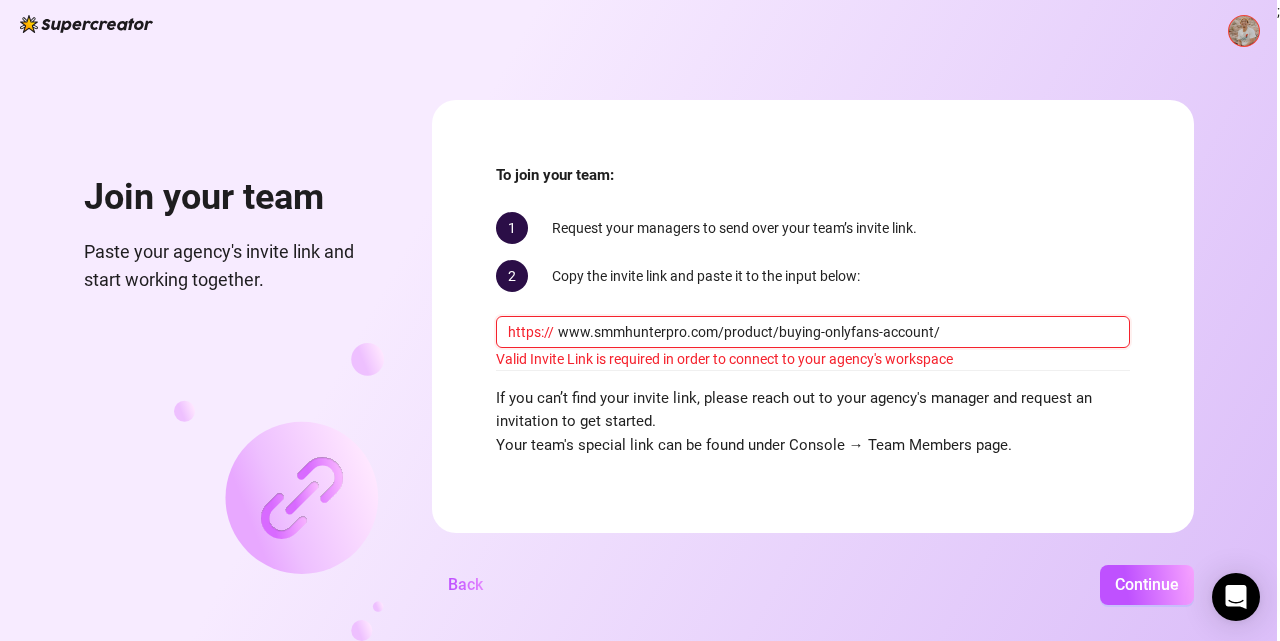 drag, startPoint x: 593, startPoint y: 327, endPoint x: 557, endPoint y: 335, distance: 36.878178 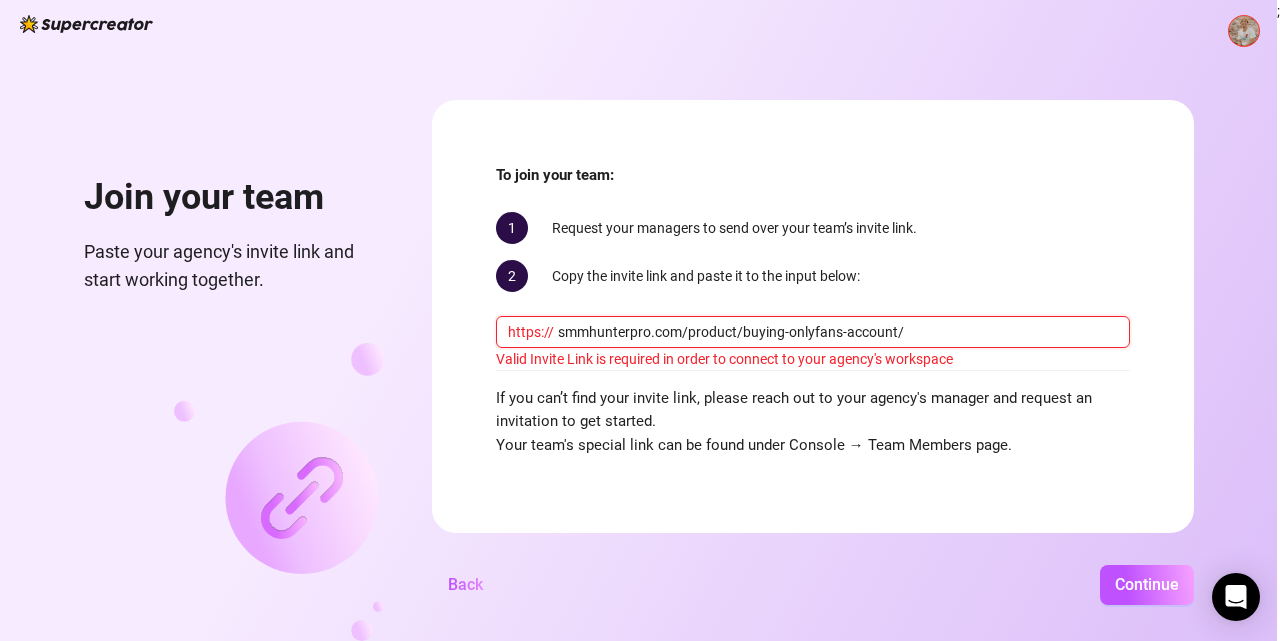 drag, startPoint x: 914, startPoint y: 330, endPoint x: 682, endPoint y: 329, distance: 232.00215 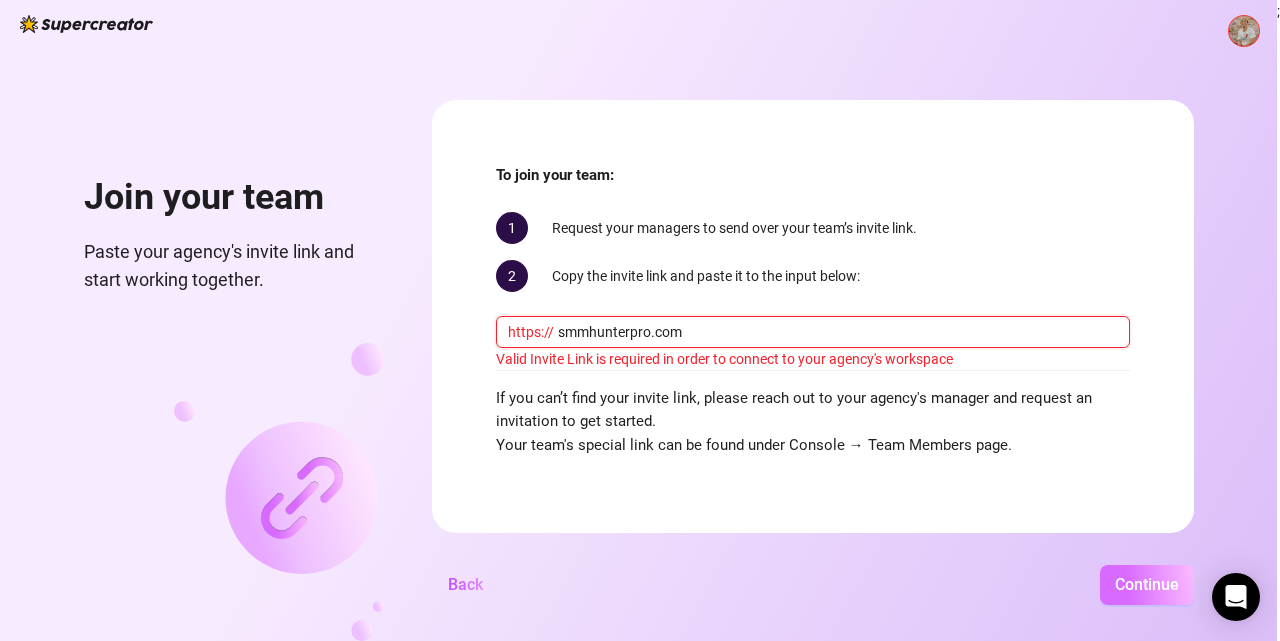 type on "smmhunterpro.com" 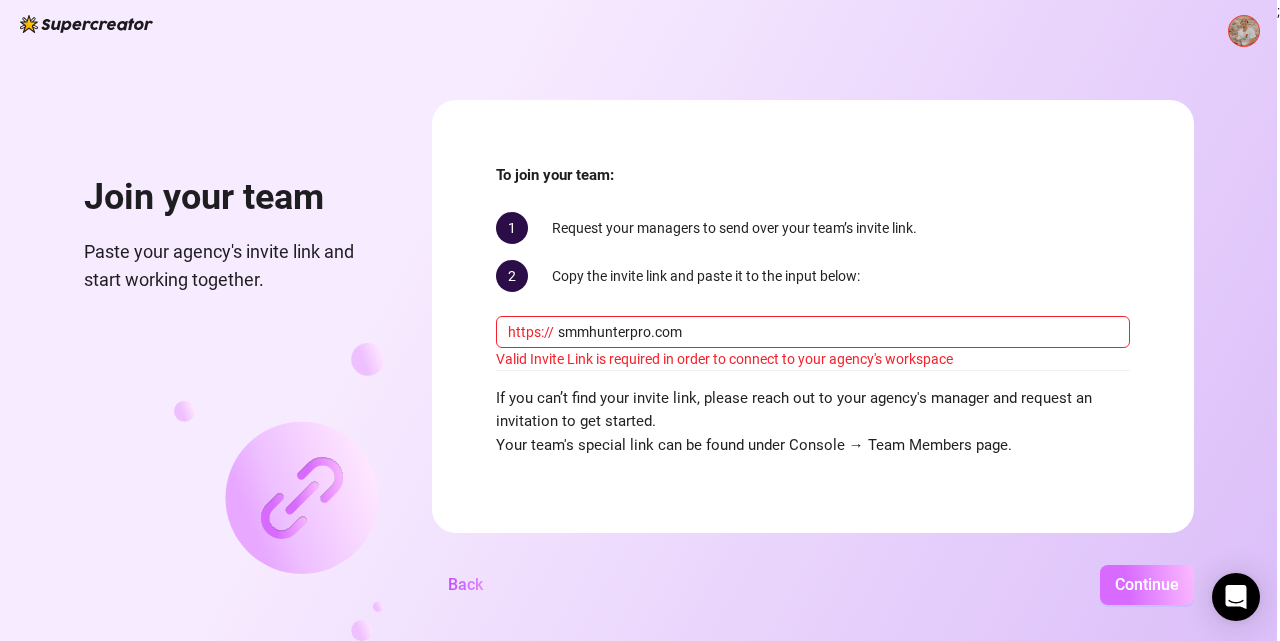 click on "Continue" at bounding box center [1147, 584] 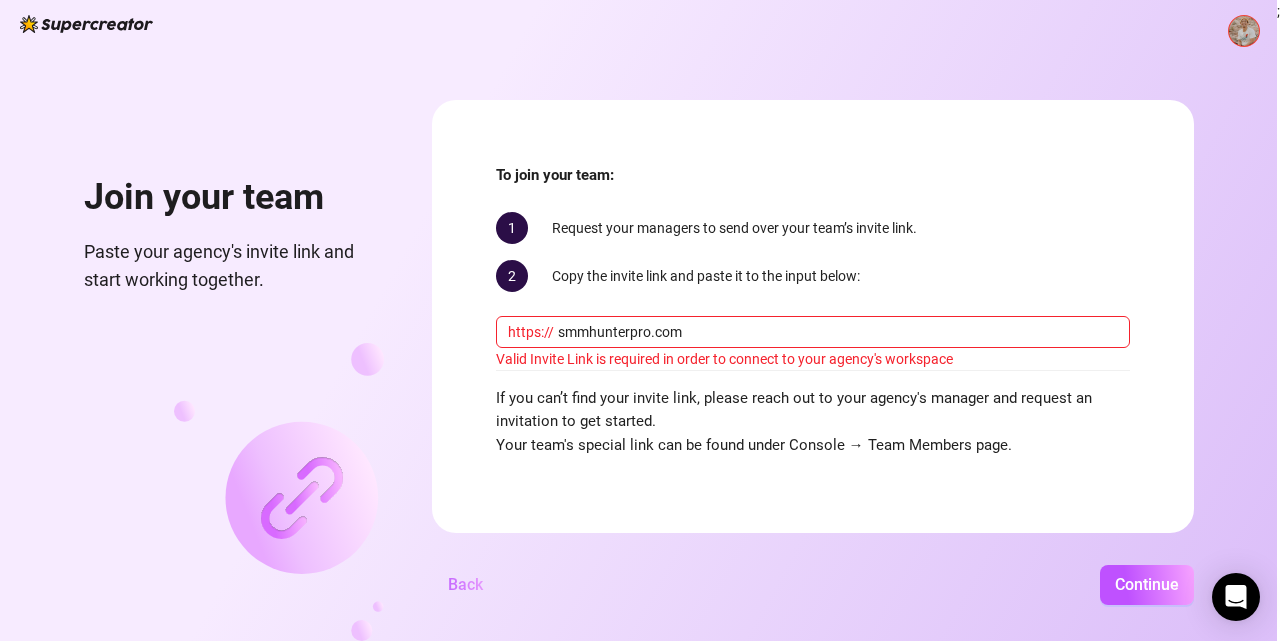 click on "Back" at bounding box center [465, 584] 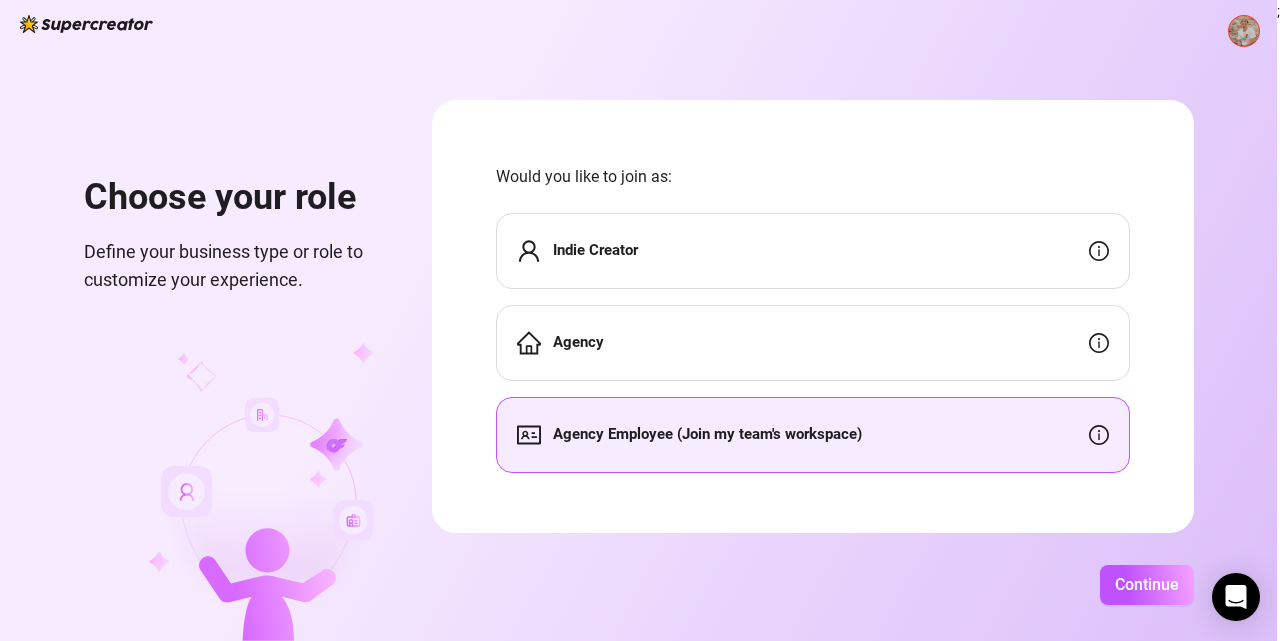 click on "Agency" at bounding box center [578, 342] 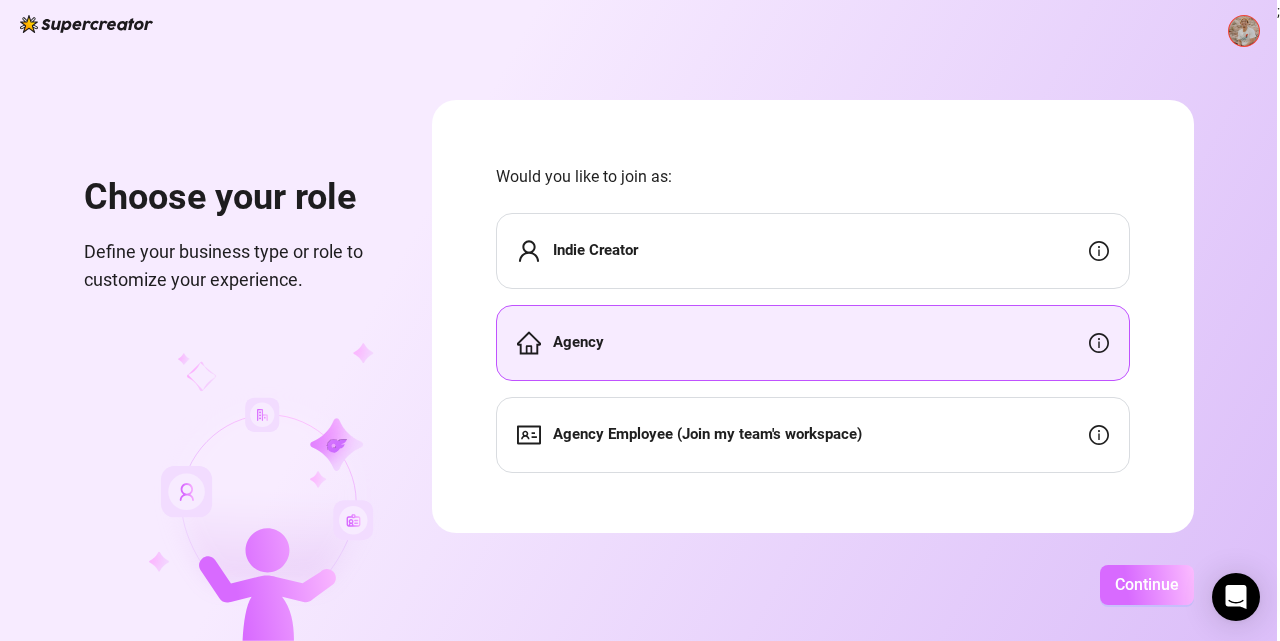 click on "Continue" at bounding box center [1147, 585] 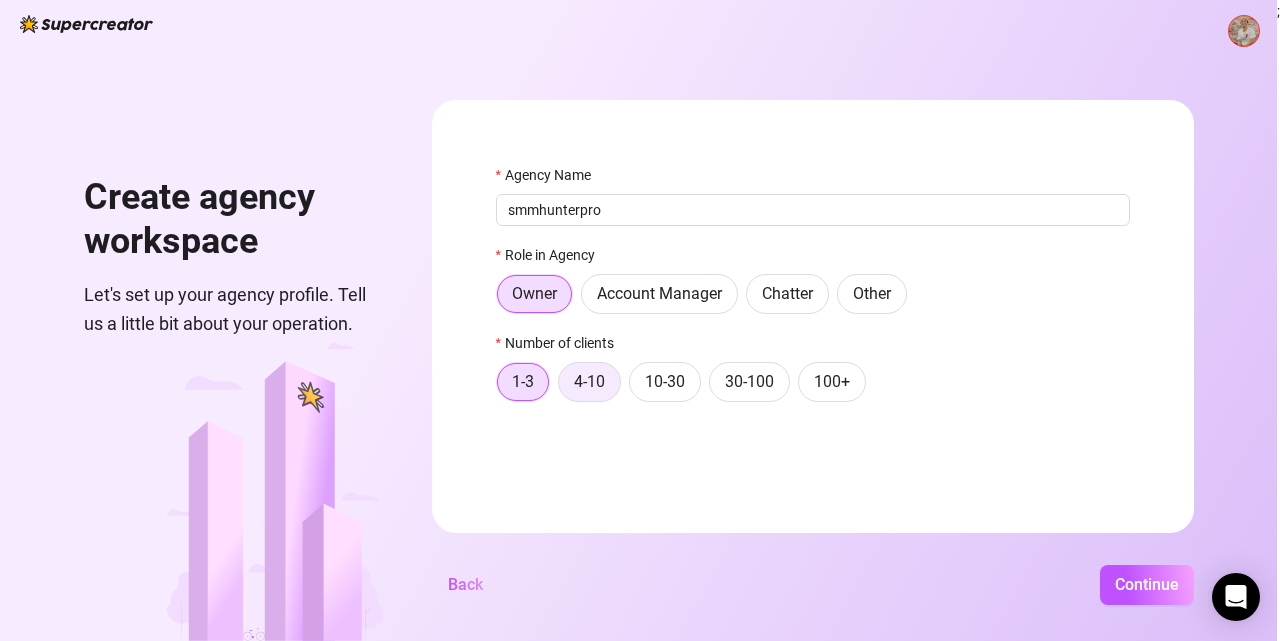 type on "smmhunterpro" 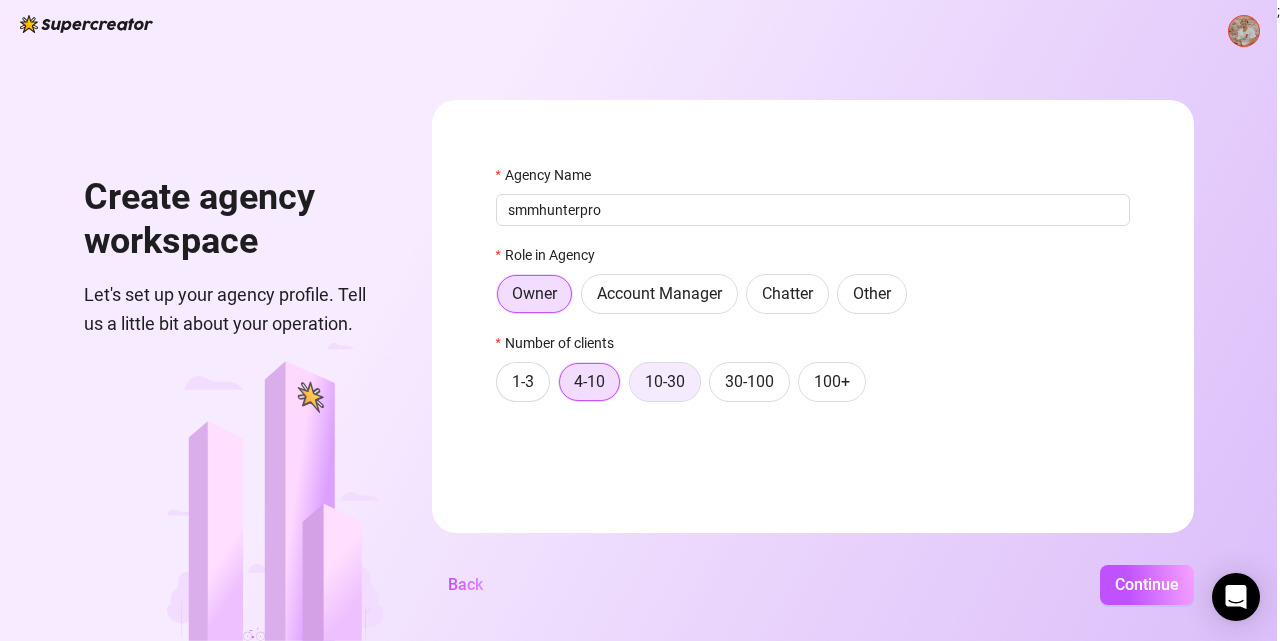 click on "10-30" at bounding box center (665, 381) 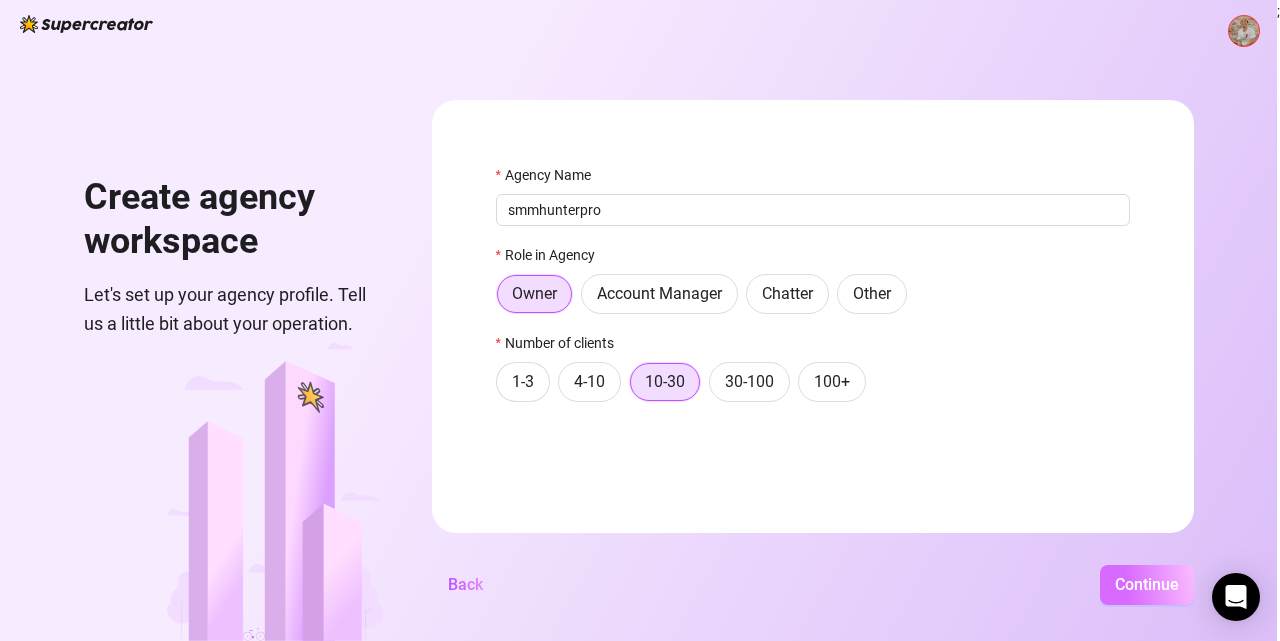 click on "Continue" at bounding box center [1147, 584] 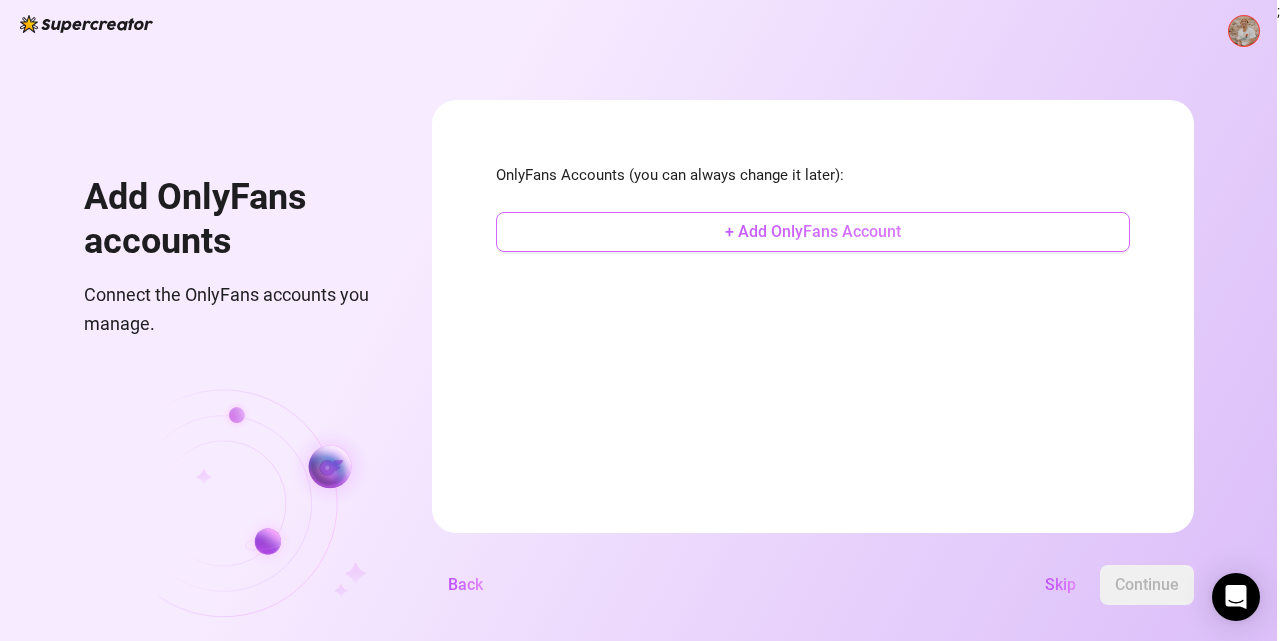 click on "+ Add OnlyFans Account" at bounding box center (813, 231) 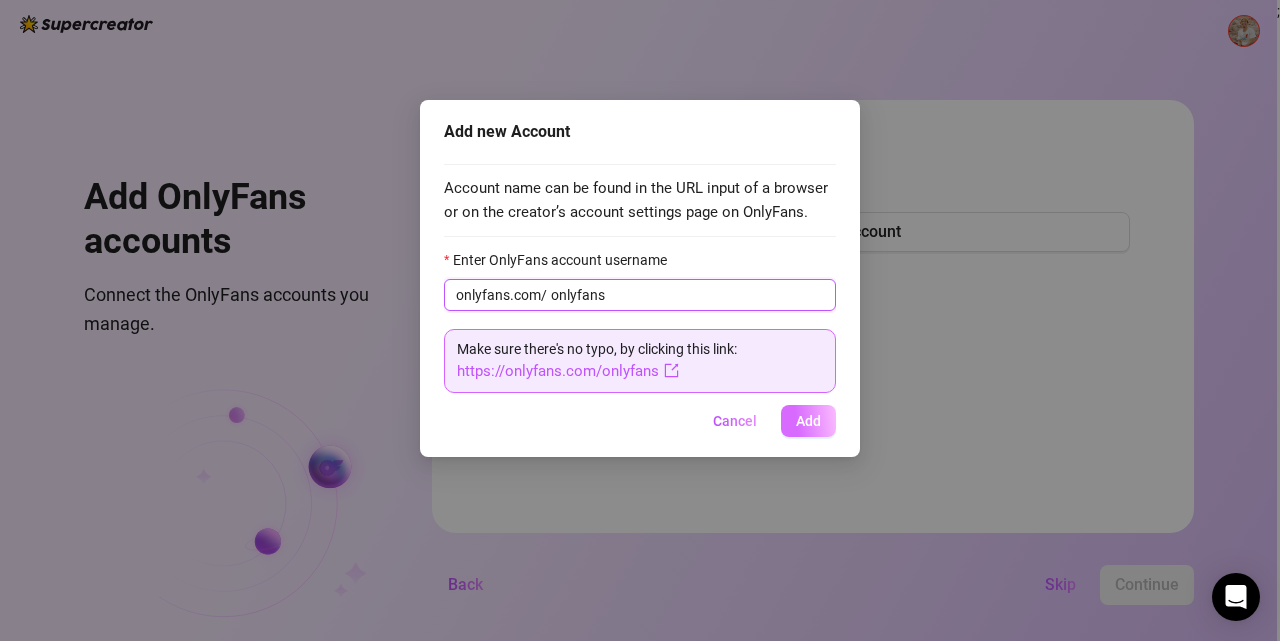 type on "onlyfans" 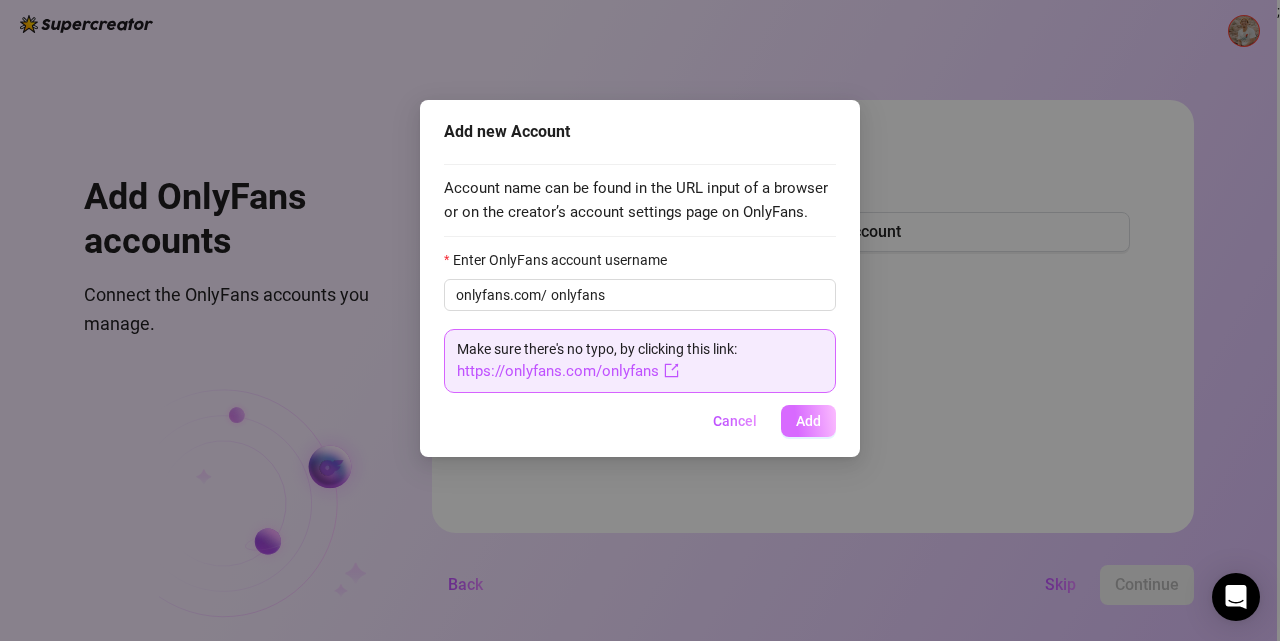 click on "Add" at bounding box center [808, 421] 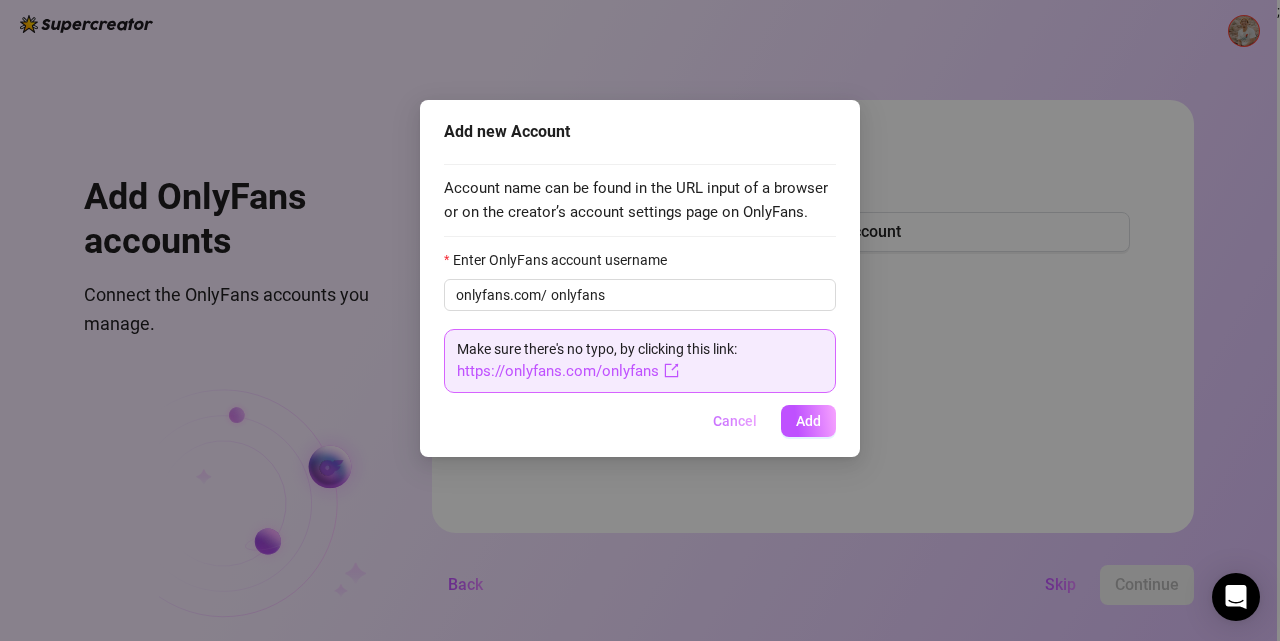 click on "Cancel" at bounding box center (735, 421) 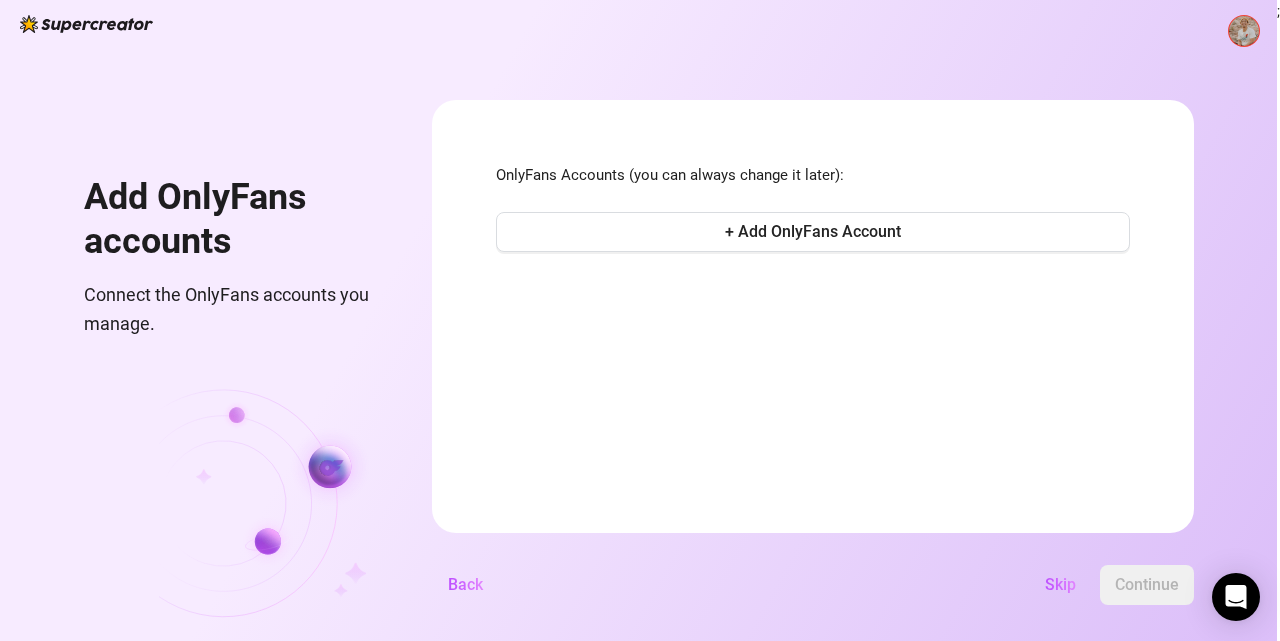 click on "Skip" at bounding box center (1060, 584) 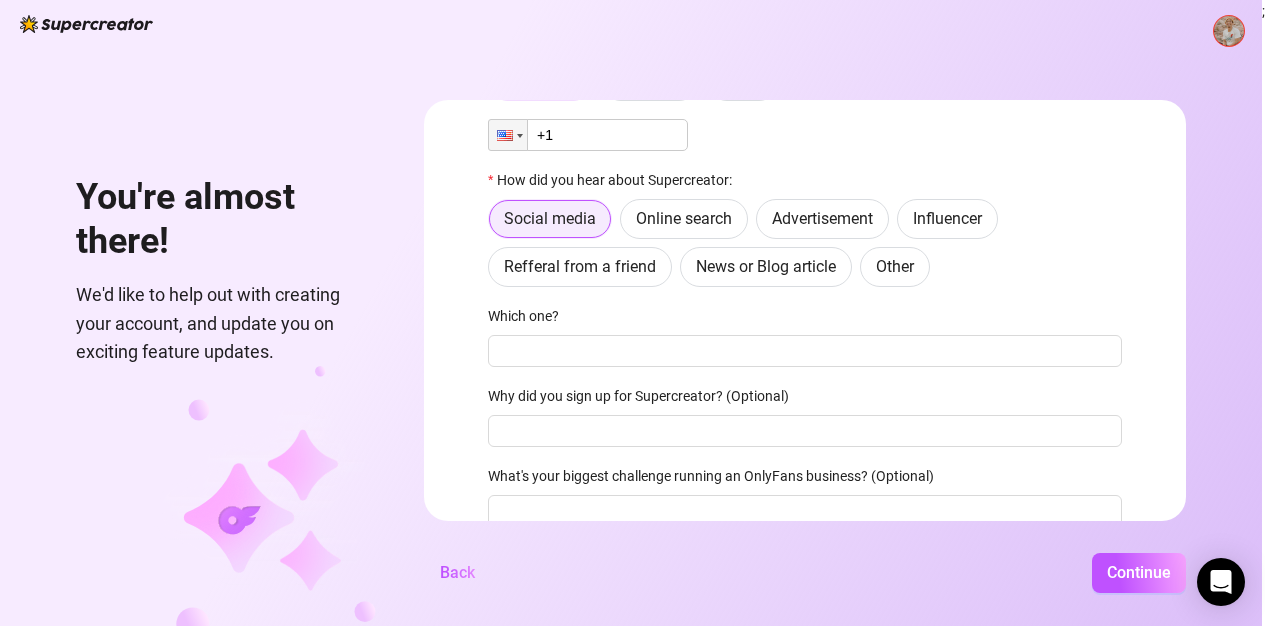 scroll, scrollTop: 0, scrollLeft: 0, axis: both 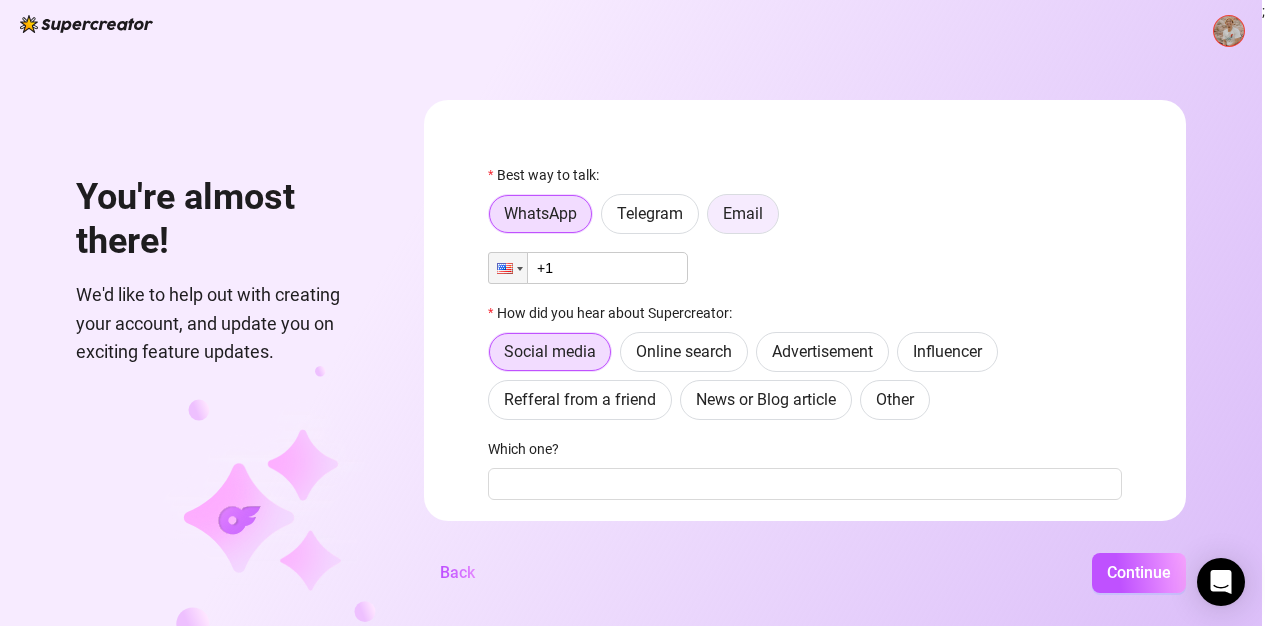 click on "Email" at bounding box center (743, 213) 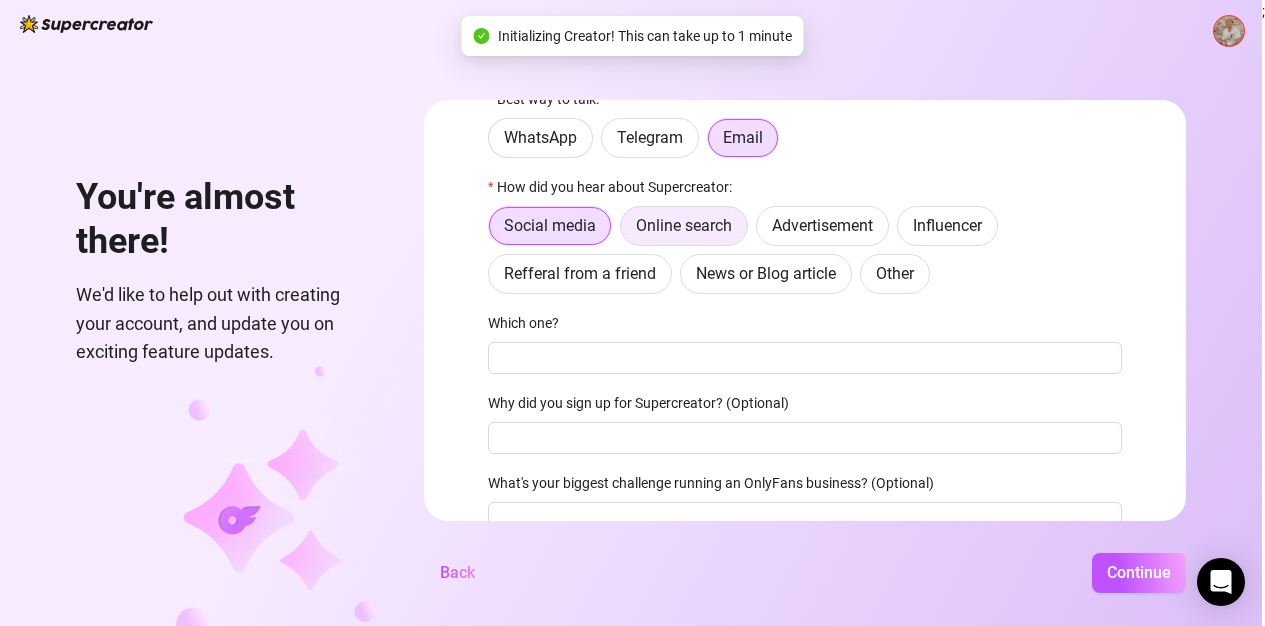 scroll, scrollTop: 133, scrollLeft: 0, axis: vertical 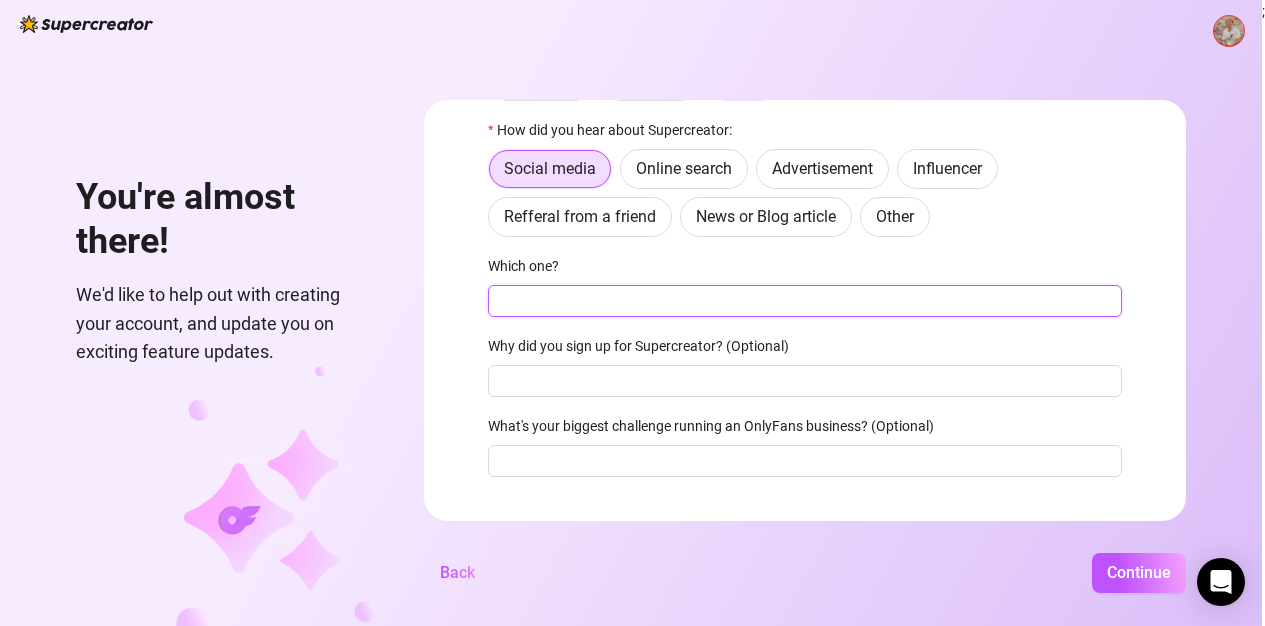 click on "Which one?" at bounding box center (805, 301) 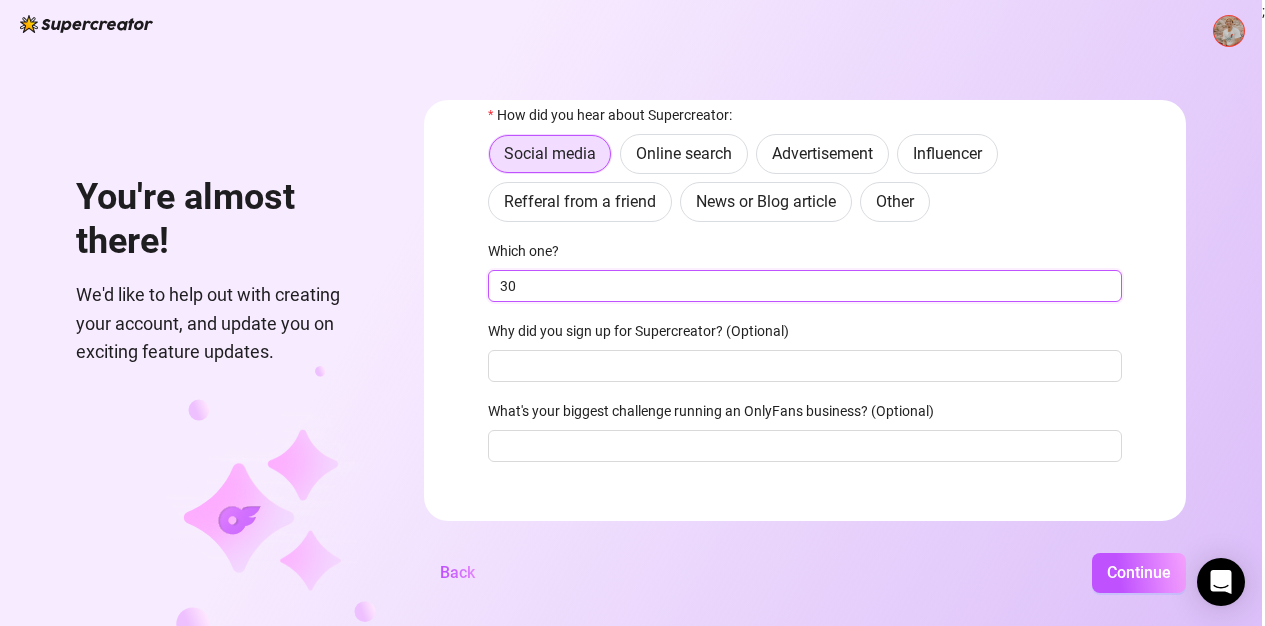 scroll, scrollTop: 161, scrollLeft: 0, axis: vertical 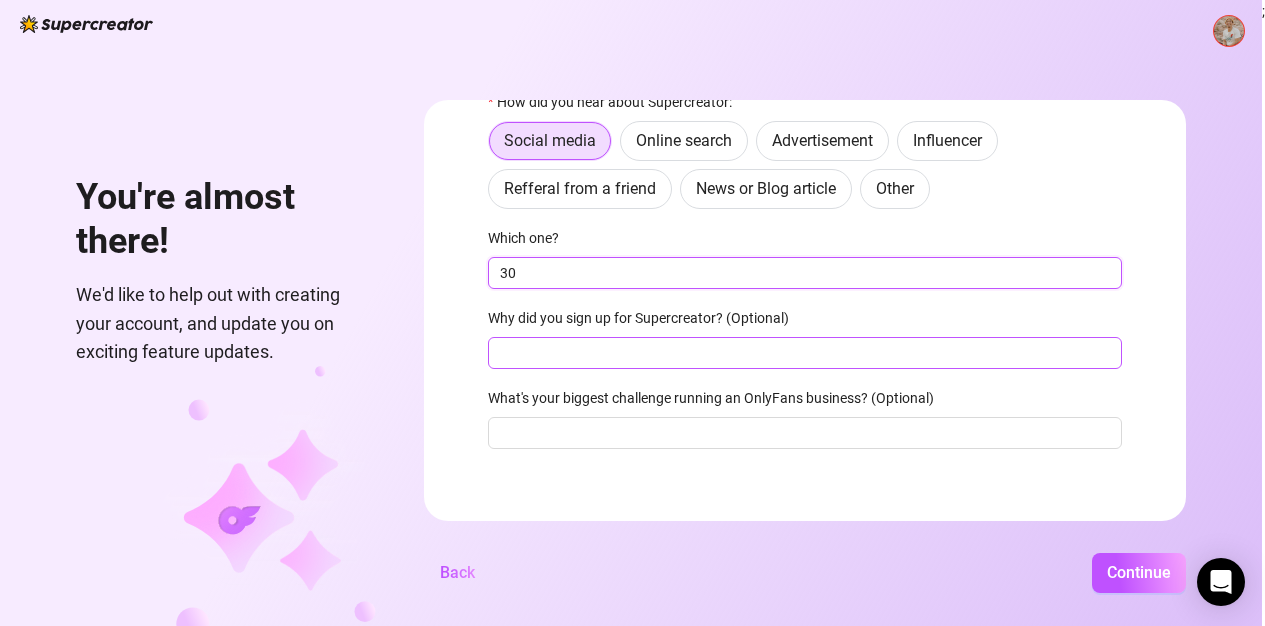 type on "30" 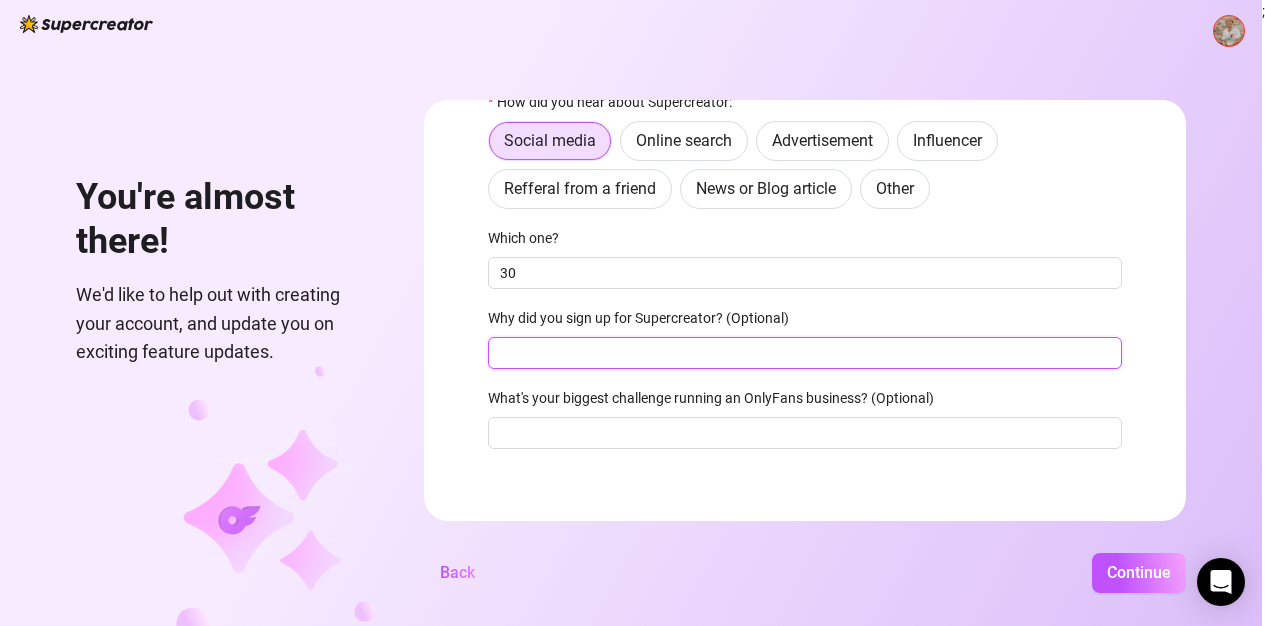 click on "Why did you sign up for Supercreator? (Optional)" at bounding box center (805, 353) 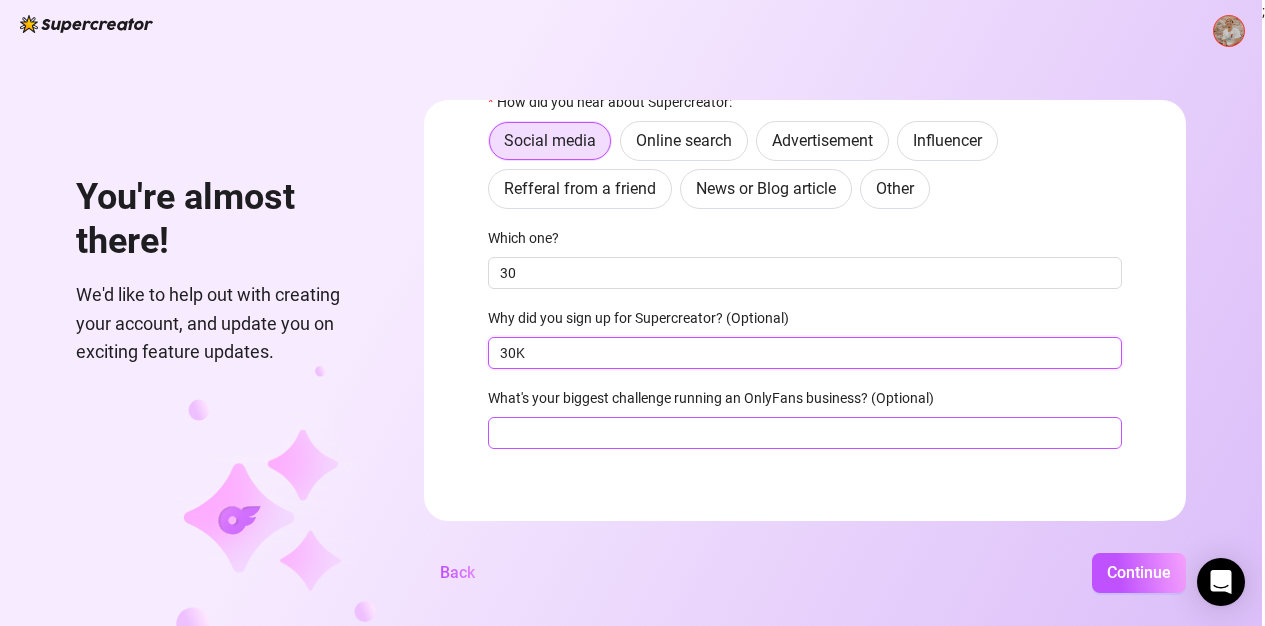 type on "30K" 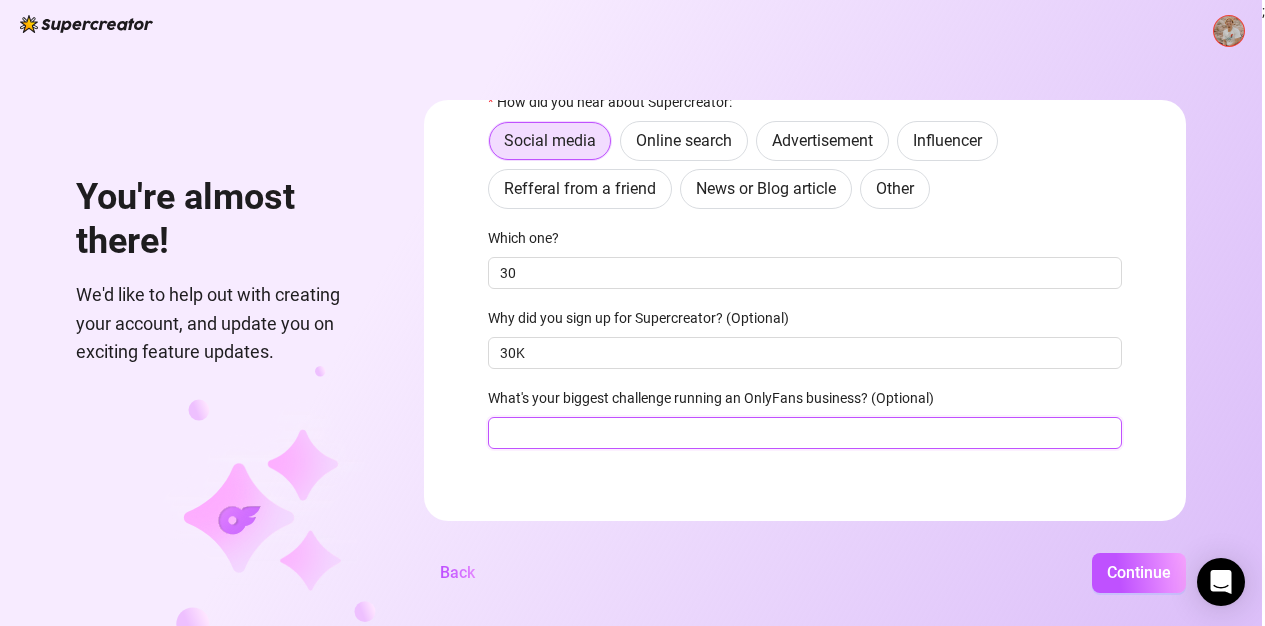 click on "What's your biggest challenge running an OnlyFans business? (Optional)" at bounding box center [805, 433] 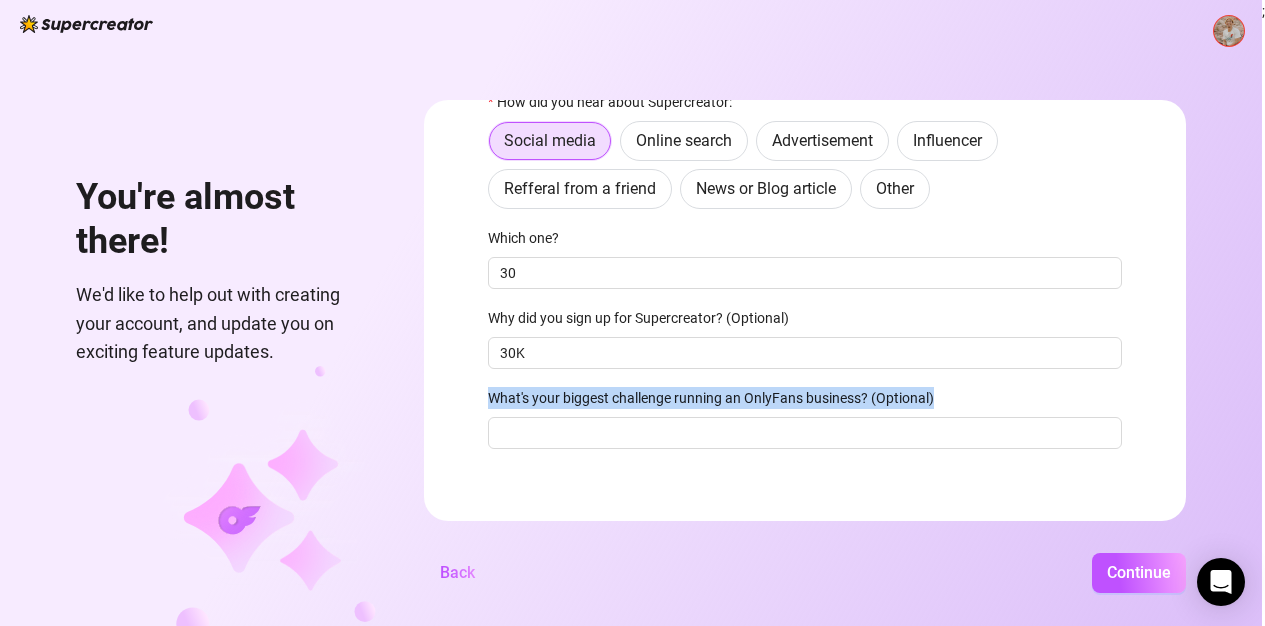 drag, startPoint x: 937, startPoint y: 396, endPoint x: 477, endPoint y: 394, distance: 460.00433 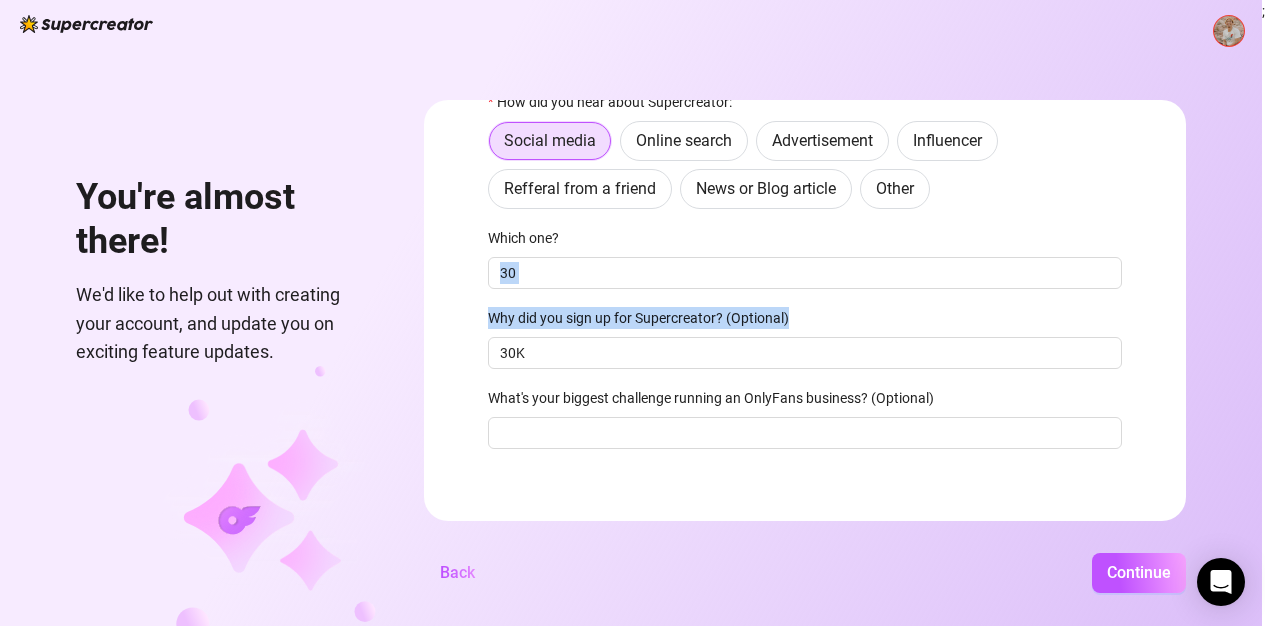 drag, startPoint x: 837, startPoint y: 313, endPoint x: 541, endPoint y: 296, distance: 296.48776 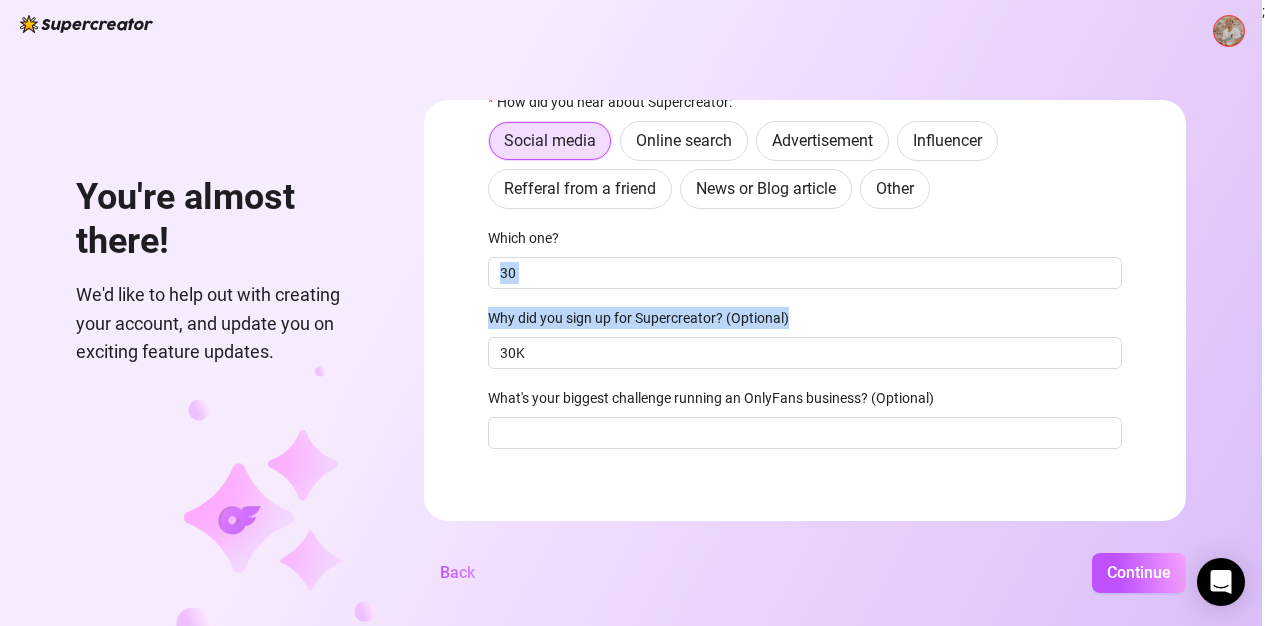 copy on "Why did you sign up for Supercreator? (Optional)" 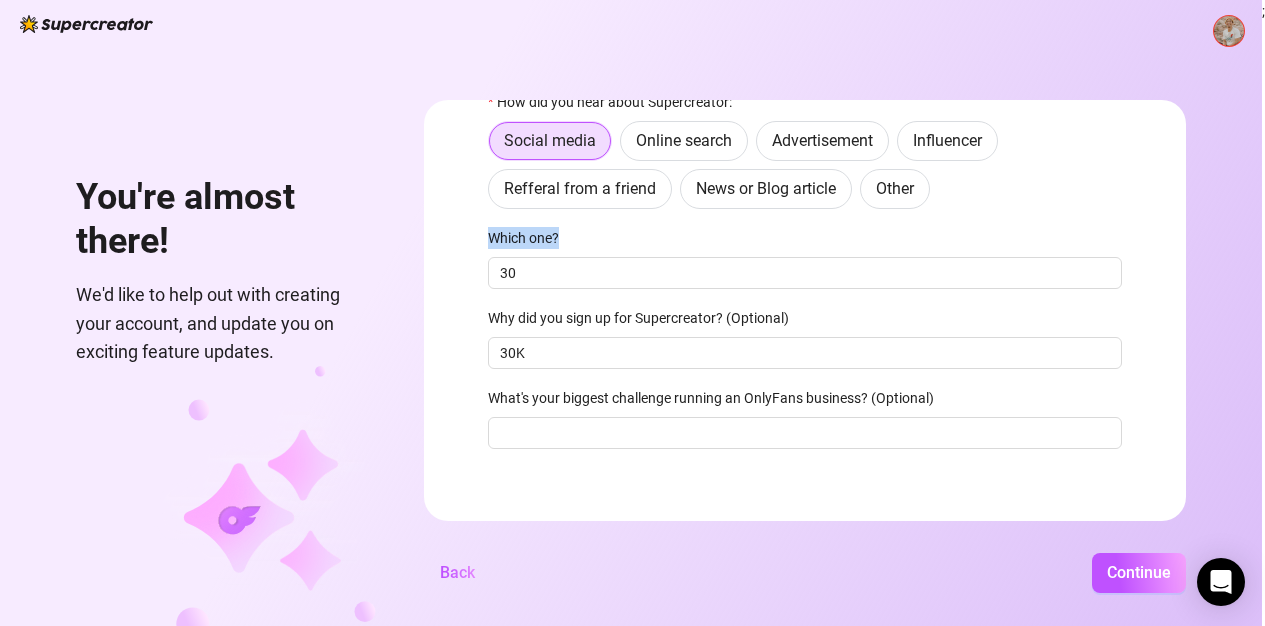 drag, startPoint x: 586, startPoint y: 238, endPoint x: 485, endPoint y: 234, distance: 101.07918 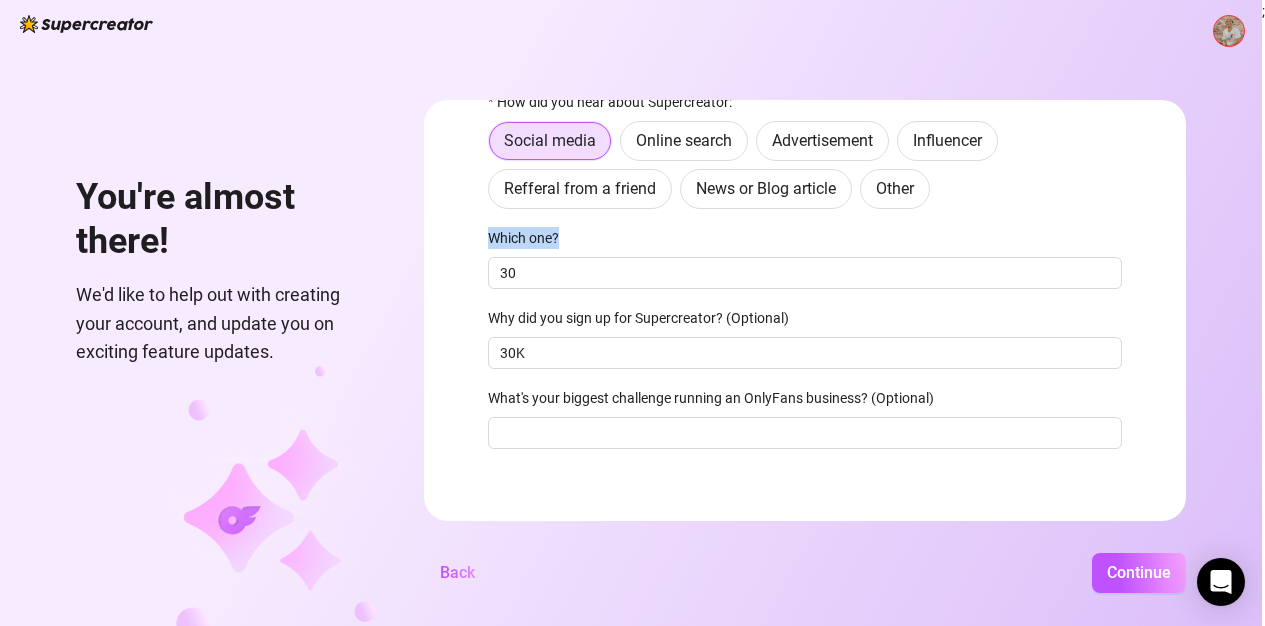 copy on "Which one?" 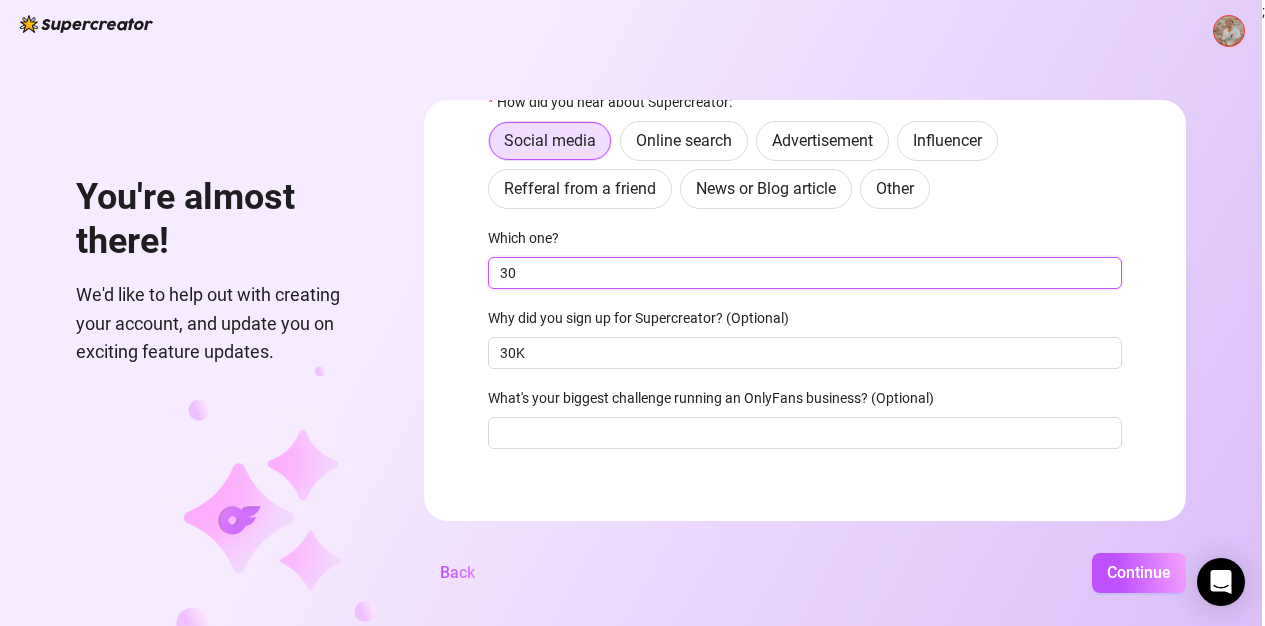 drag, startPoint x: 567, startPoint y: 278, endPoint x: 491, endPoint y: 275, distance: 76.05919 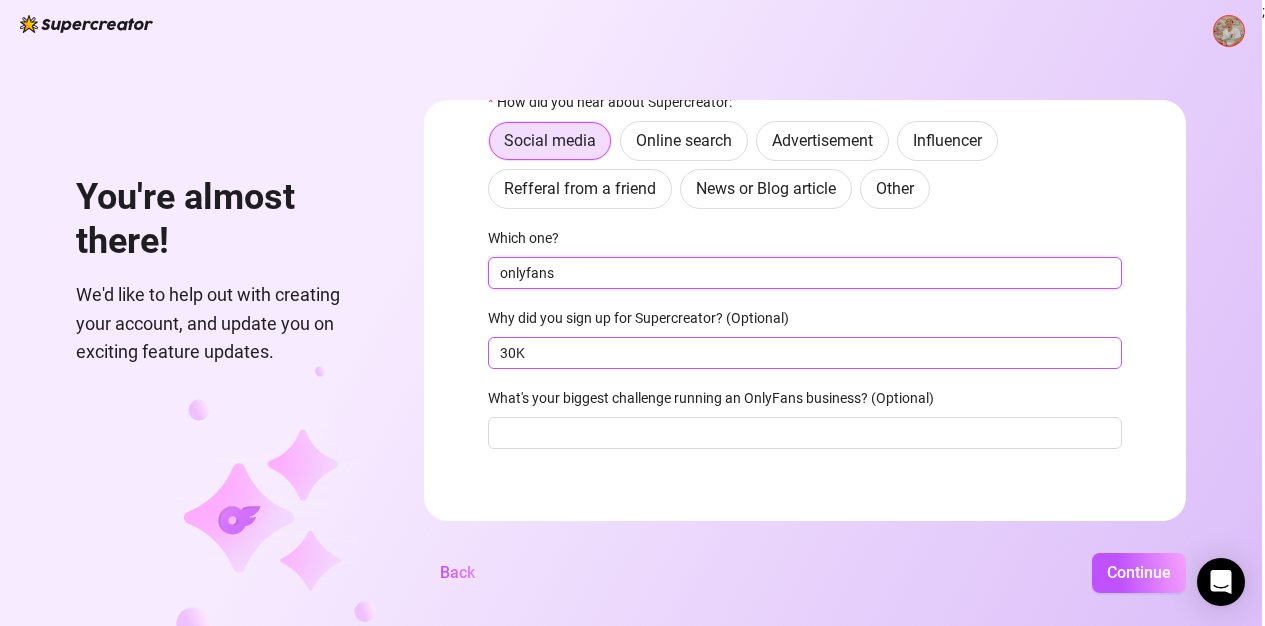 type on "onlyfans" 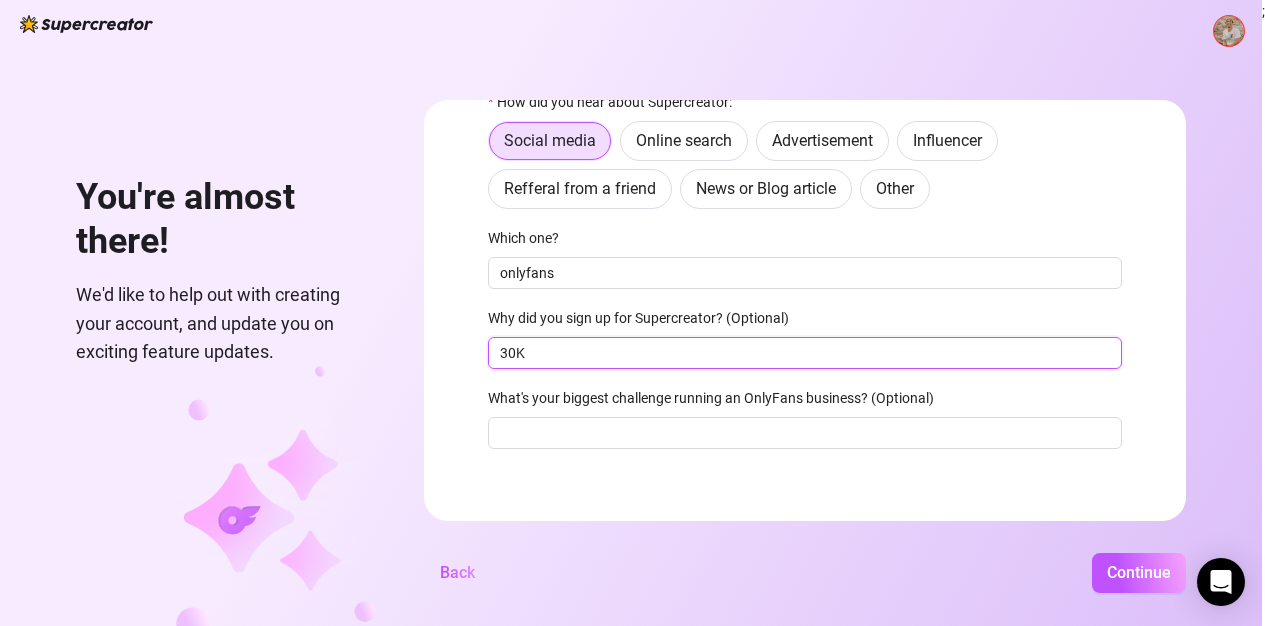 drag, startPoint x: 534, startPoint y: 354, endPoint x: 482, endPoint y: 355, distance: 52.009613 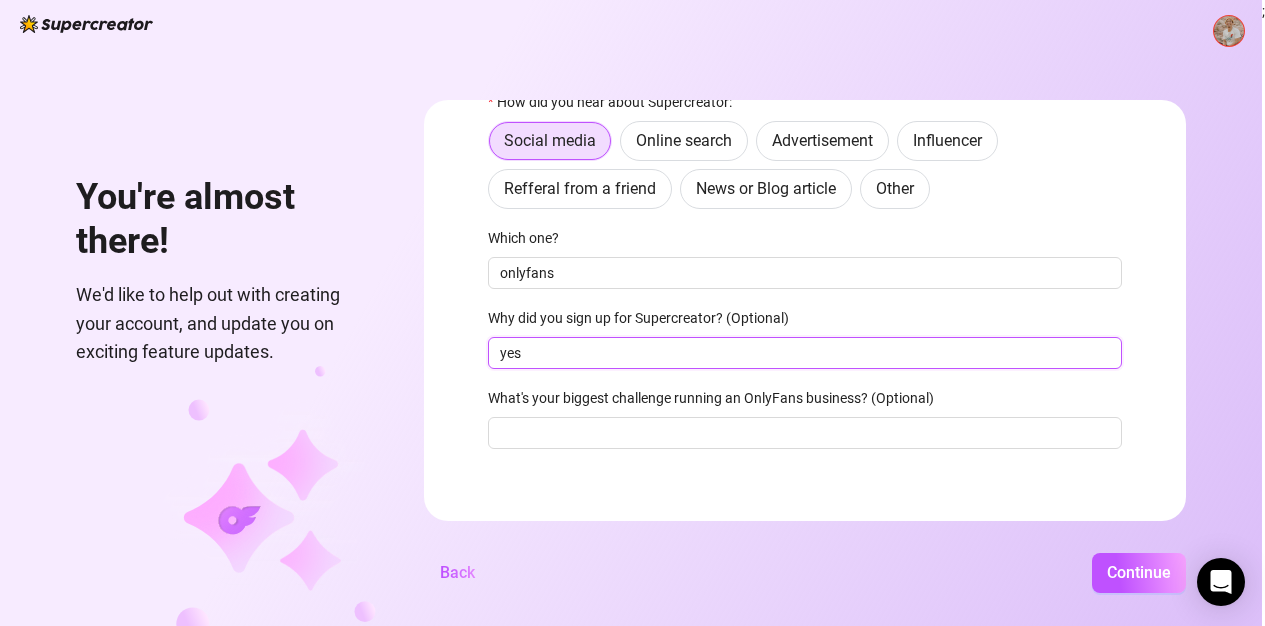 type on "yes" 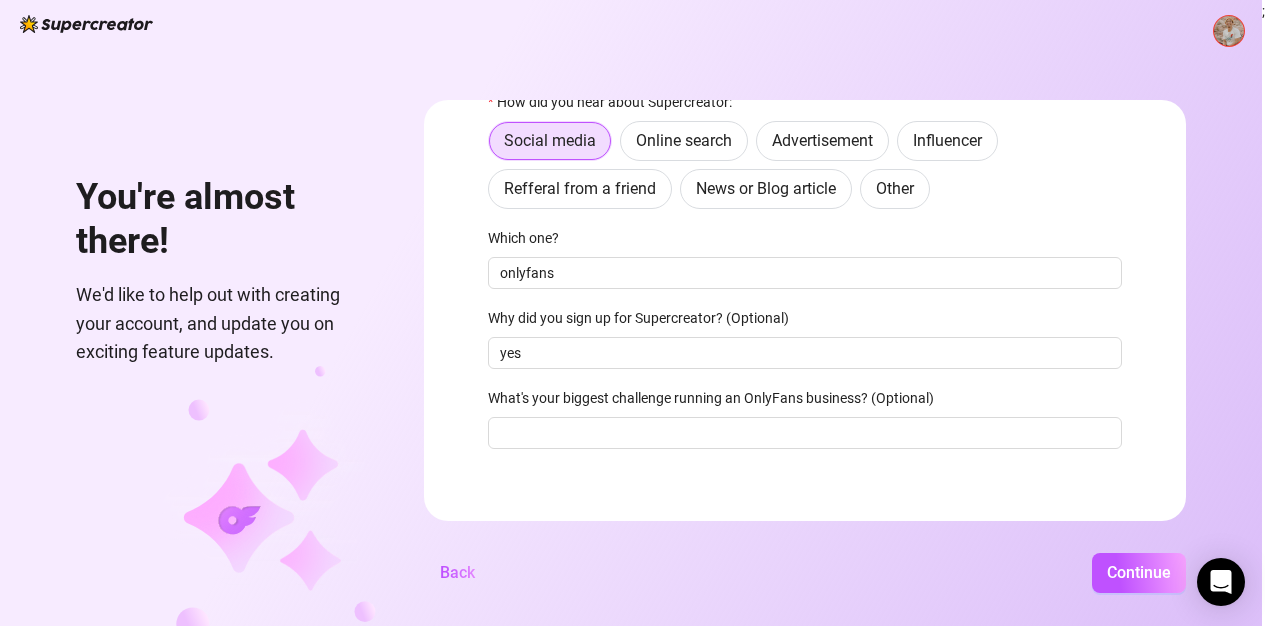 click on "What's your biggest challenge running an OnlyFans business? (Optional)" at bounding box center [717, 398] 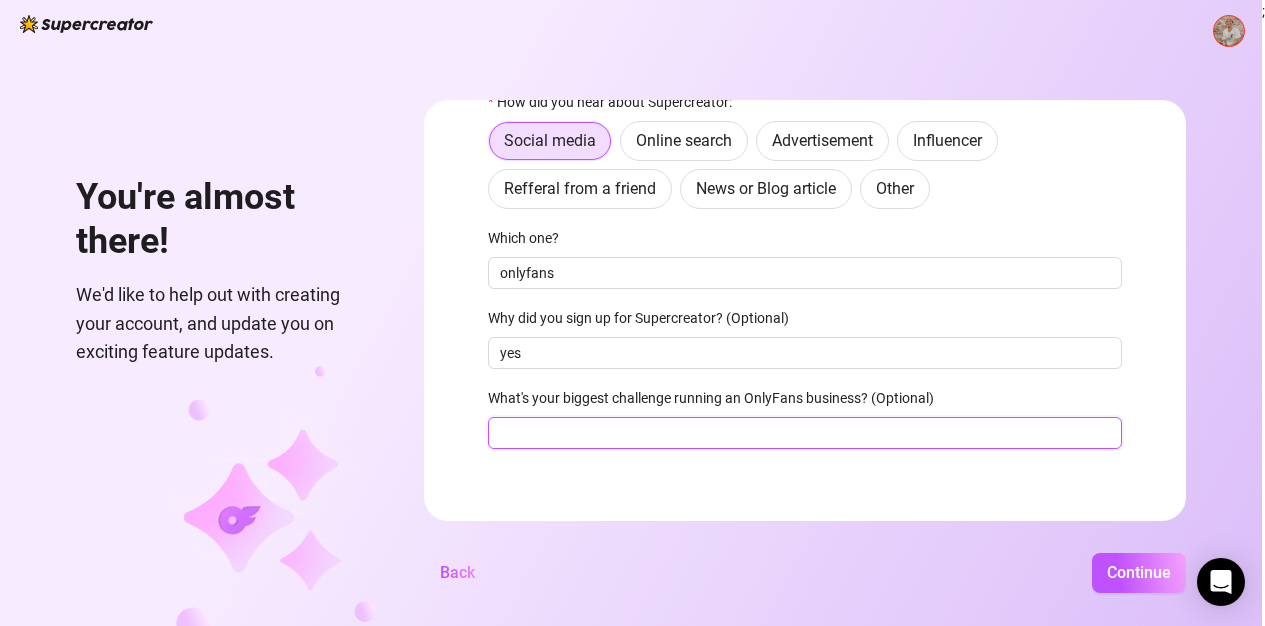 click on "What's your biggest challenge running an OnlyFans business? (Optional)" at bounding box center [805, 433] 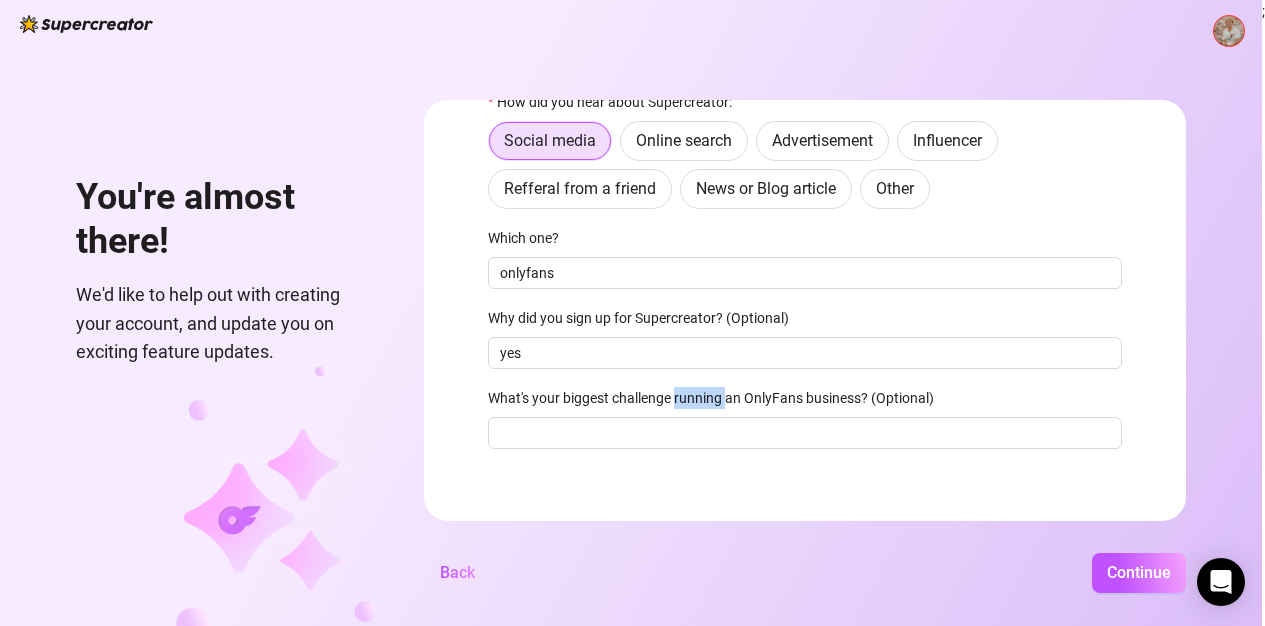 click on "What's your biggest challenge running an OnlyFans business? (Optional)" at bounding box center (717, 398) 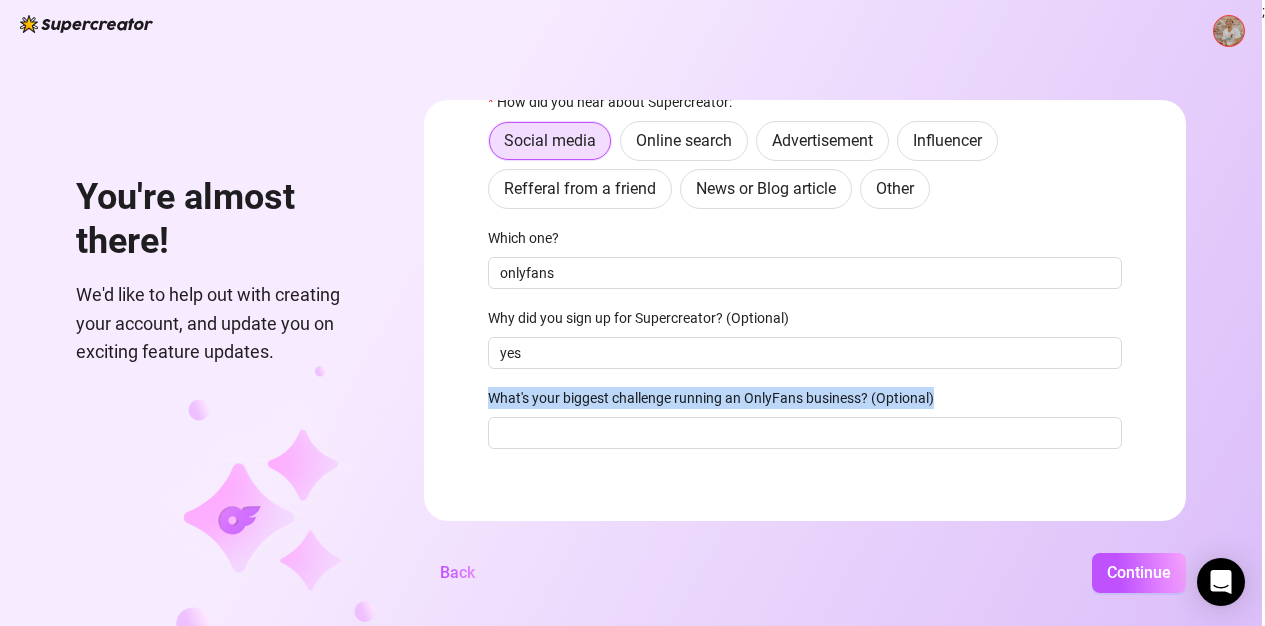 click on "What's your biggest challenge running an OnlyFans business? (Optional)" at bounding box center (717, 398) 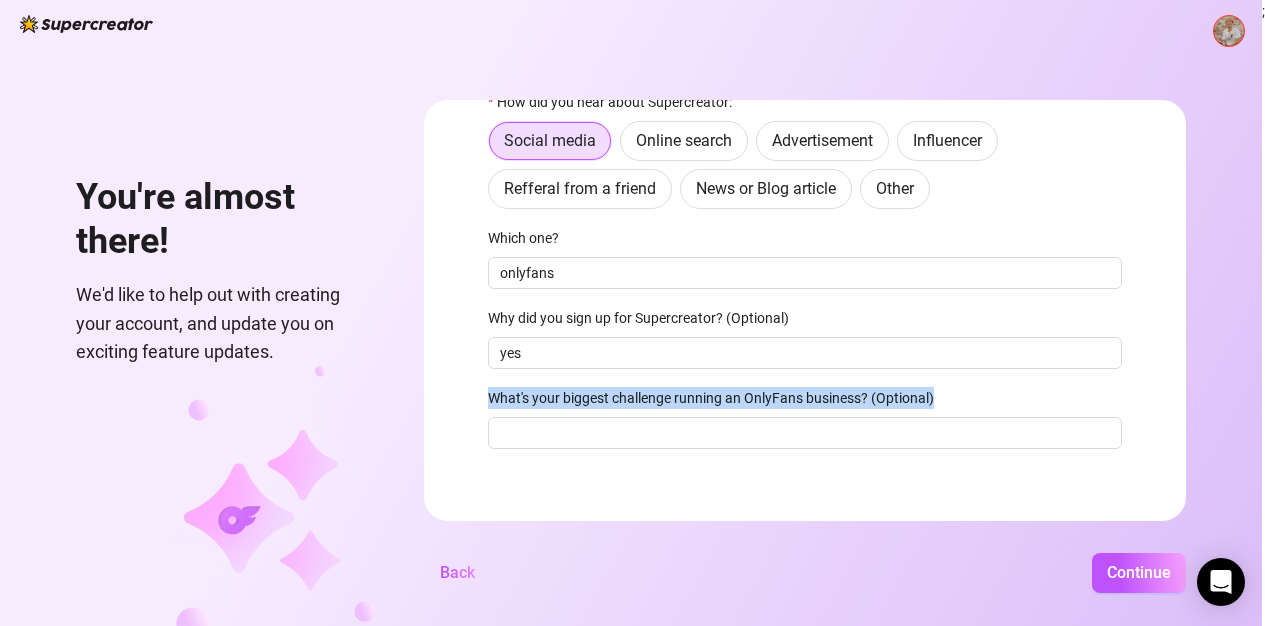 copy on "What's your biggest challenge running an OnlyFans business? (Optional)" 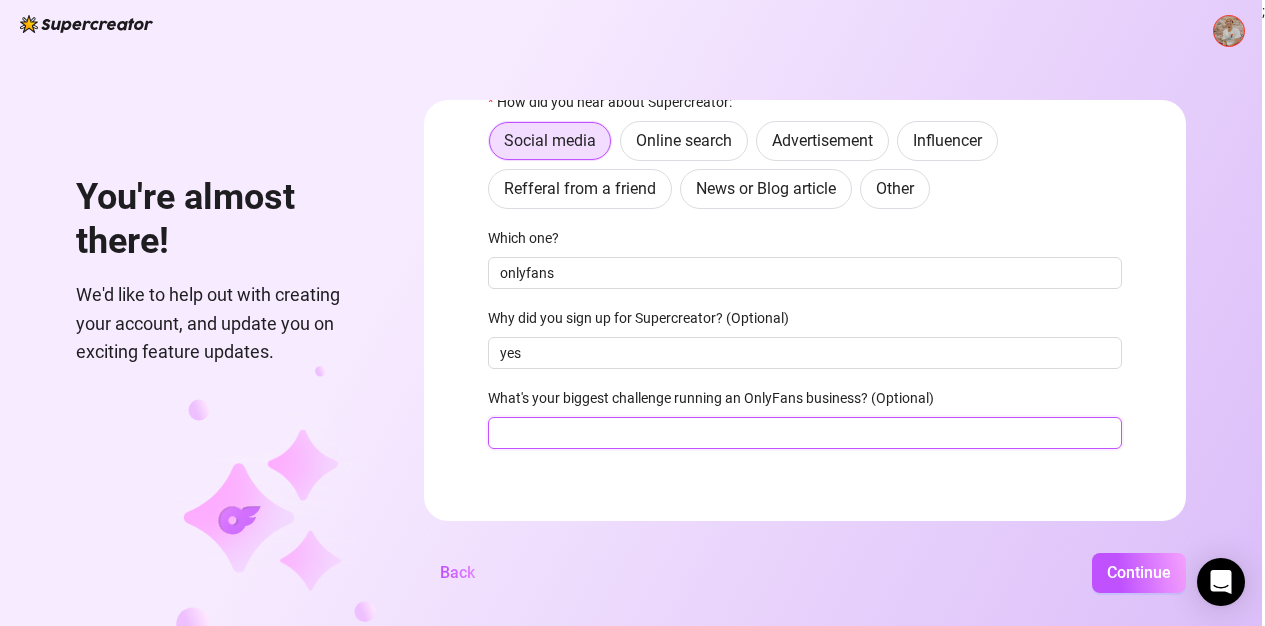 click on "What's your biggest challenge running an OnlyFans business? (Optional)" at bounding box center [805, 433] 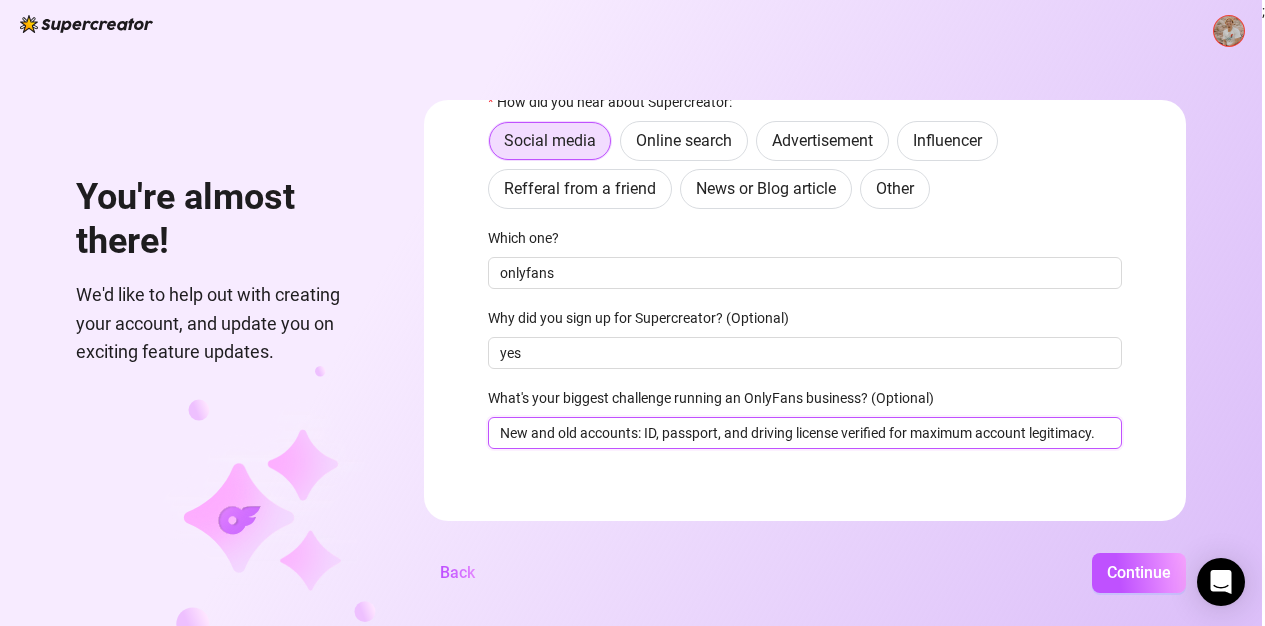 scroll, scrollTop: 0, scrollLeft: 5, axis: horizontal 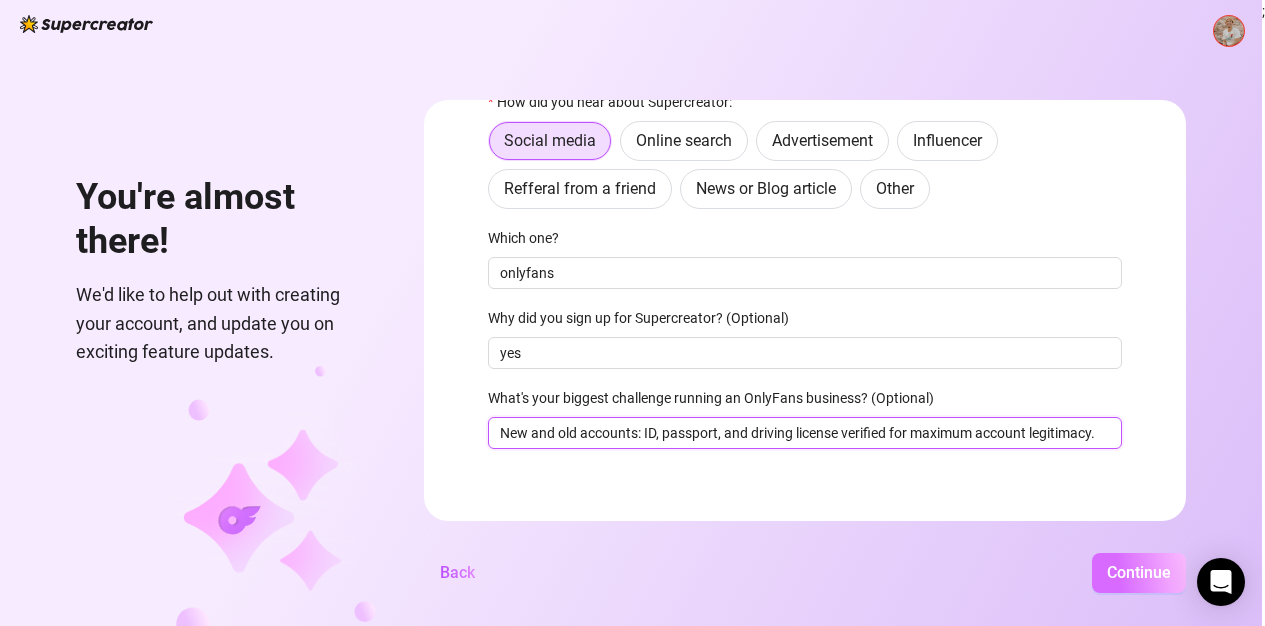type on "New and old accounts: ID, passport, and driving license verified for maximum account legitimacy." 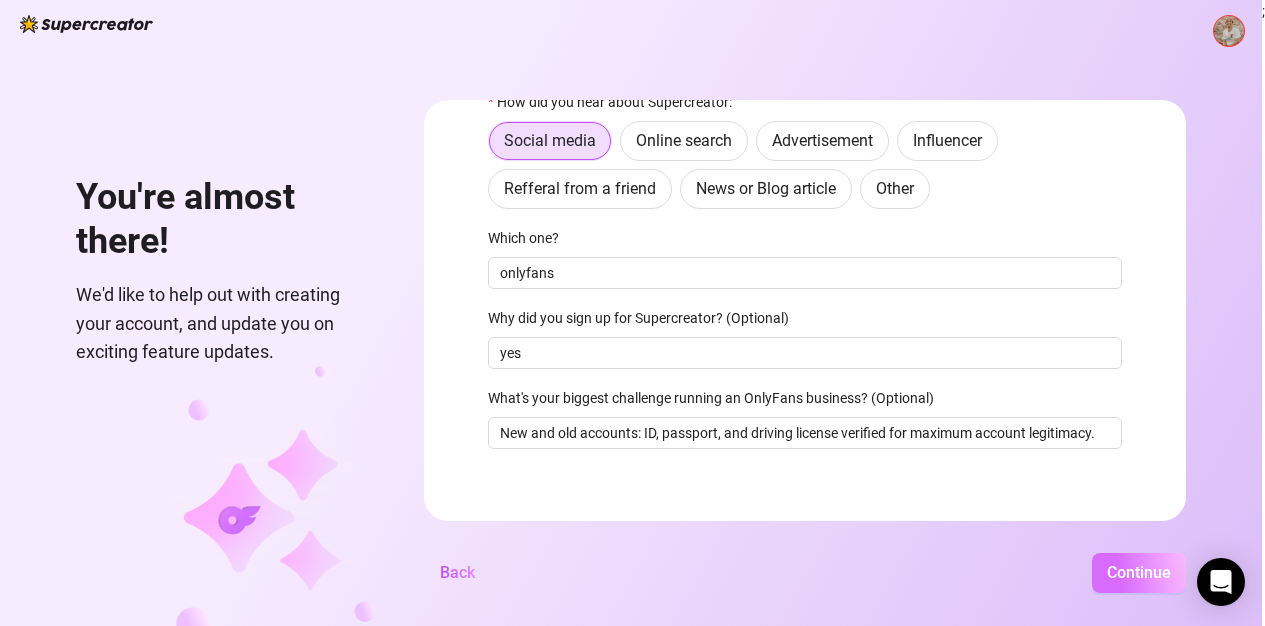 click on "Continue" at bounding box center [1139, 572] 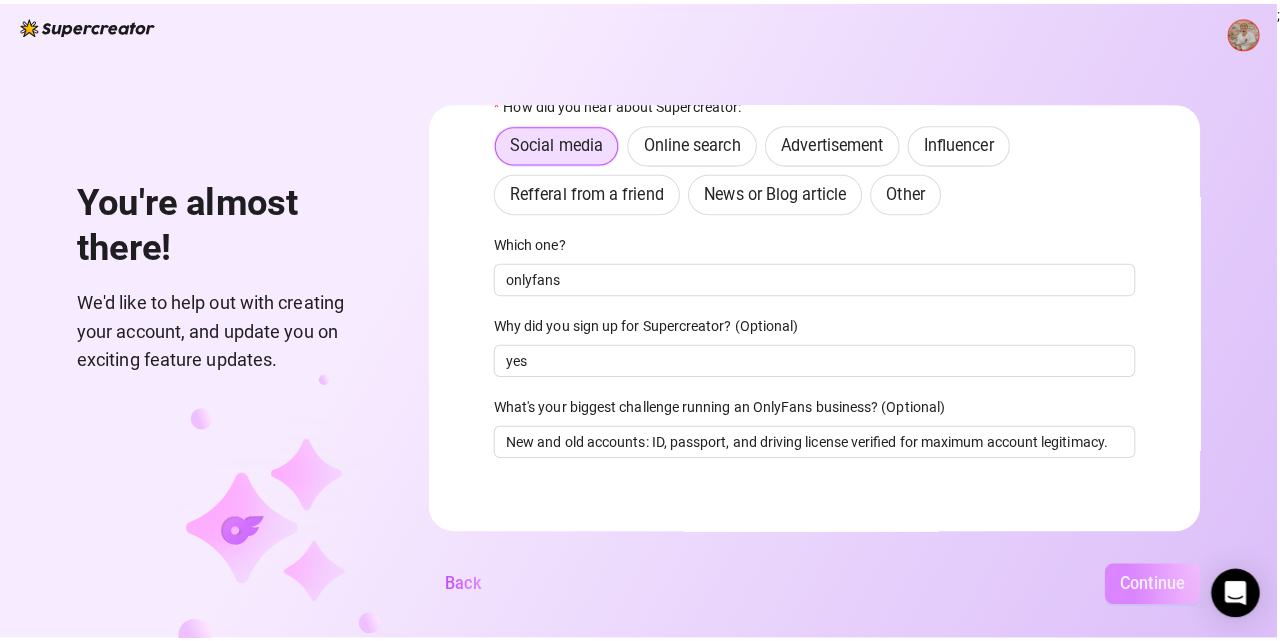 scroll, scrollTop: 0, scrollLeft: 0, axis: both 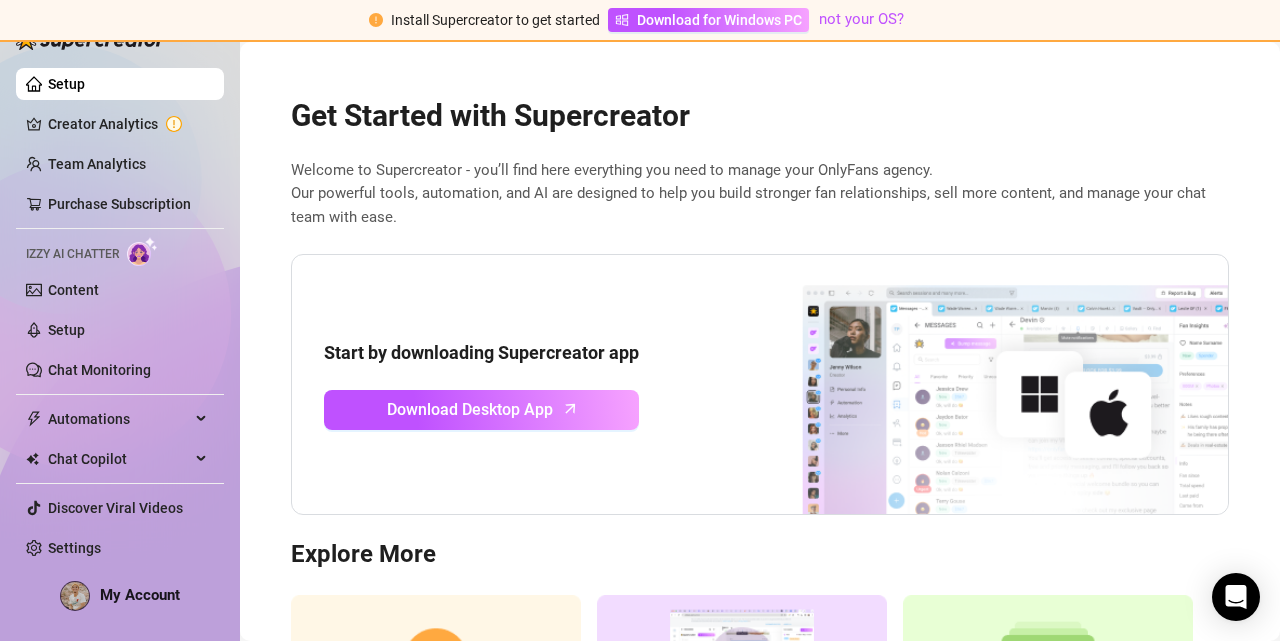 click at bounding box center (91, 40) 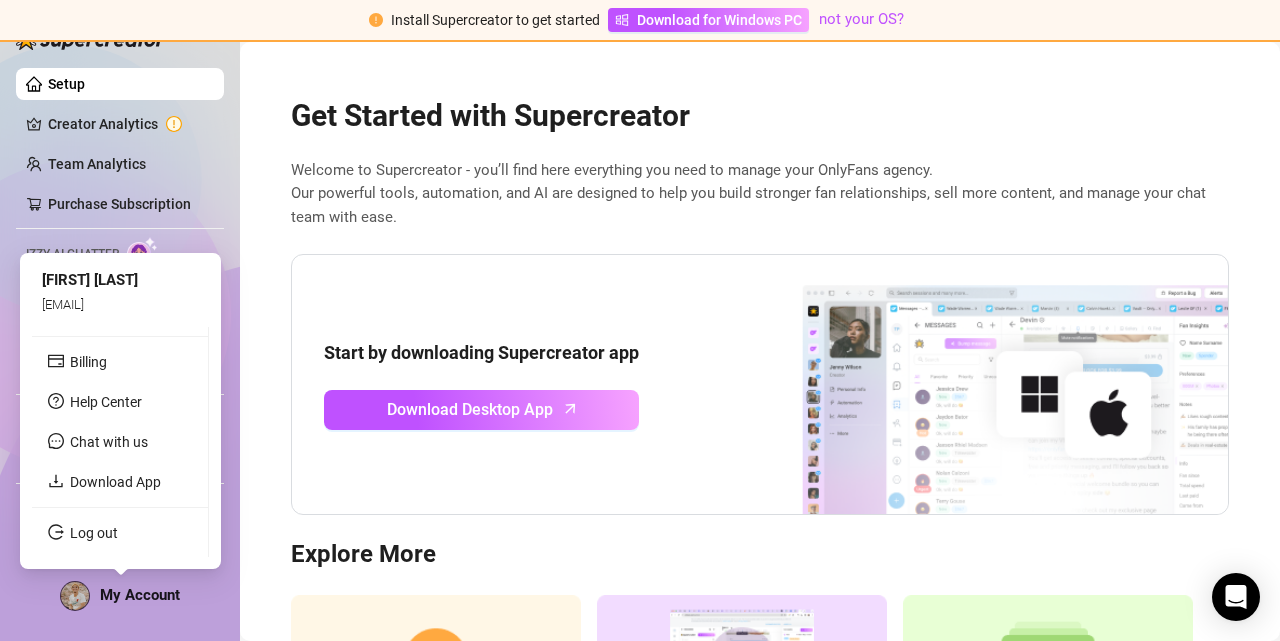 click at bounding box center [75, 596] 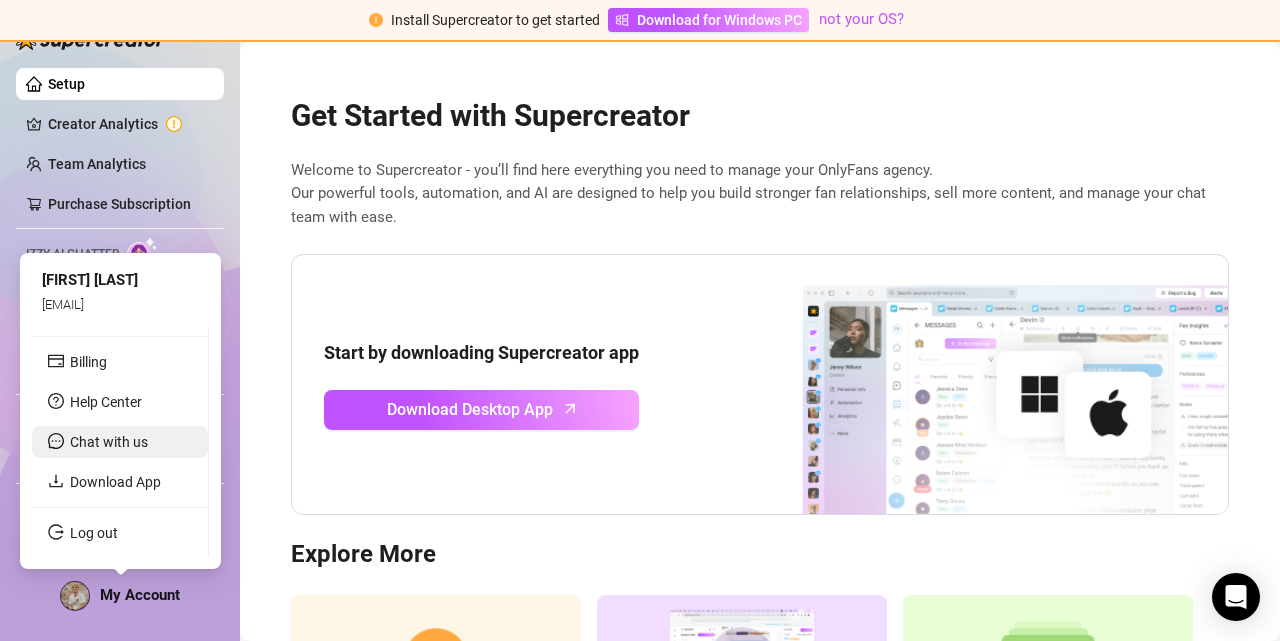 click on "Chat with us" at bounding box center [109, 442] 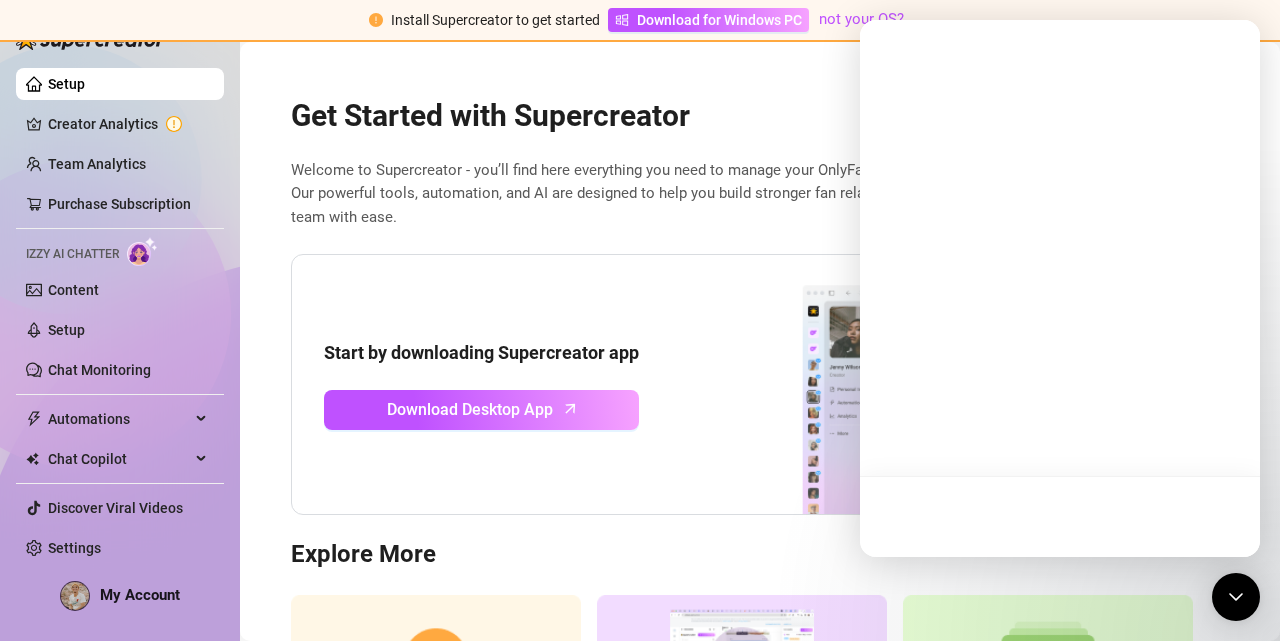 click on "Get Started with Supercreator Welcome to Supercreator - you’ll find here everything you need to manage your OnlyFans agency. Our powerful tools, automation, and AI are designed to help you build stronger fan relationships, sell more content, and manage your chat team with ease. Start by downloading Supercreator app Download Desktop App Explore More Book a free consulting call Discover Supercreator and its benefits for OnlyFans  agencies Watch Demo Discover Supercreator and its benefits for OnlyFans agencies. How to set up your agency Watch how to onboard your creators and team members in a few easy steps." at bounding box center (760, 452) 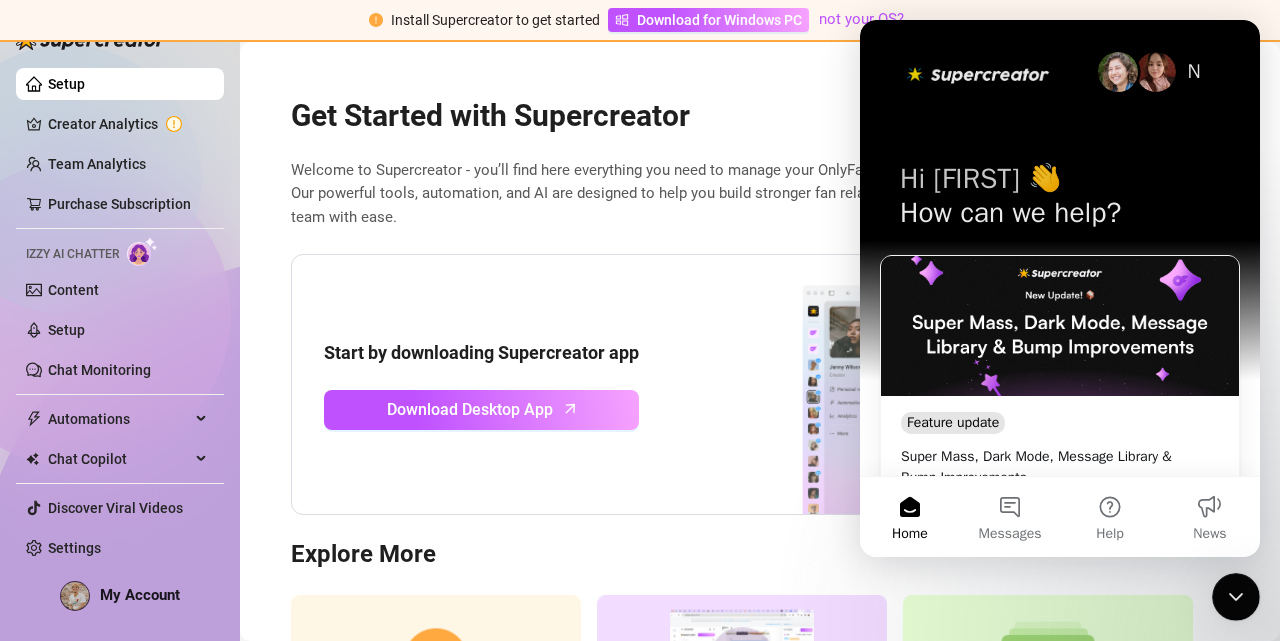 scroll, scrollTop: 0, scrollLeft: 0, axis: both 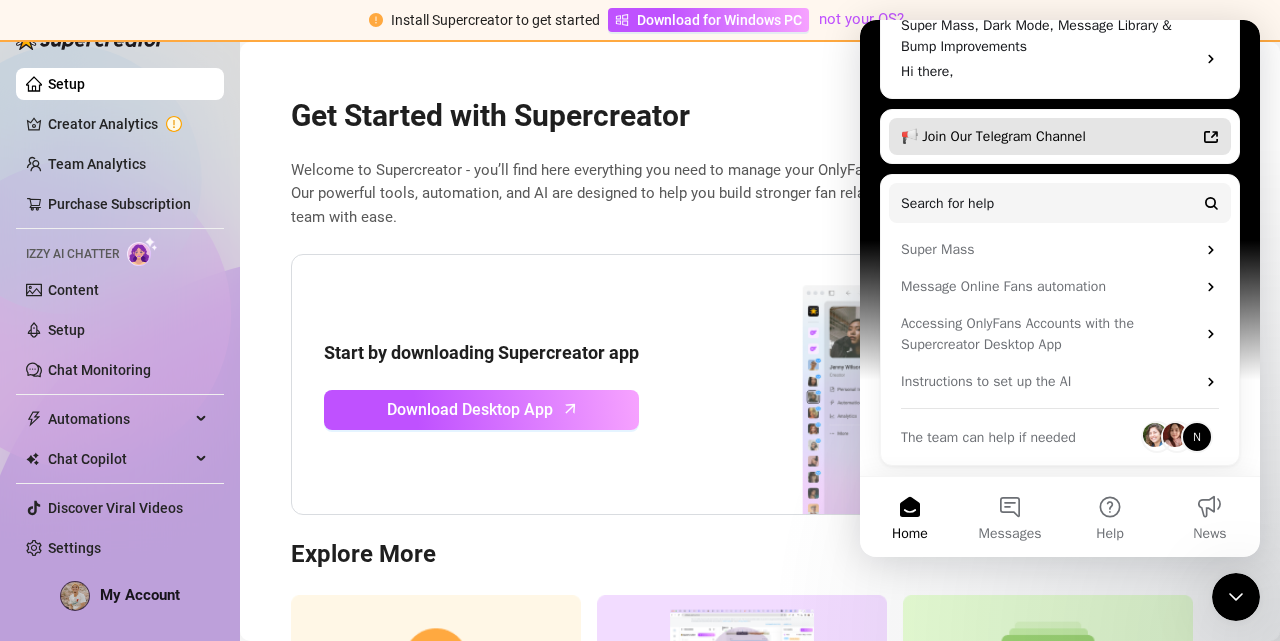 click 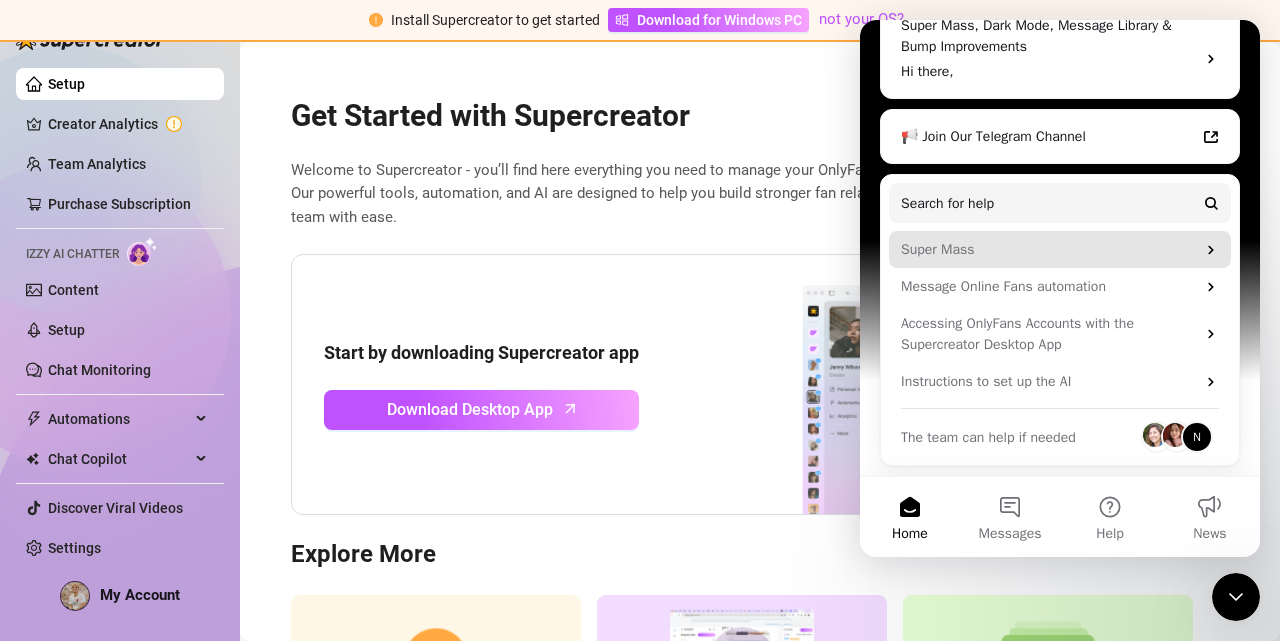 click on "Super Mass" at bounding box center (1060, 249) 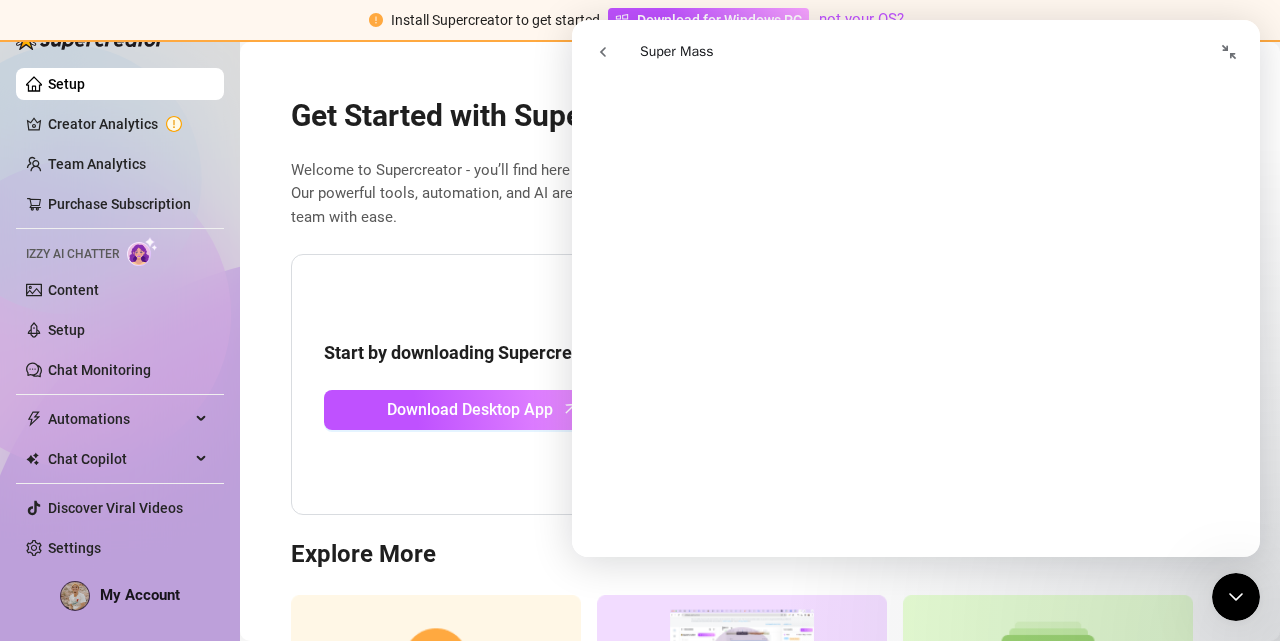 scroll, scrollTop: 400, scrollLeft: 0, axis: vertical 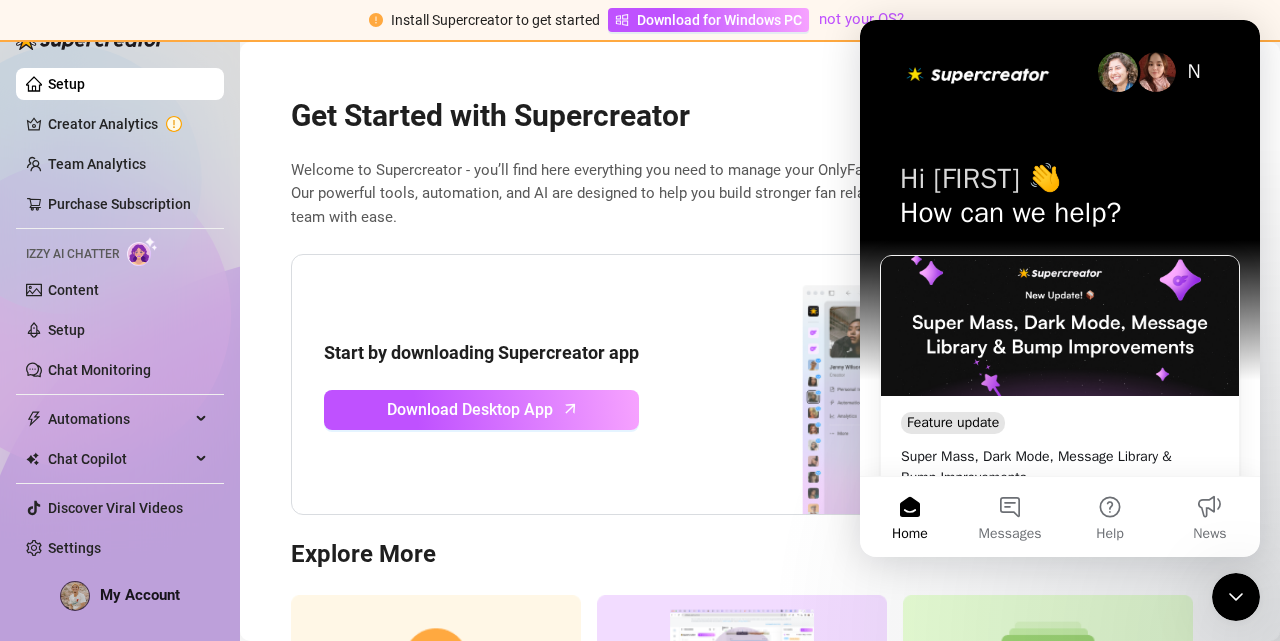 click on "How can we help?" at bounding box center (1060, 213) 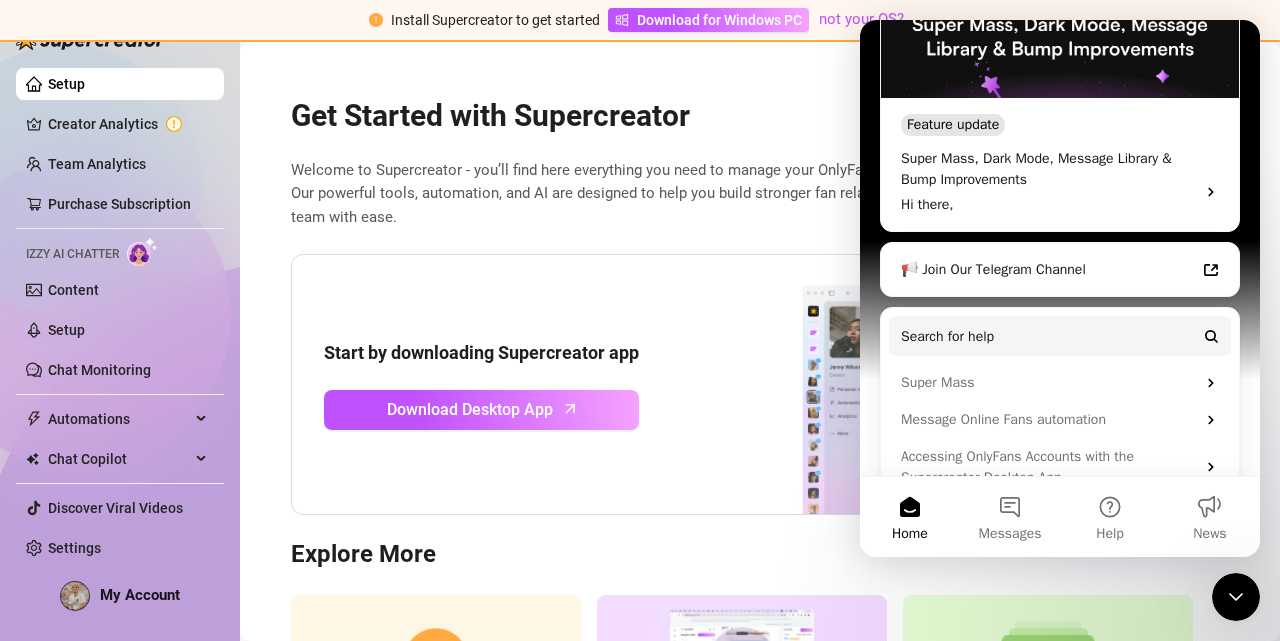 scroll, scrollTop: 164, scrollLeft: 0, axis: vertical 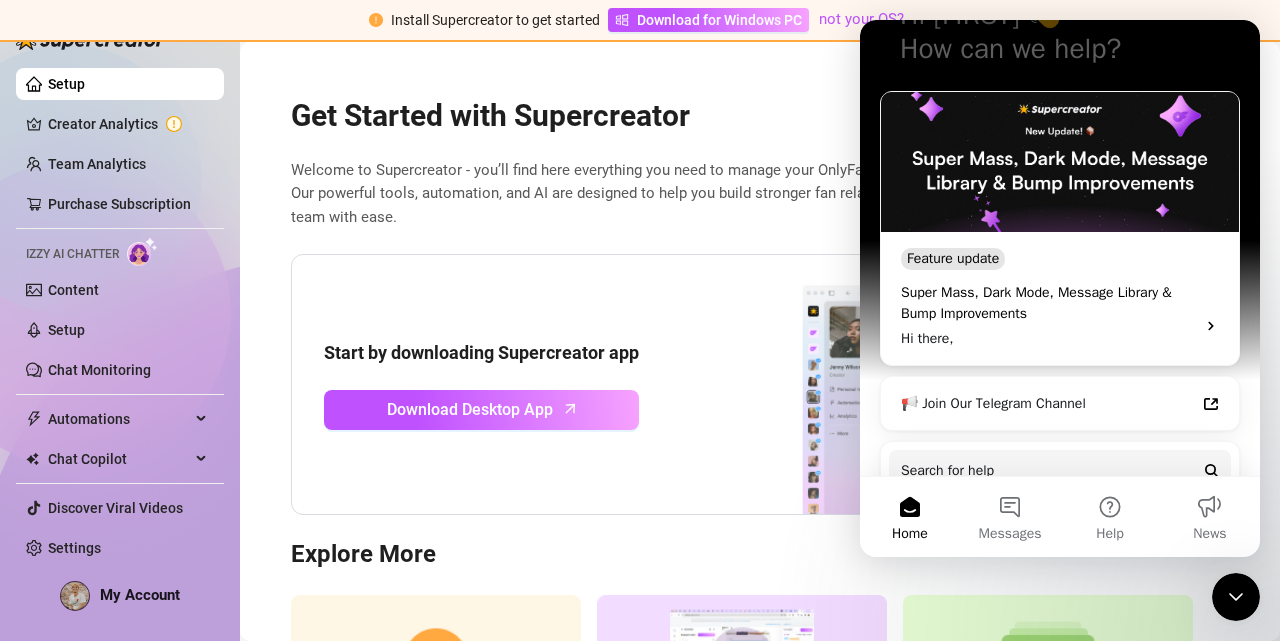 click 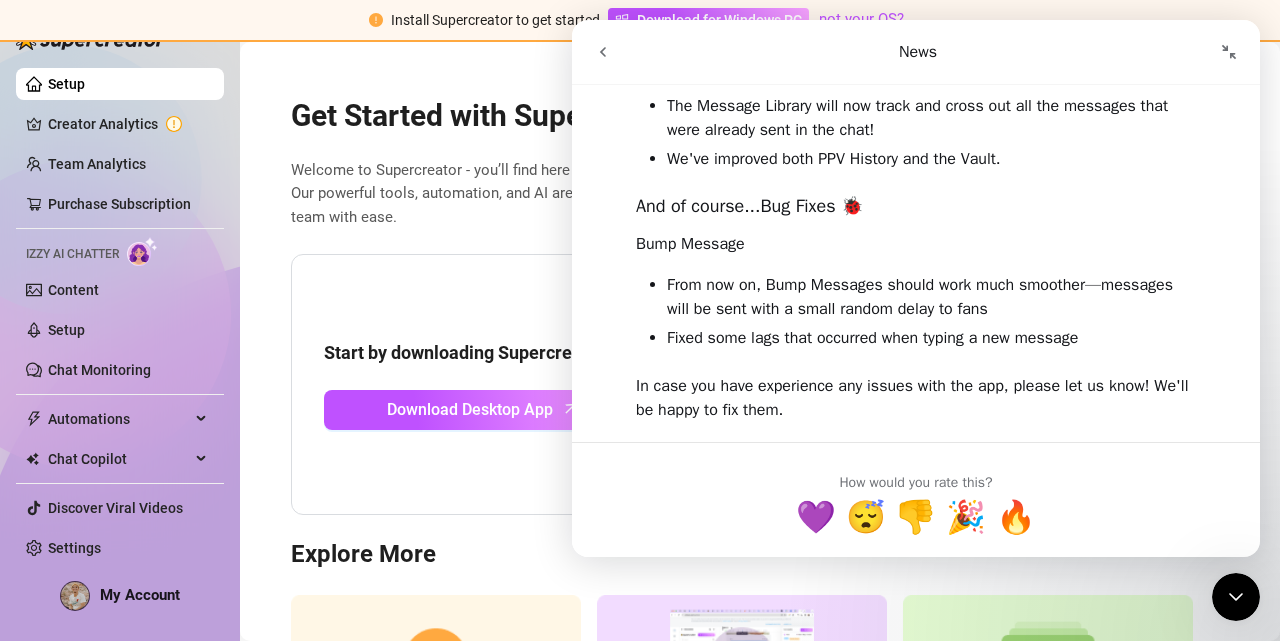 scroll, scrollTop: 1028, scrollLeft: 0, axis: vertical 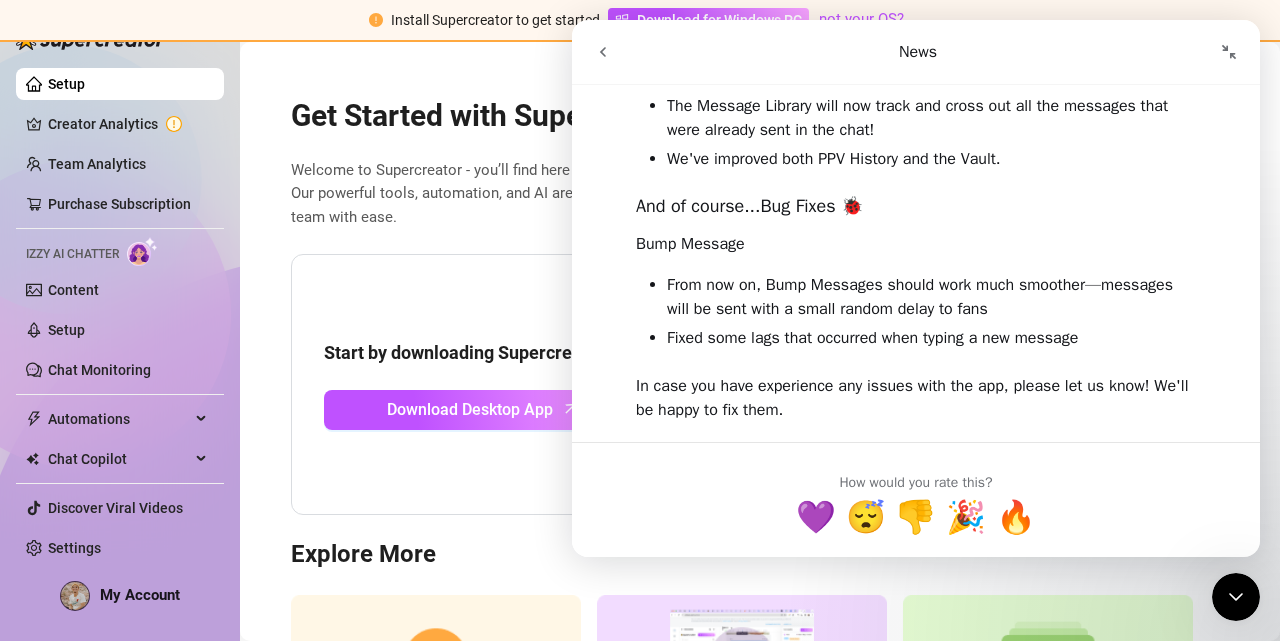 click on "How would you rate this?" at bounding box center [916, 480] 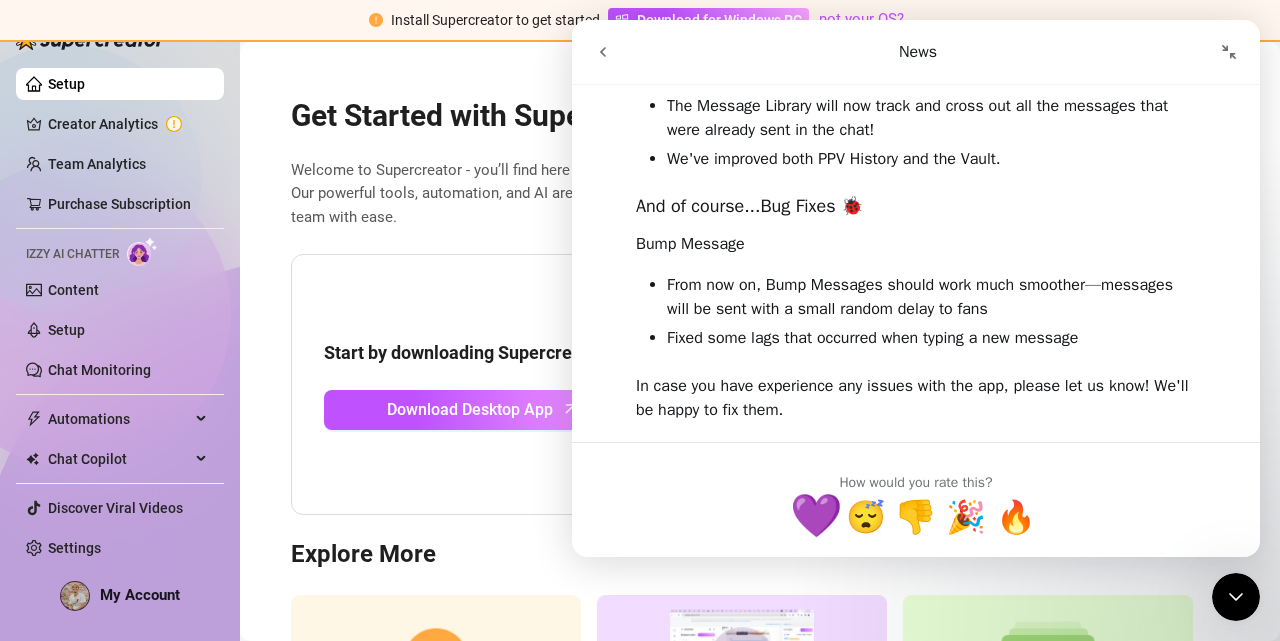drag, startPoint x: 809, startPoint y: 519, endPoint x: 819, endPoint y: 518, distance: 10.049875 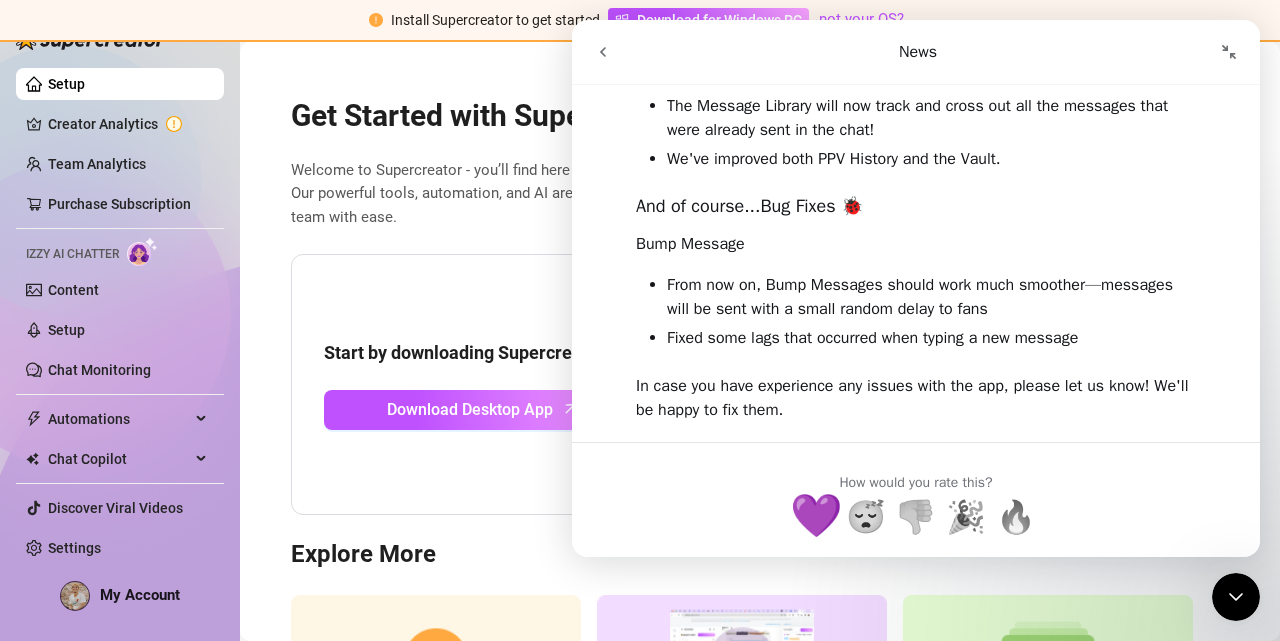 click on "💜" at bounding box center (816, 516) 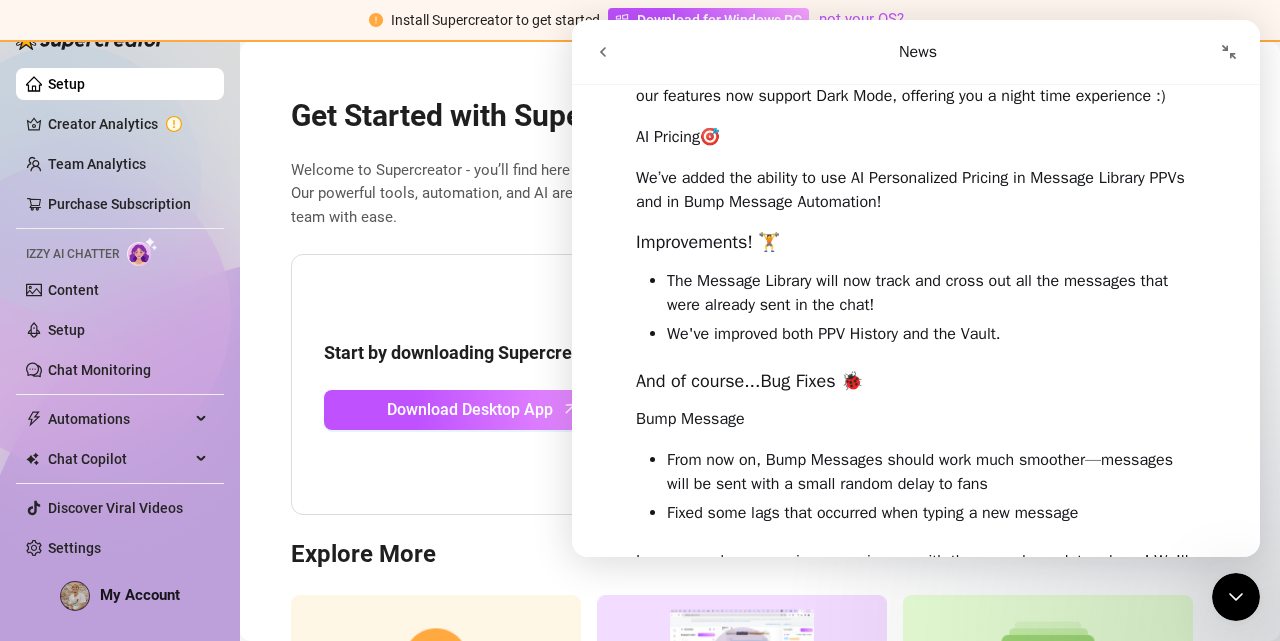 scroll, scrollTop: 1028, scrollLeft: 0, axis: vertical 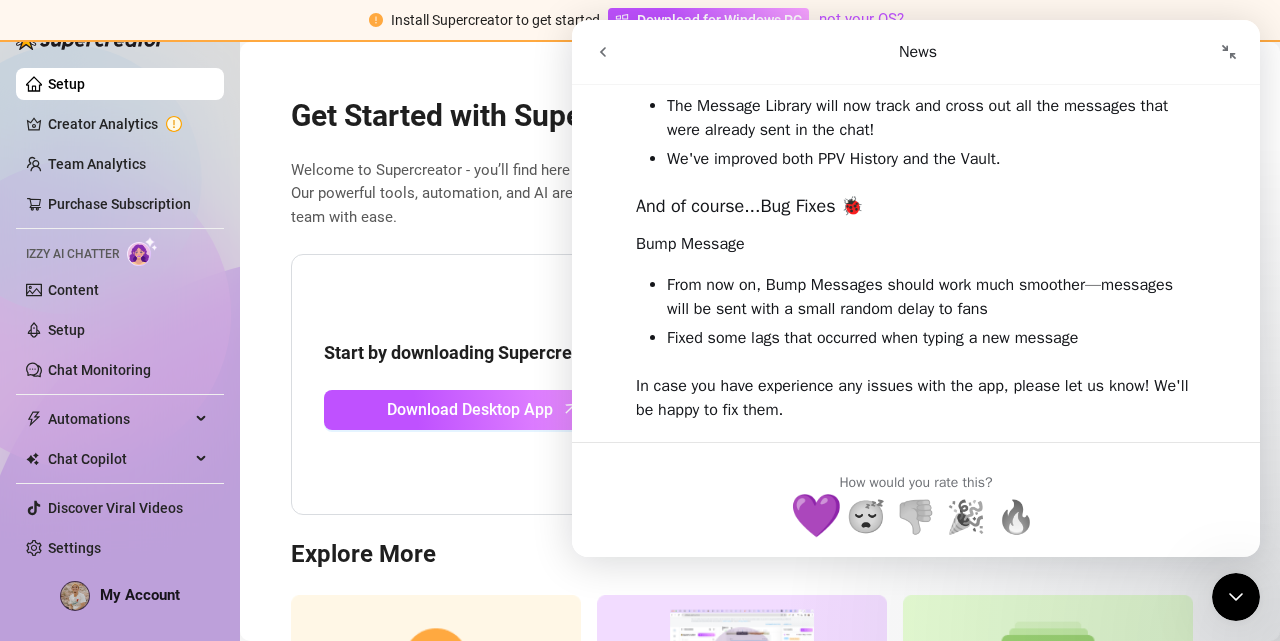 click on "In case you have experience any issues with the app, please let us know! We'll be happy to fix them." at bounding box center (916, 398) 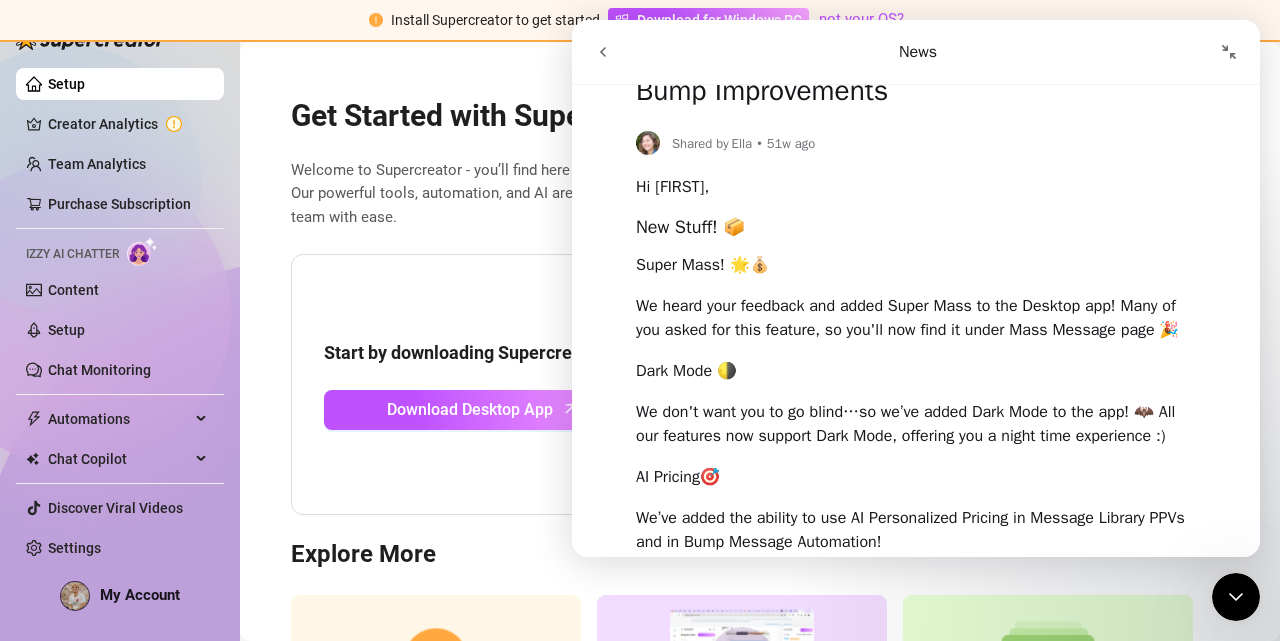 scroll, scrollTop: 0, scrollLeft: 0, axis: both 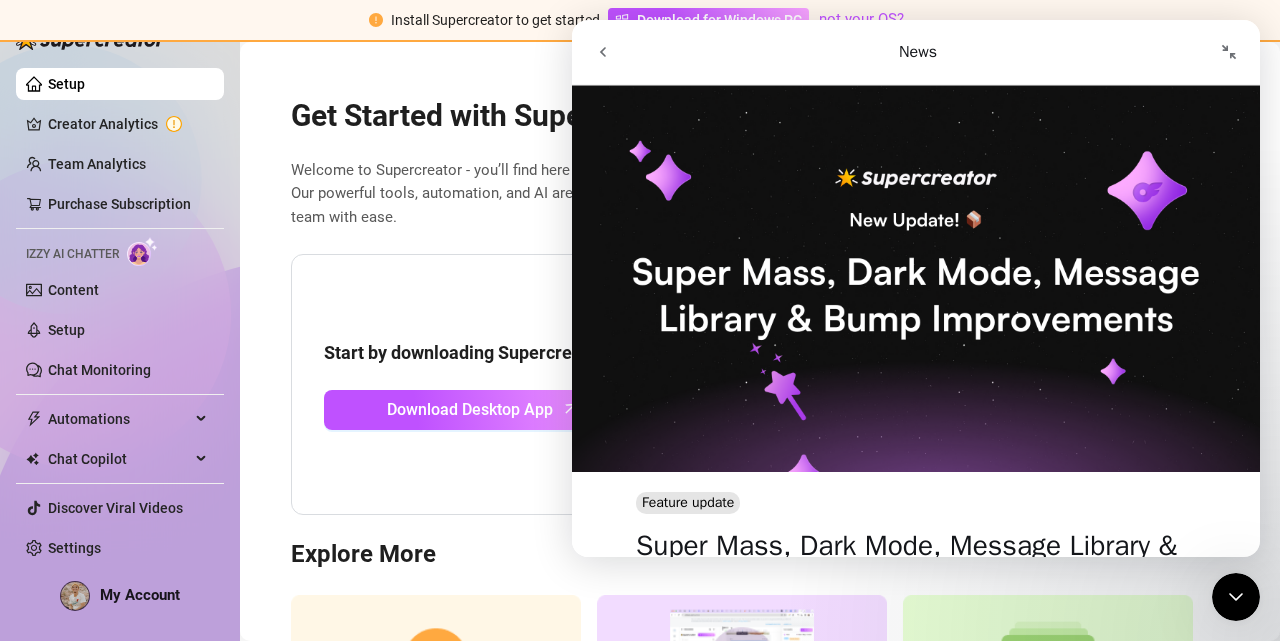 click on "News" at bounding box center [918, 52] 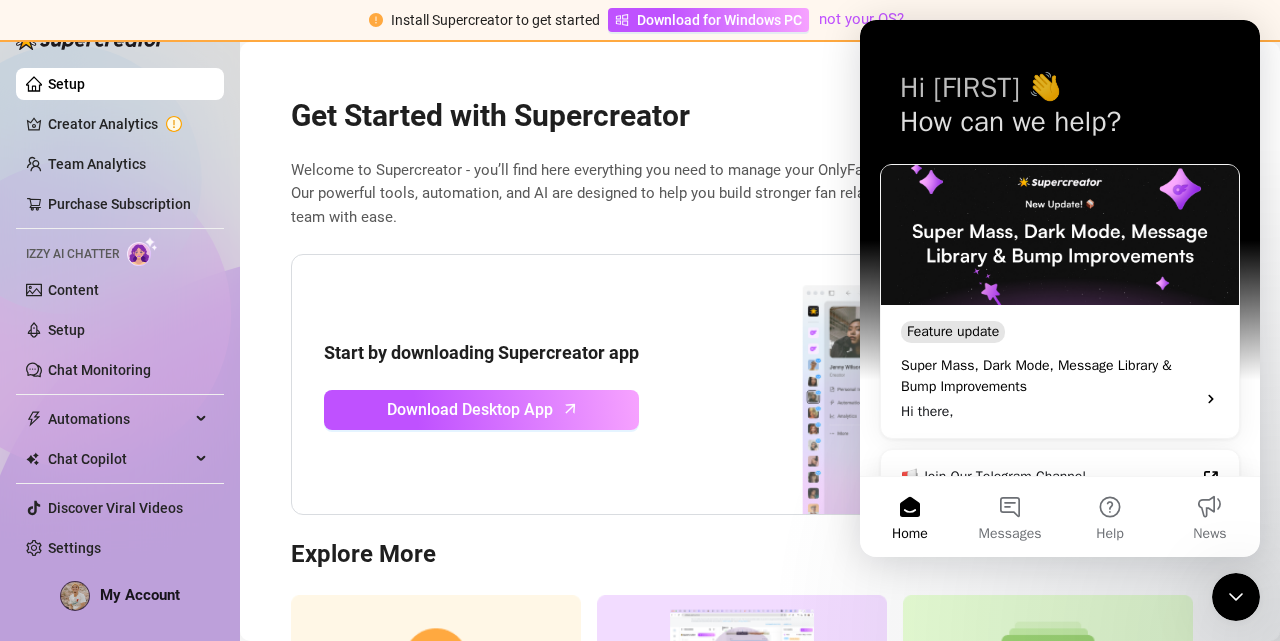 scroll, scrollTop: 133, scrollLeft: 0, axis: vertical 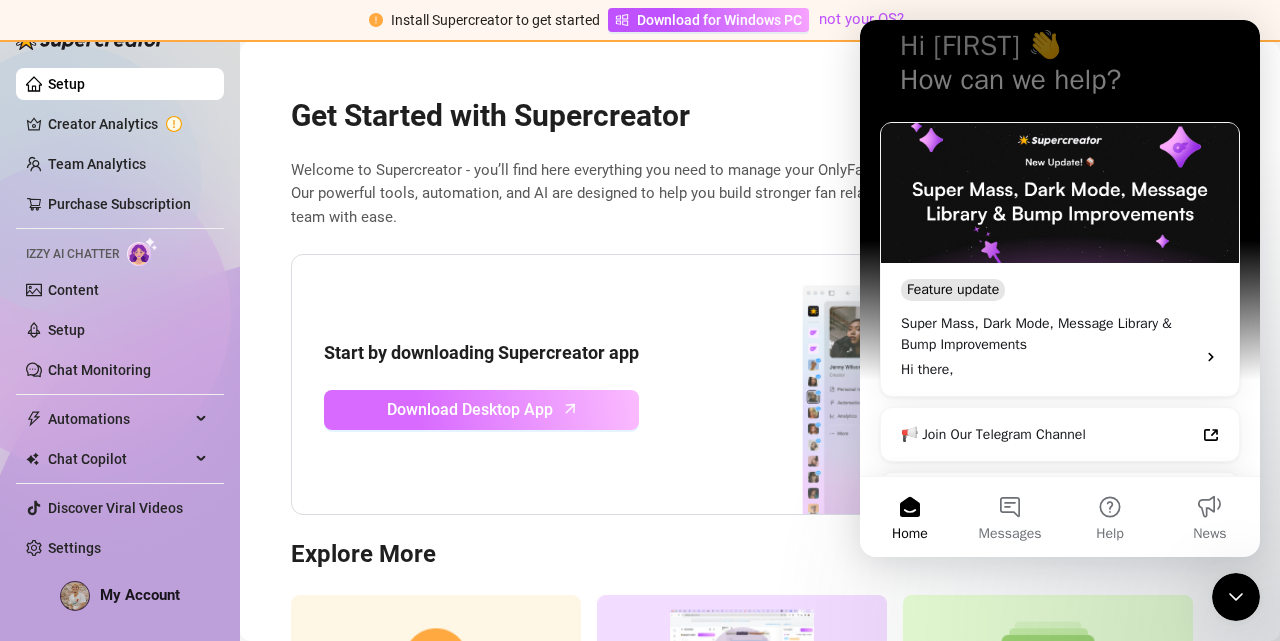 click on "Download Desktop App" at bounding box center (470, 409) 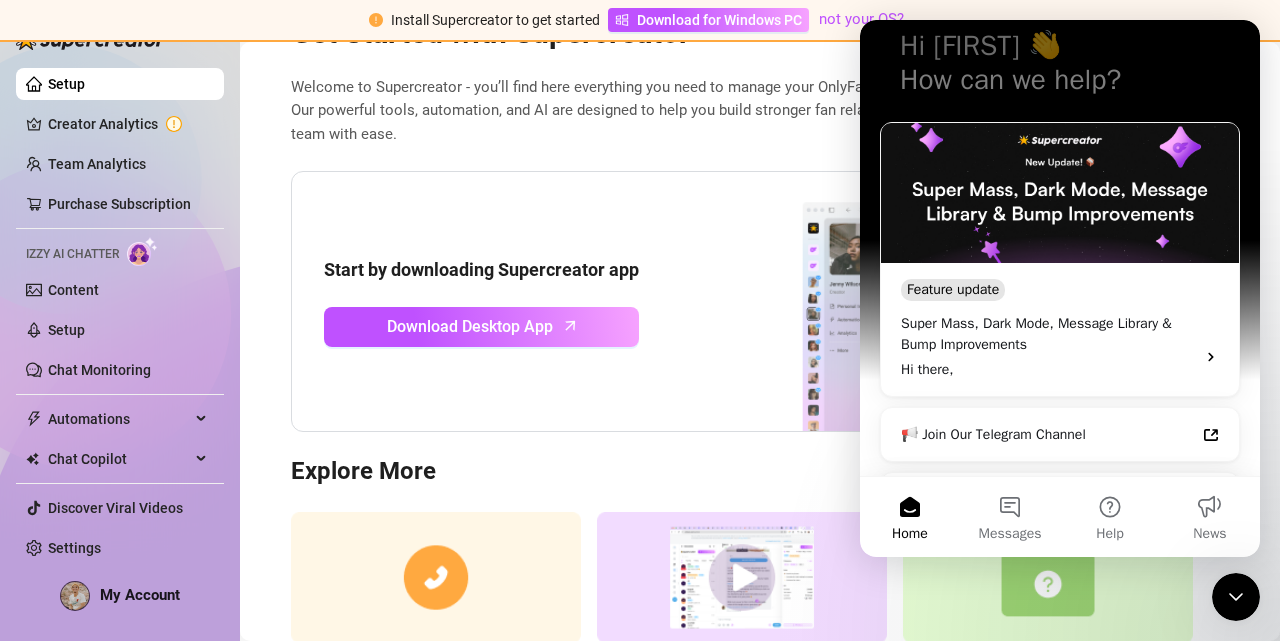 scroll, scrollTop: 222, scrollLeft: 0, axis: vertical 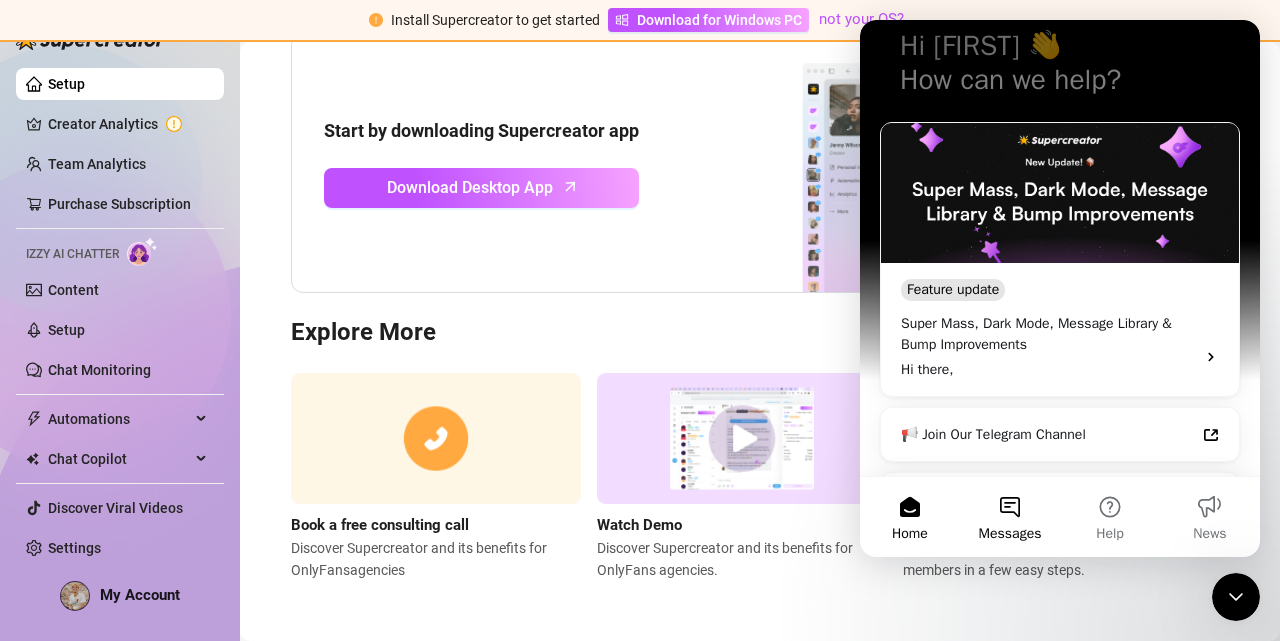 click on "Messages" at bounding box center (1010, 517) 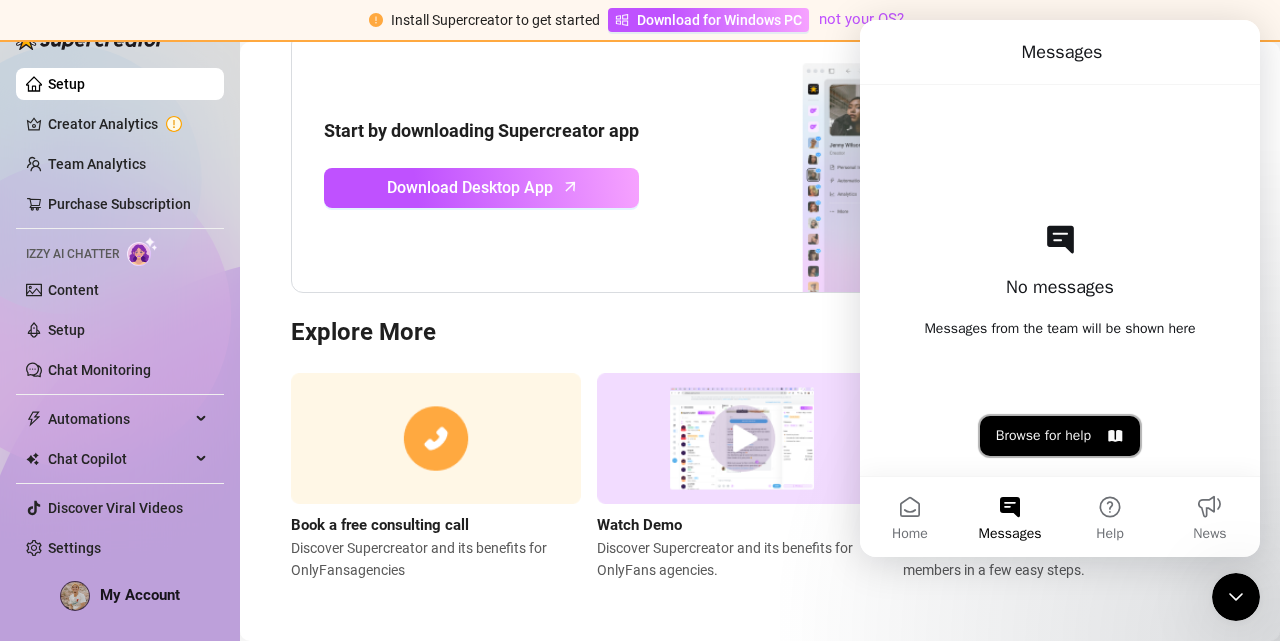 click on "Browse for help" at bounding box center (1060, 436) 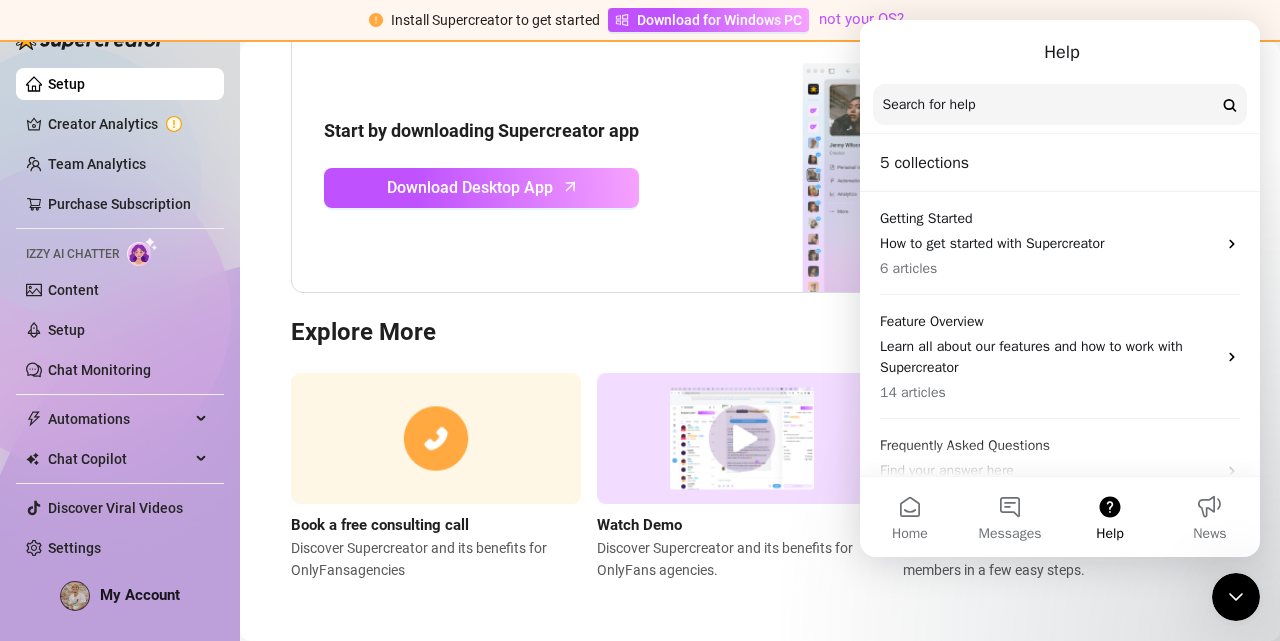click on "5 collections" at bounding box center (1060, 163) 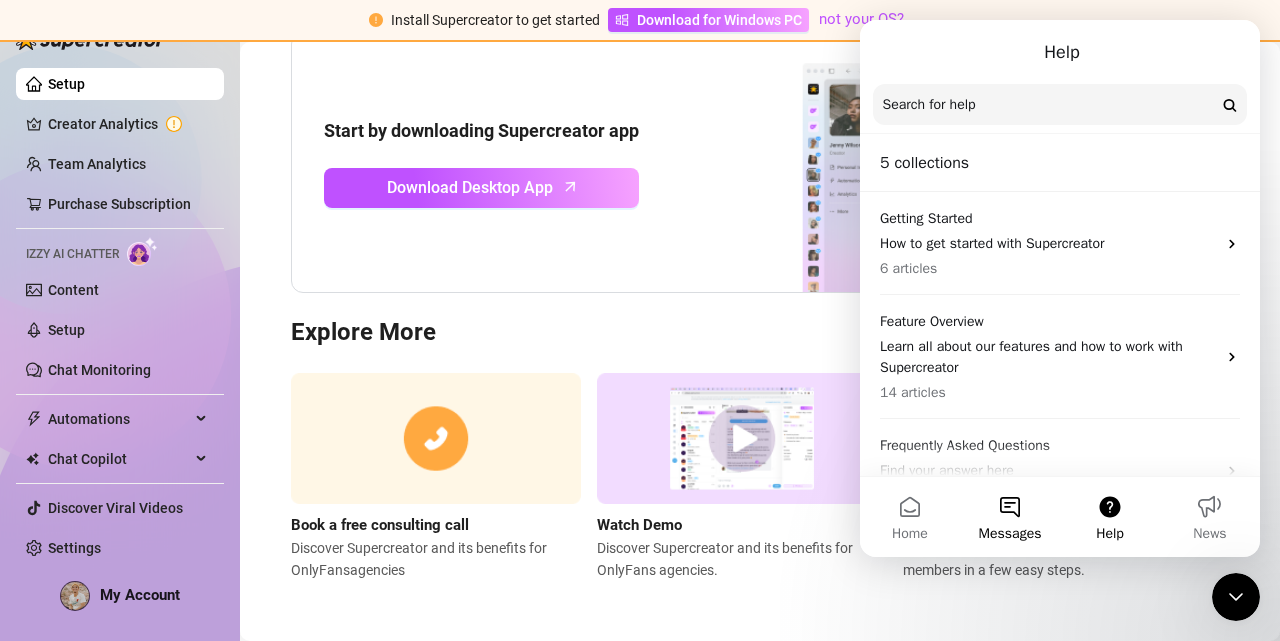 click on "Messages" at bounding box center (1010, 534) 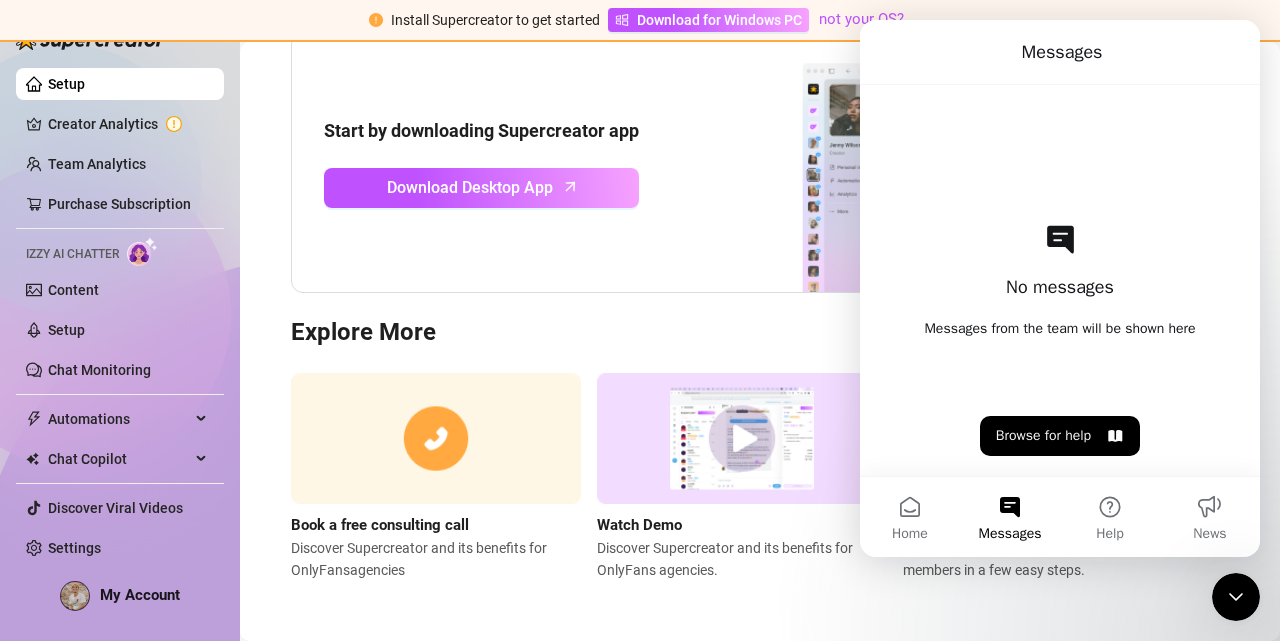 click on "Messages from the team will be shown here" at bounding box center [1059, 329] 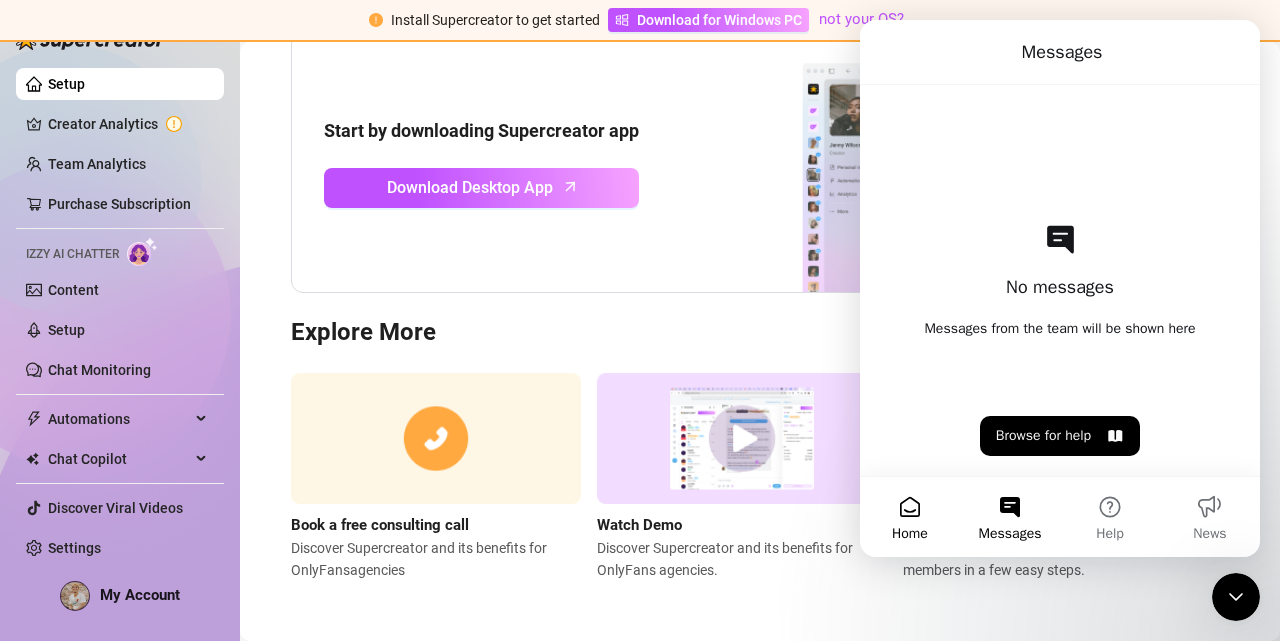 click on "Home" at bounding box center (910, 517) 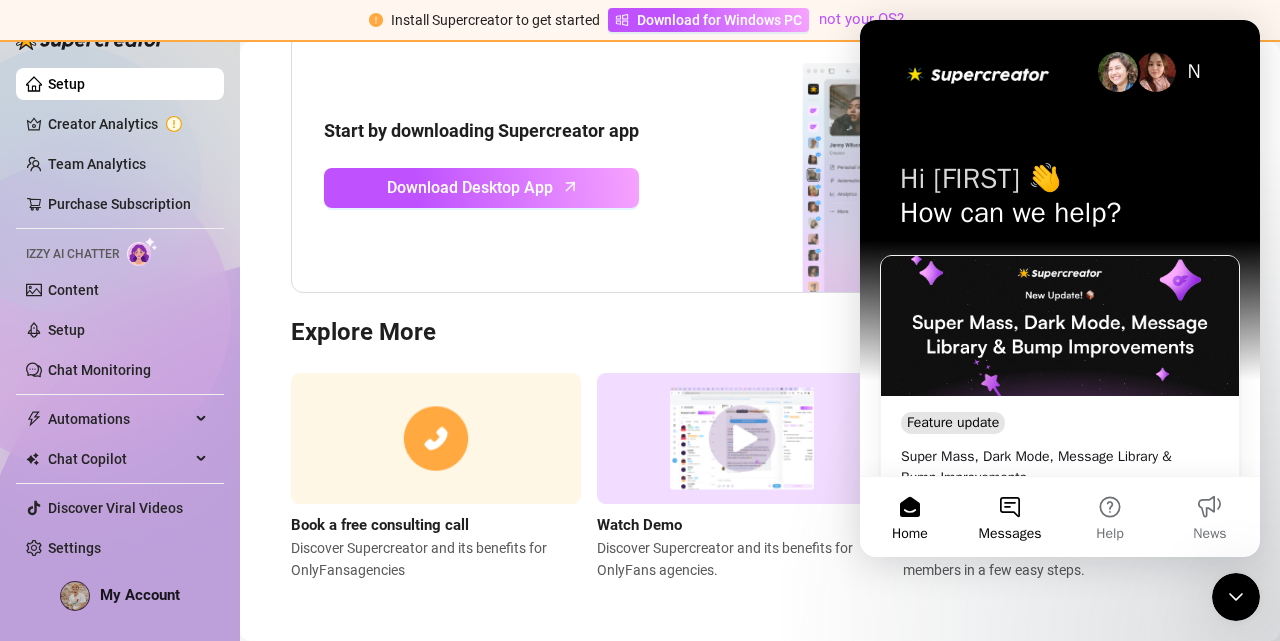 drag, startPoint x: 1002, startPoint y: 506, endPoint x: 1013, endPoint y: 505, distance: 11.045361 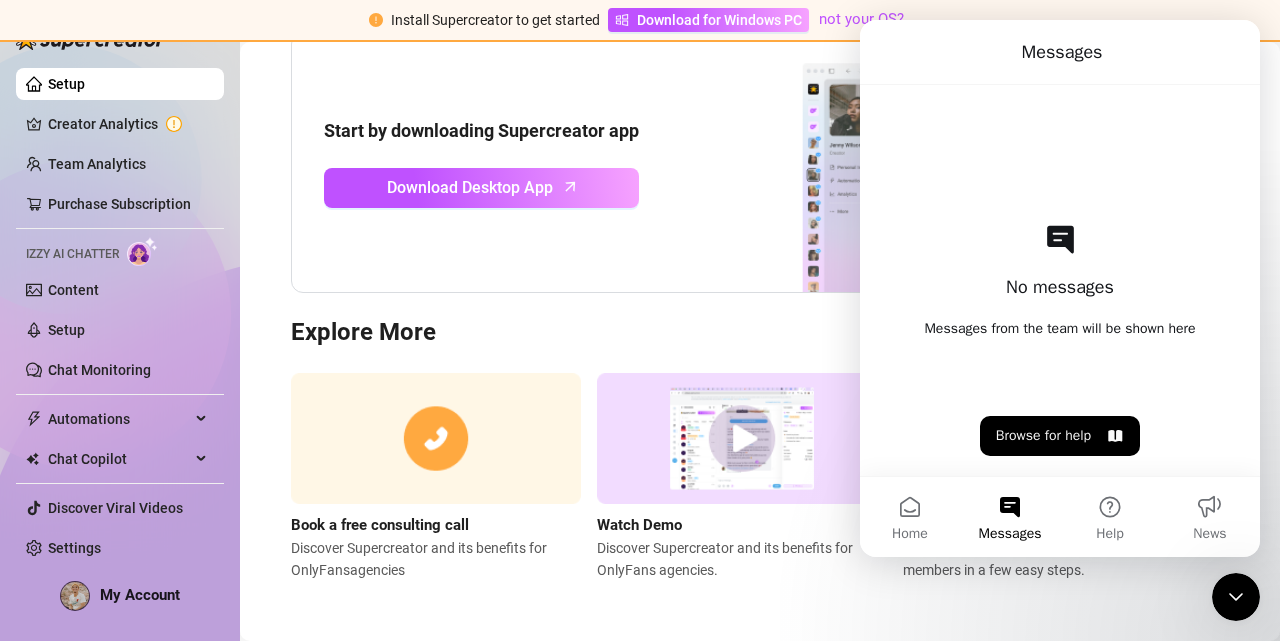 click on "Explore More" at bounding box center [760, 333] 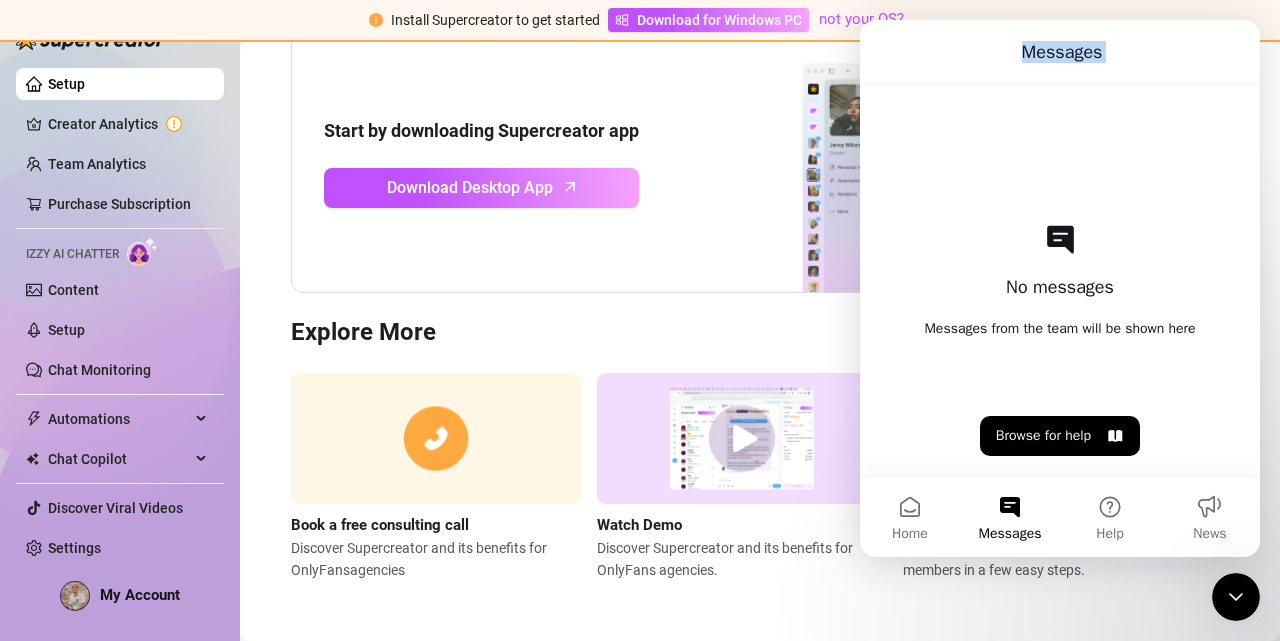 drag, startPoint x: 923, startPoint y: 56, endPoint x: 1035, endPoint y: 204, distance: 185.60173 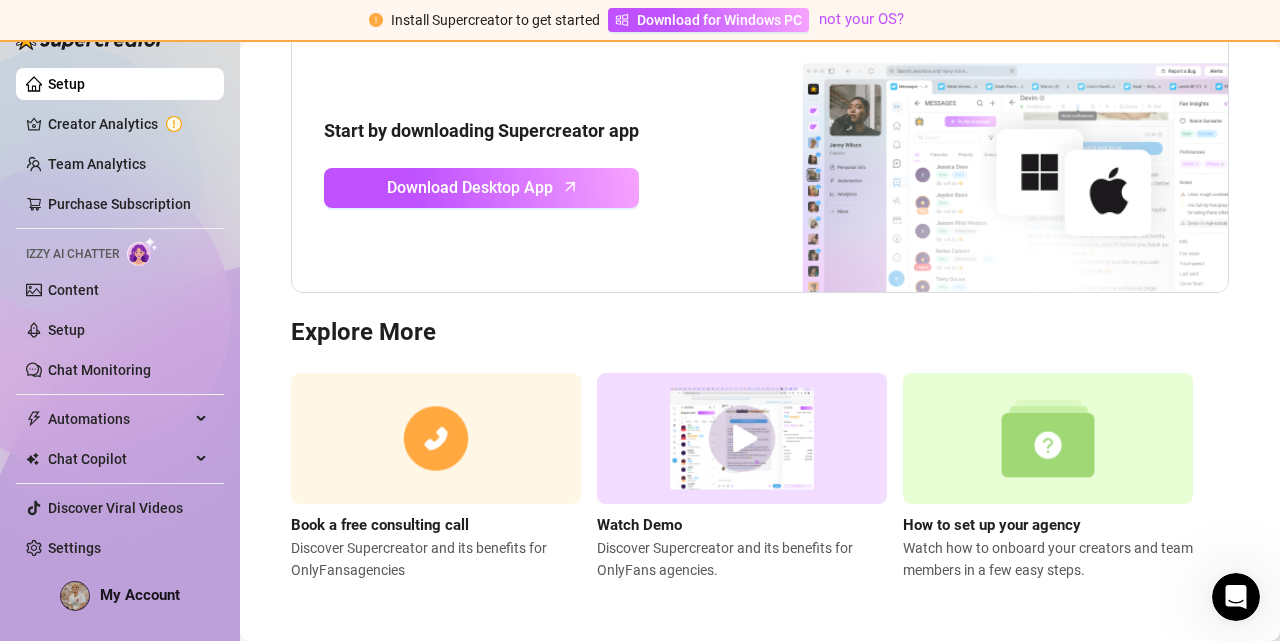 scroll, scrollTop: 0, scrollLeft: 0, axis: both 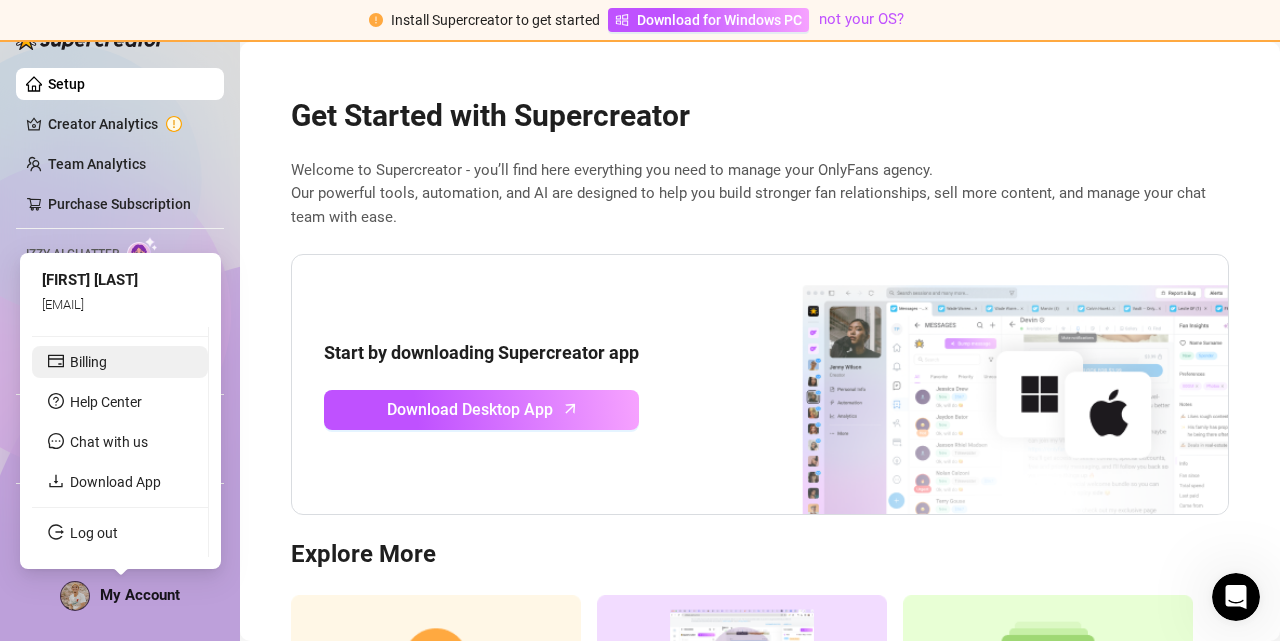 click on "Billing" at bounding box center [88, 362] 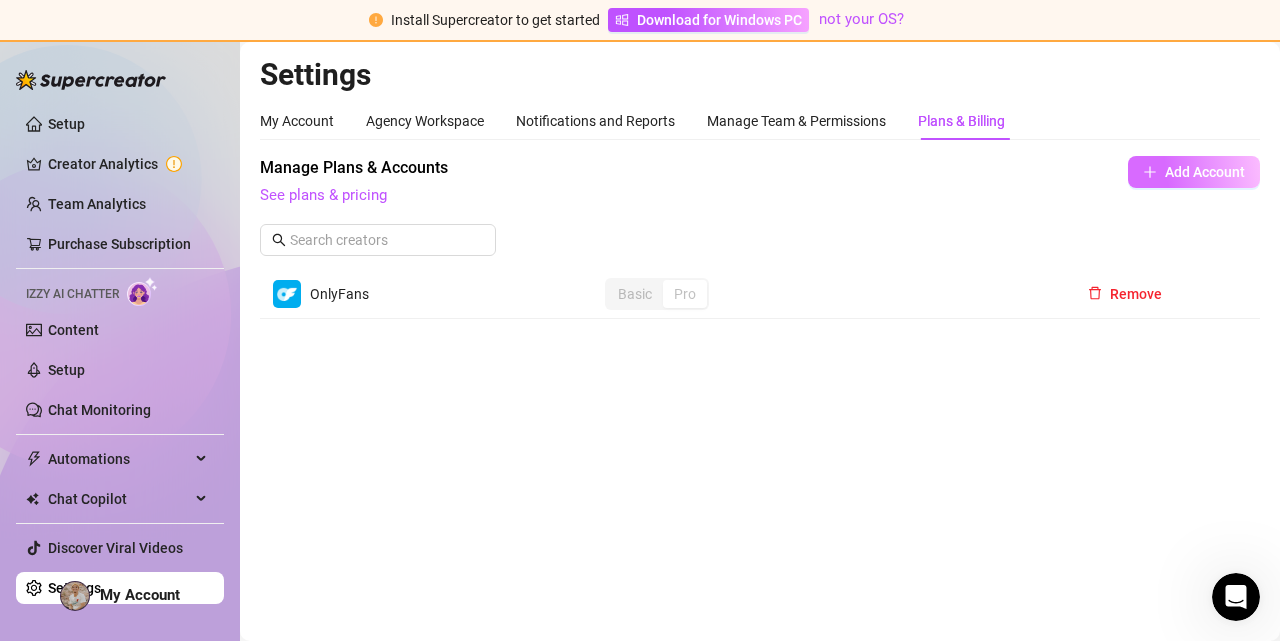 click 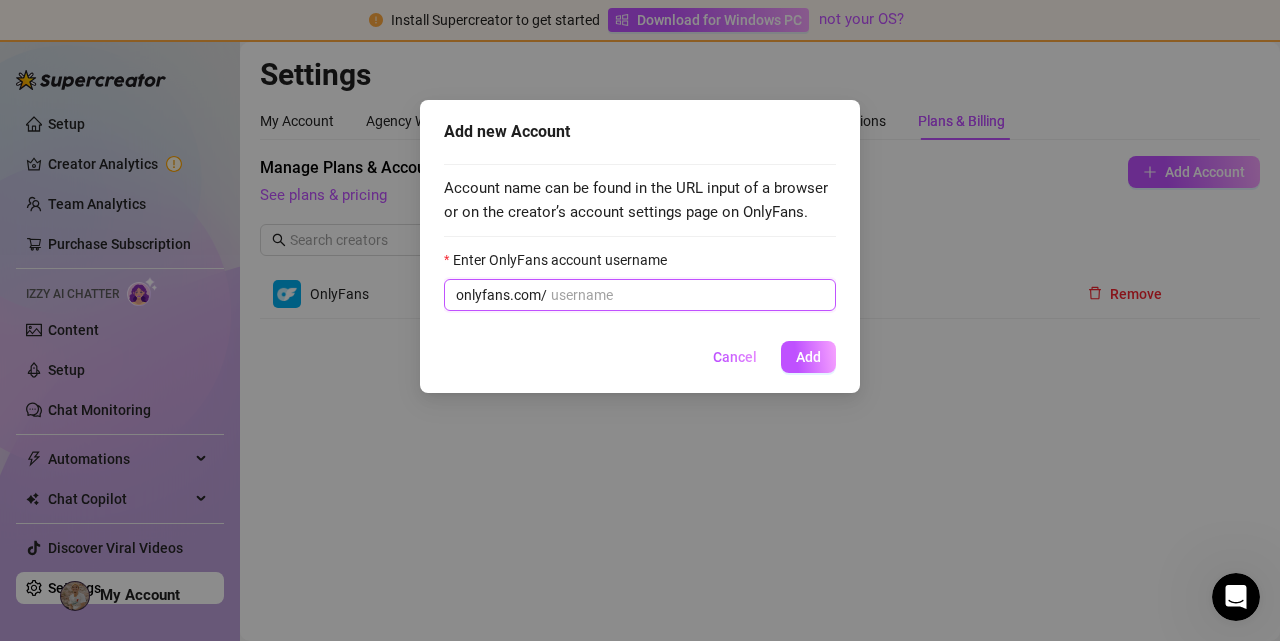 paste on "Buying Onlyfans Account" 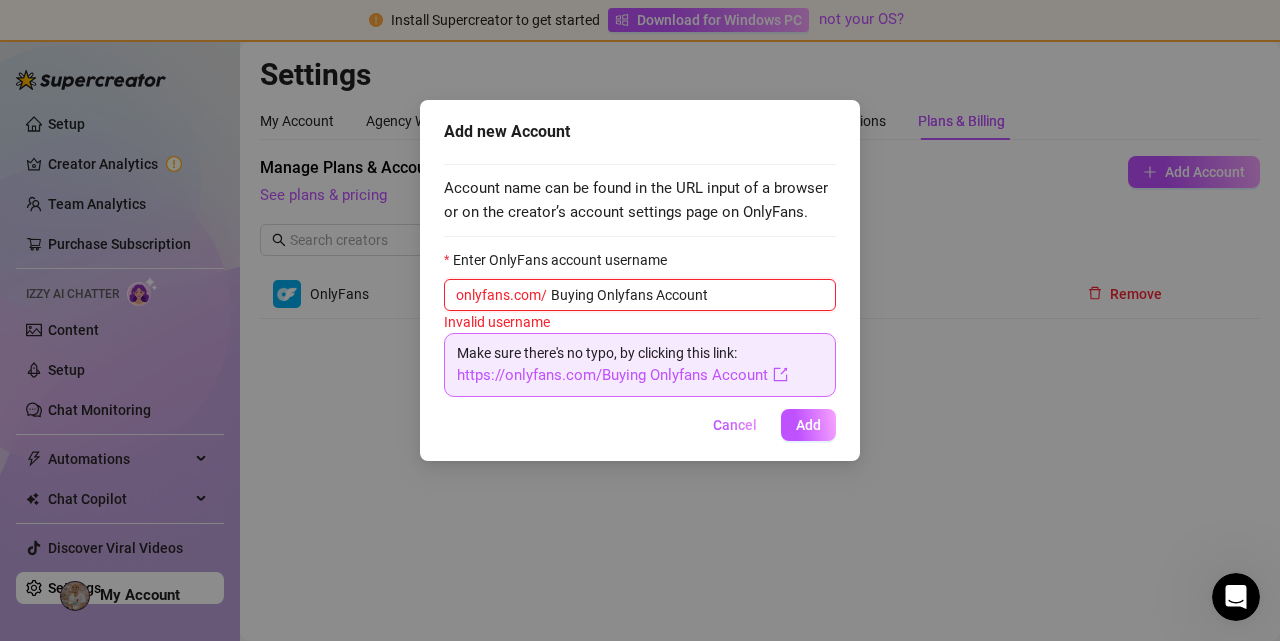 drag, startPoint x: 721, startPoint y: 297, endPoint x: 603, endPoint y: 268, distance: 121.511314 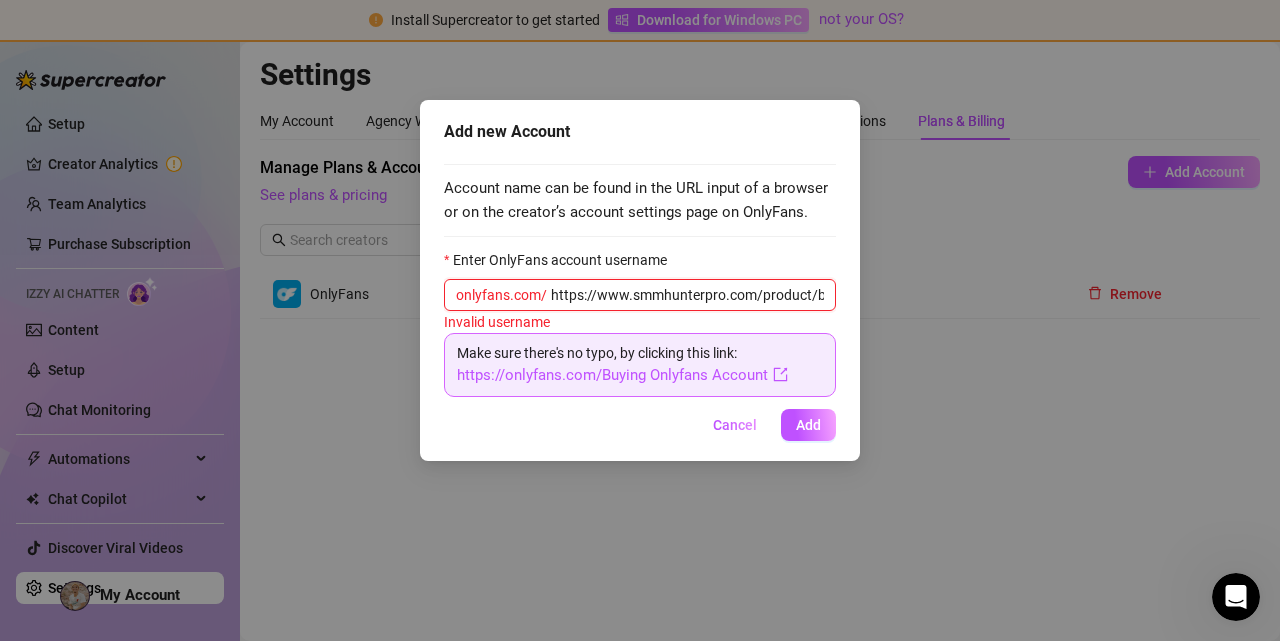 scroll, scrollTop: 0, scrollLeft: 147, axis: horizontal 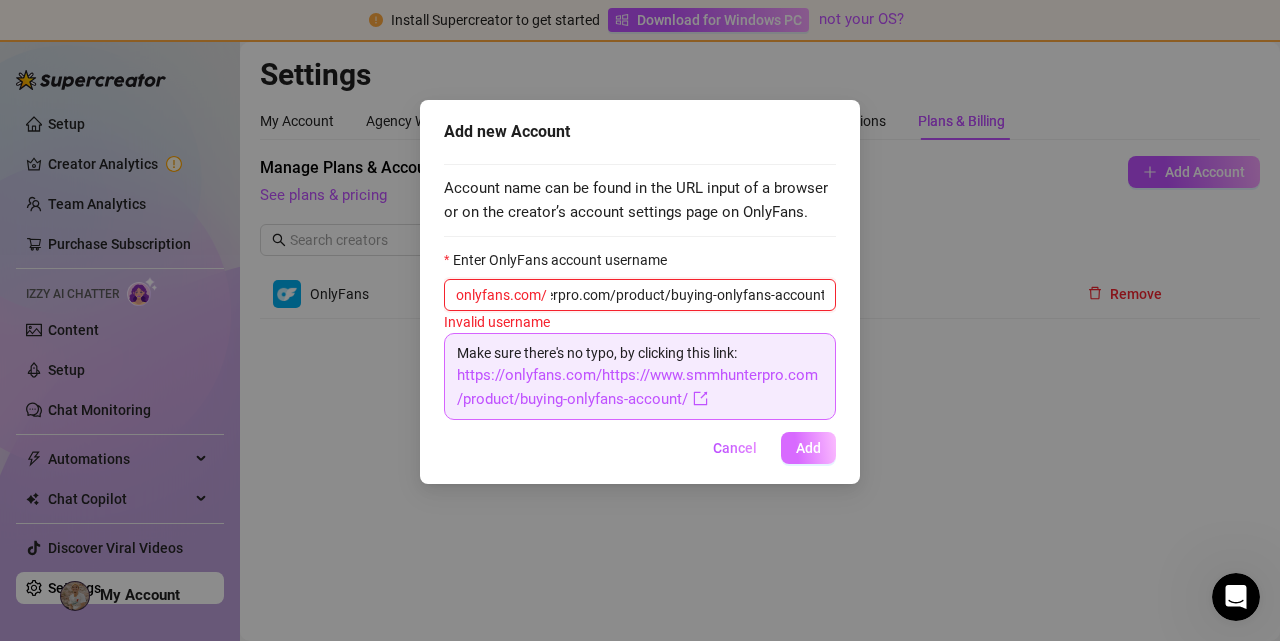type on "https://www.smmhunterpro.com/product/buying-onlyfans-account/" 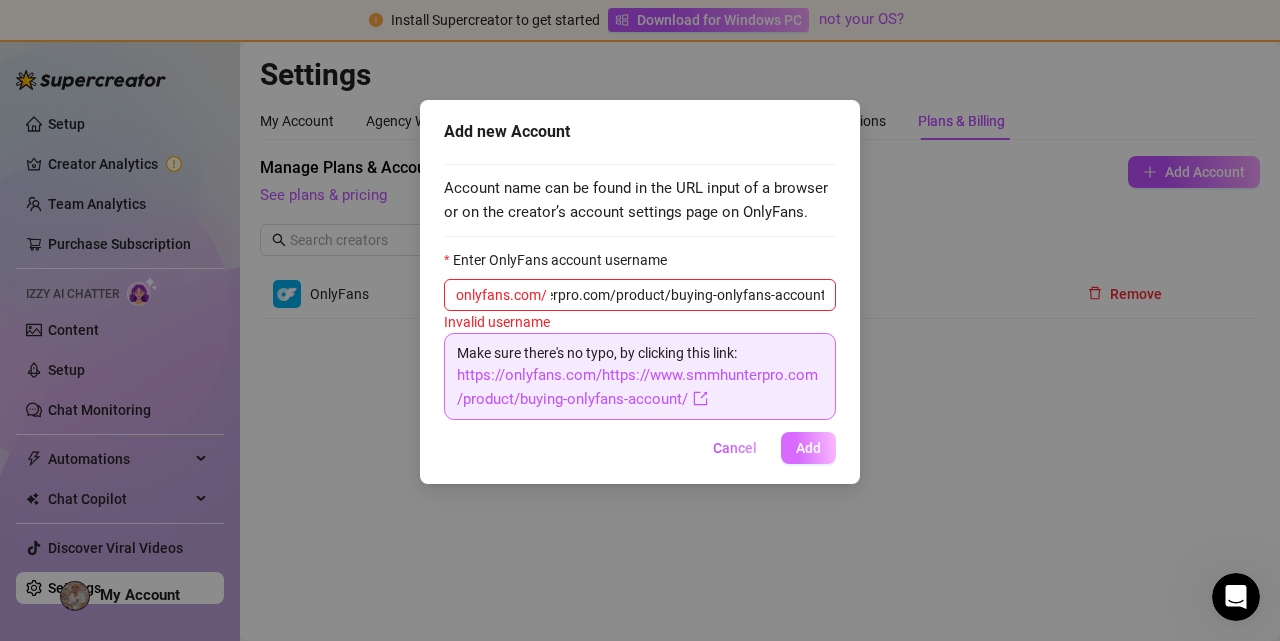 click on "Add" at bounding box center [808, 448] 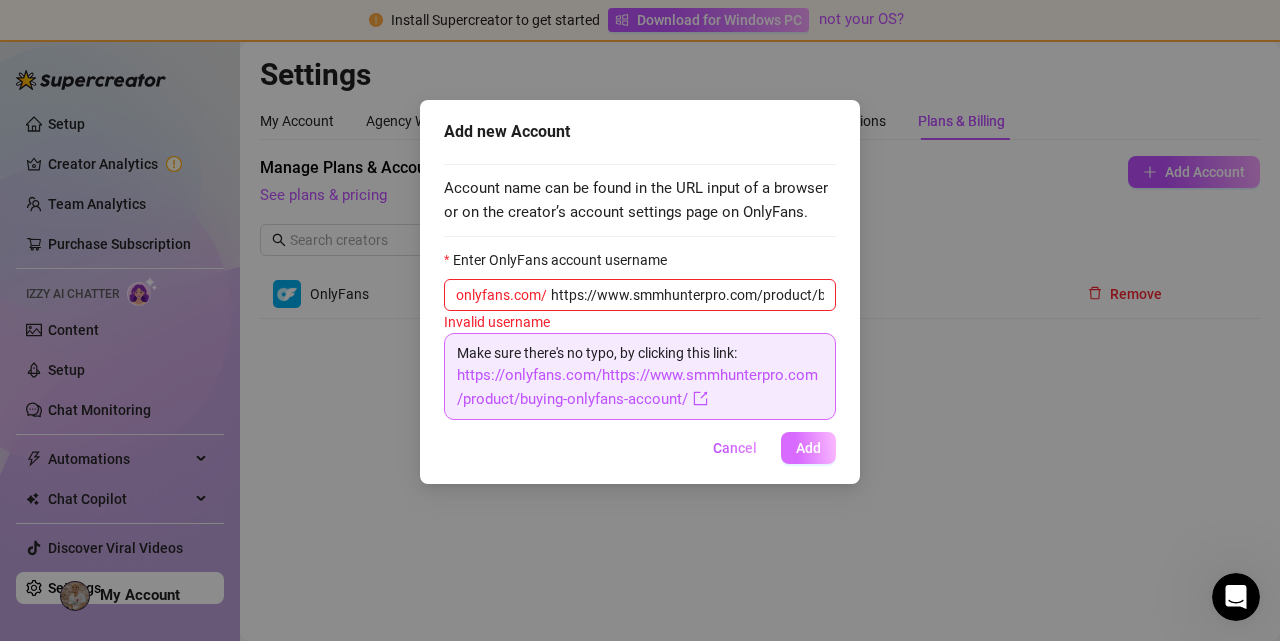 click on "Add" at bounding box center [808, 448] 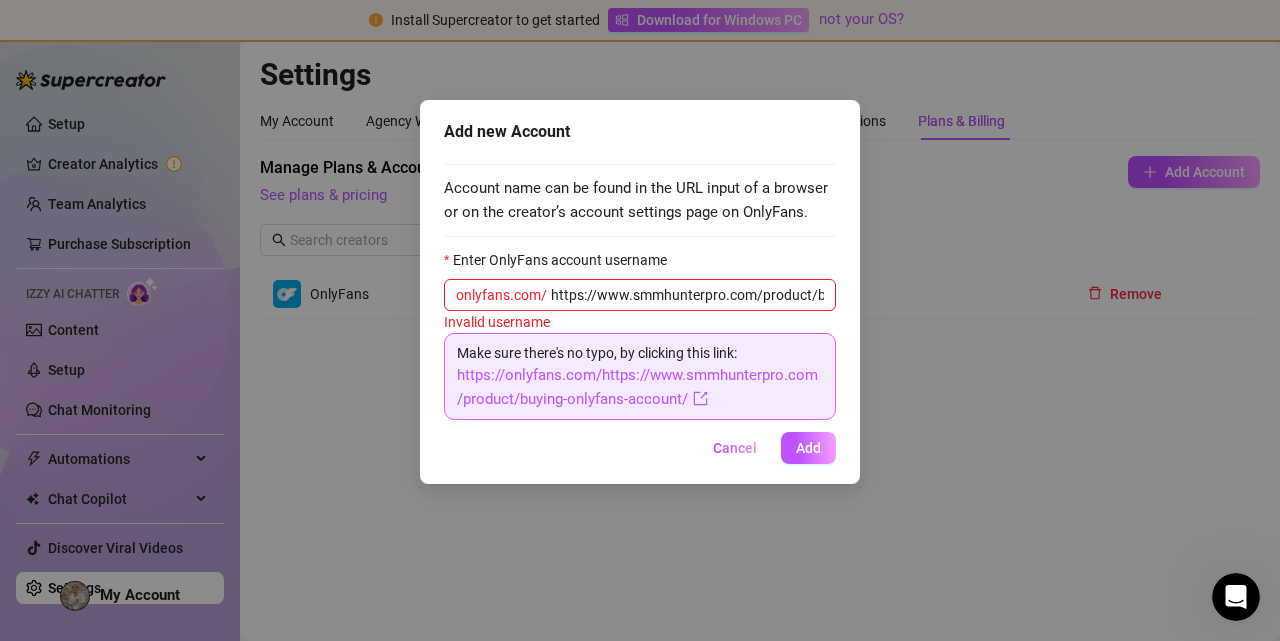 click on "Add new Account Account name can be found in the URL input of a browser or on the creator’s account settings page on OnlyFans. Enter OnlyFans account username onlyfans.com/ https://www.smmhunterpro.com/product/buying-onlyfans-account/ Invalid username Make sure there's no typo, by clicking this link: https://onlyfans.com/https://www.smmhunterpro.com/product/buying-onlyfans-account/ Cancel Add" at bounding box center (640, 320) 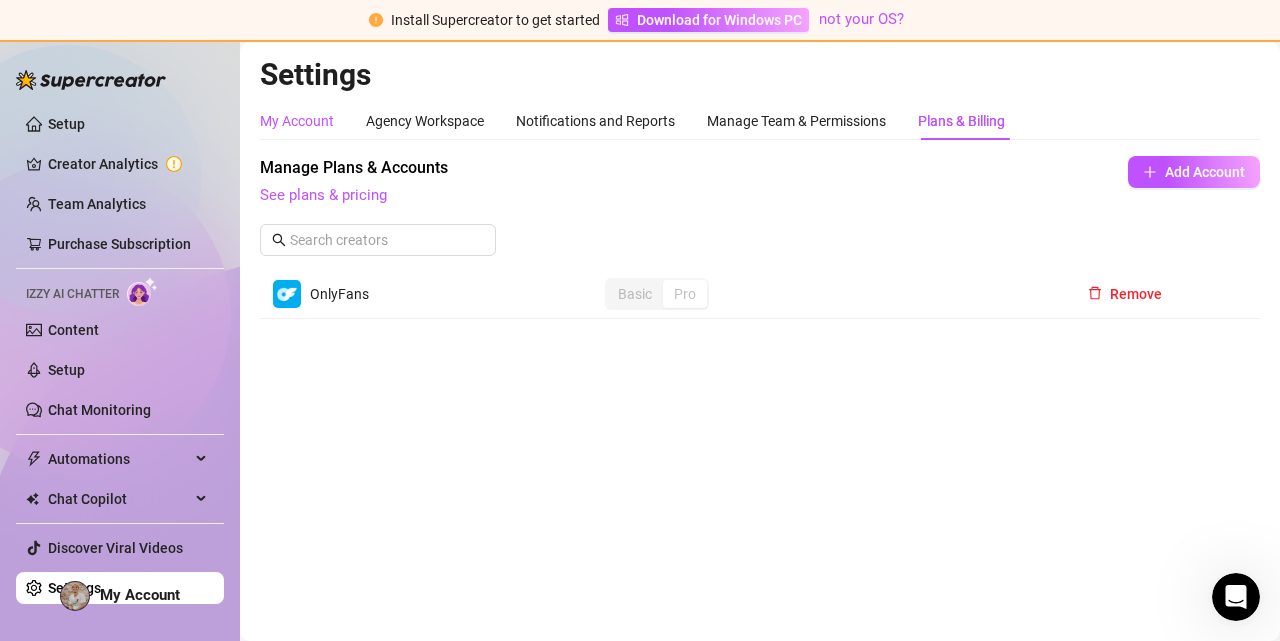 click on "My Account" at bounding box center [297, 121] 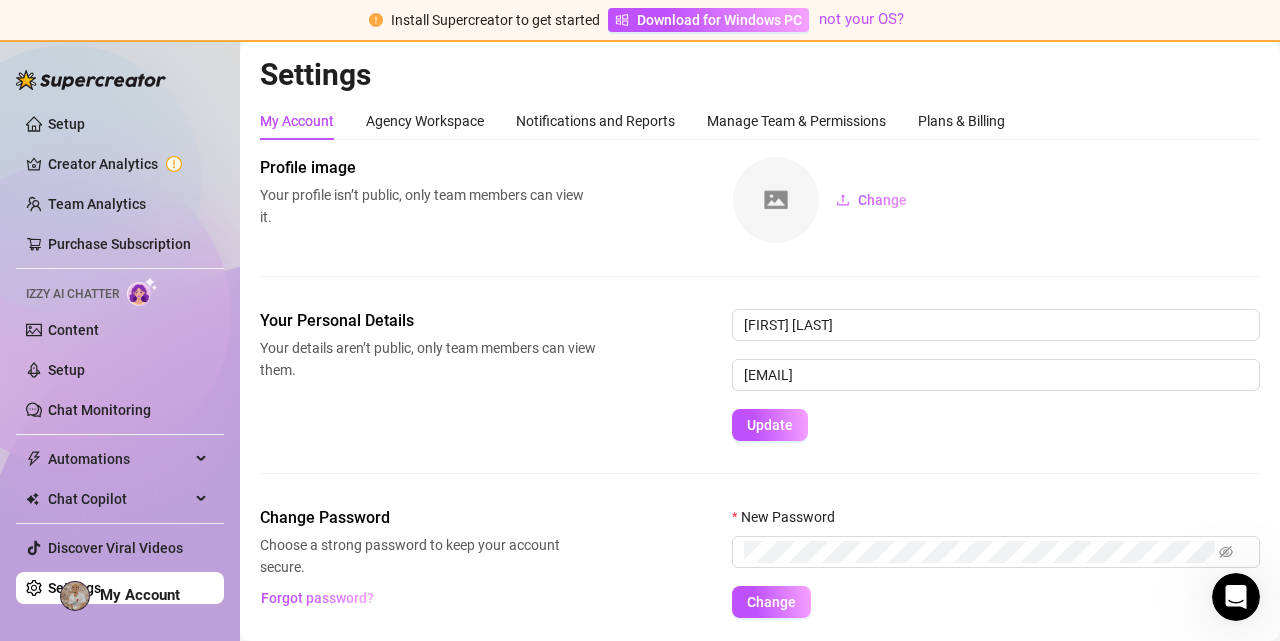 scroll, scrollTop: 62, scrollLeft: 0, axis: vertical 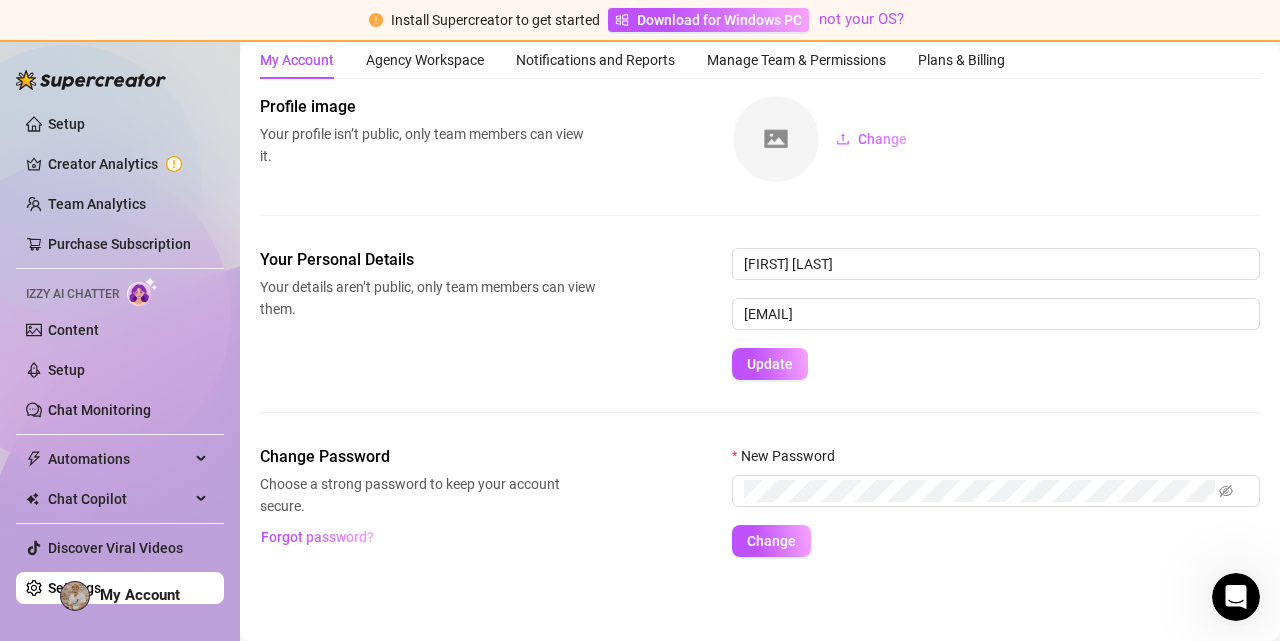 click at bounding box center [776, 139] 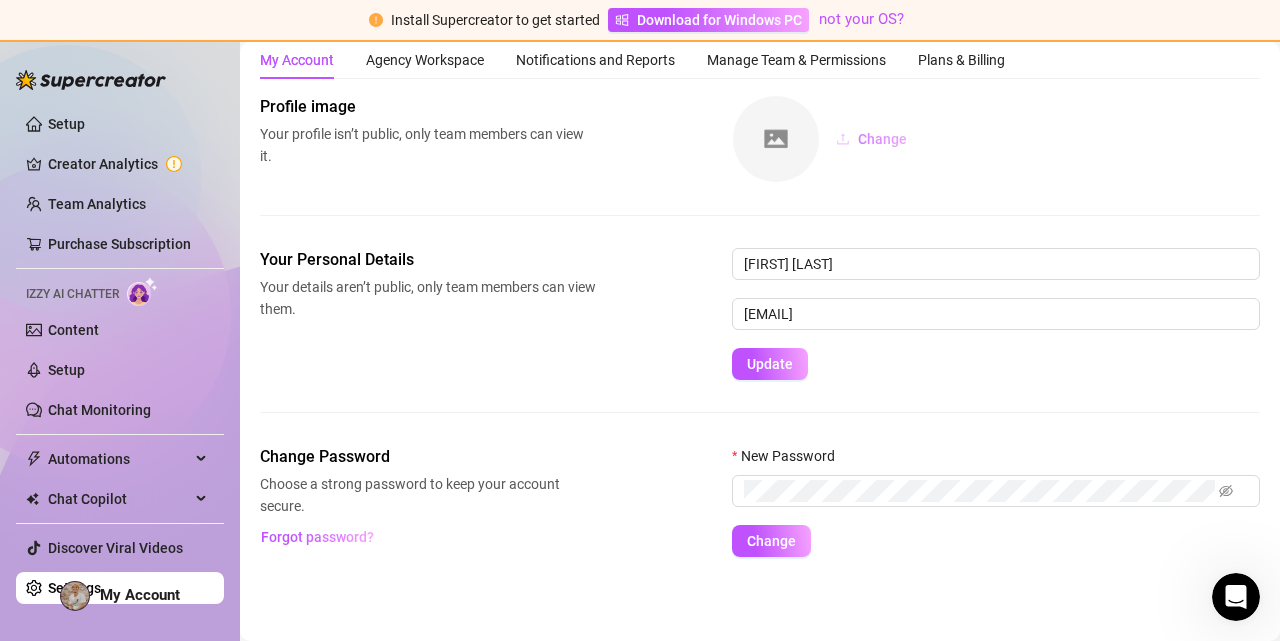 click on "Change" at bounding box center (882, 139) 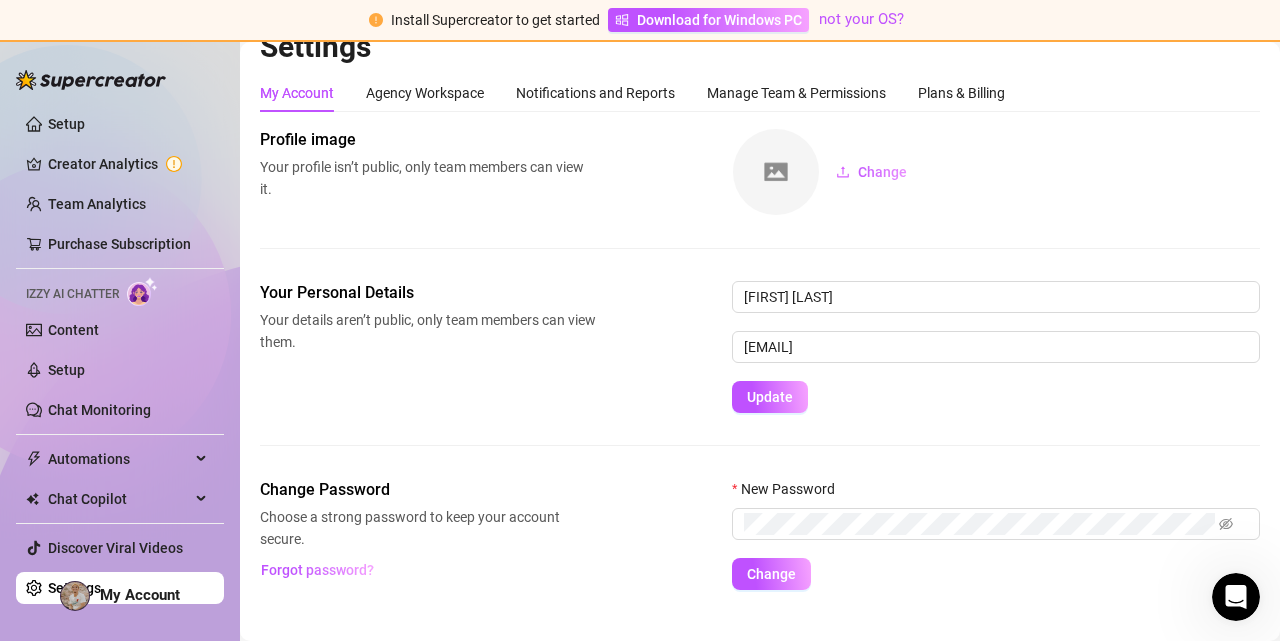 scroll, scrollTop: 0, scrollLeft: 0, axis: both 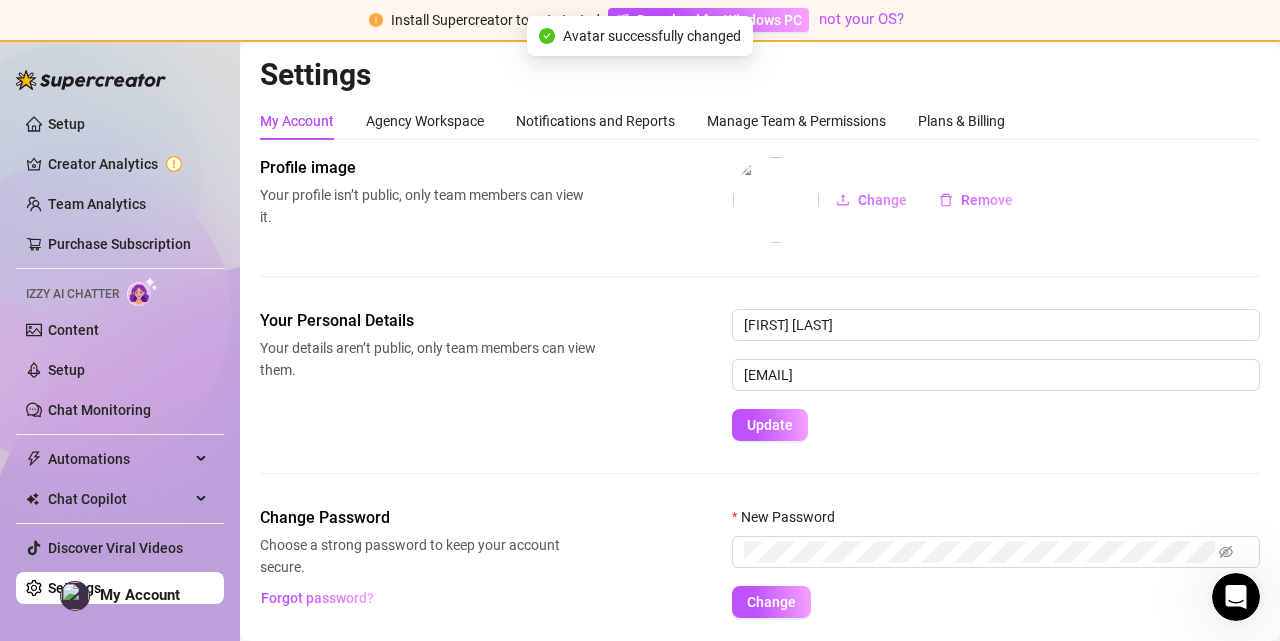 click on "Change Remove" at bounding box center (996, 200) 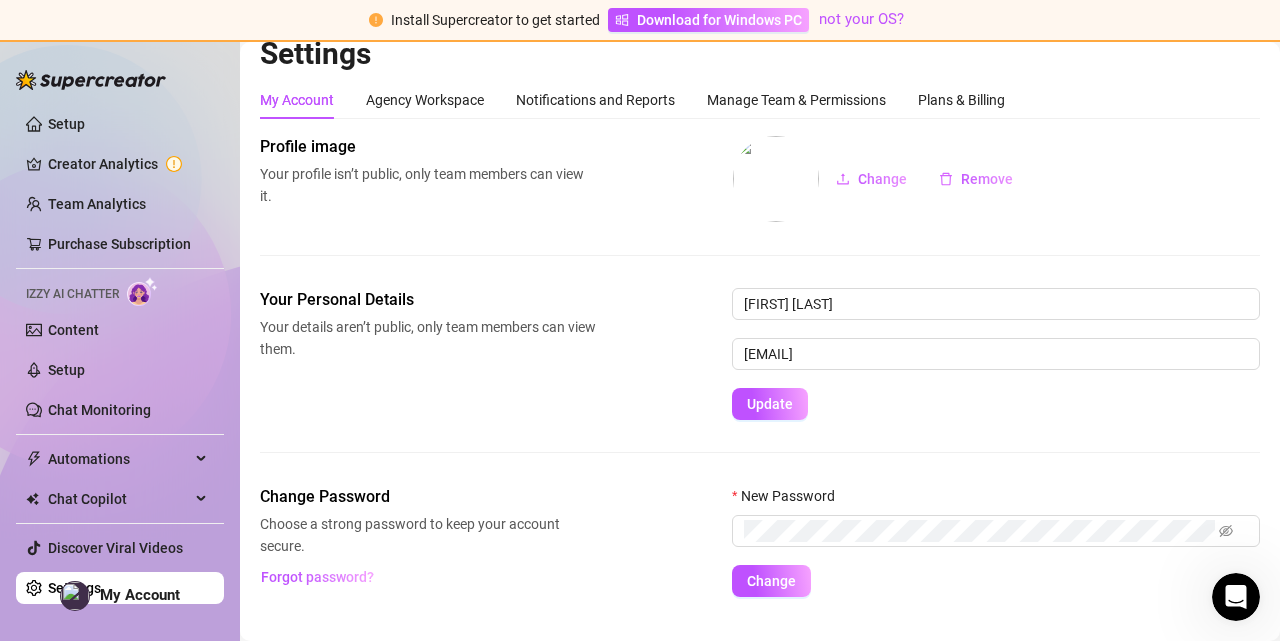 scroll, scrollTop: 0, scrollLeft: 0, axis: both 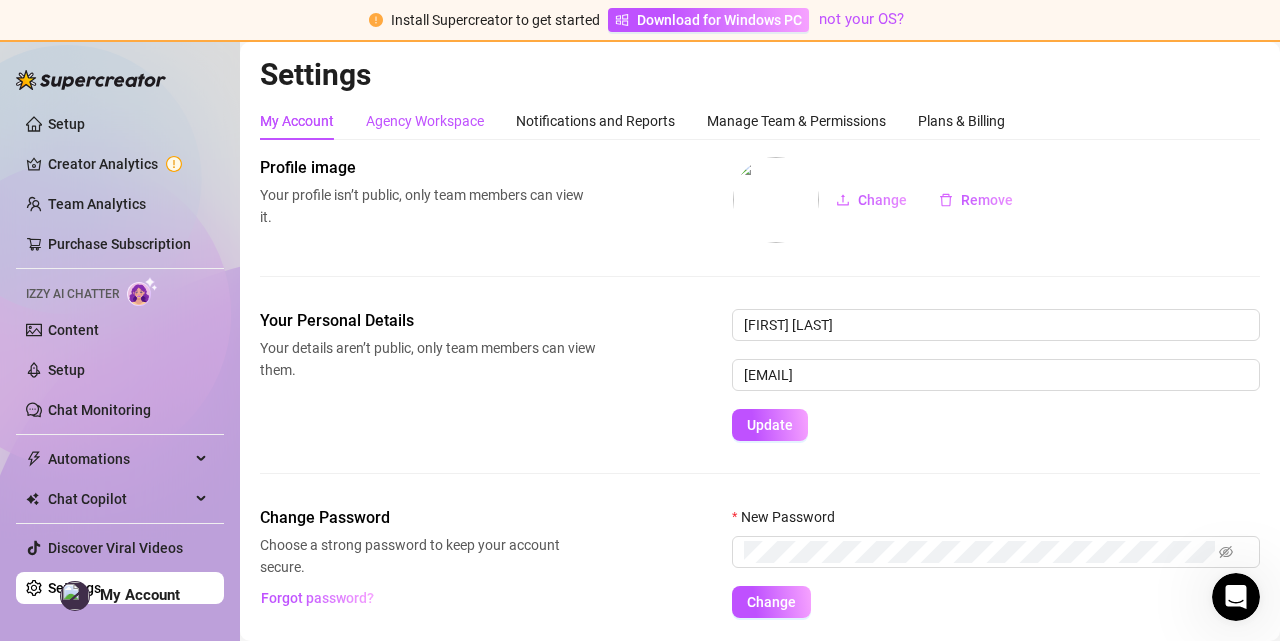 click on "Agency Workspace" at bounding box center (425, 121) 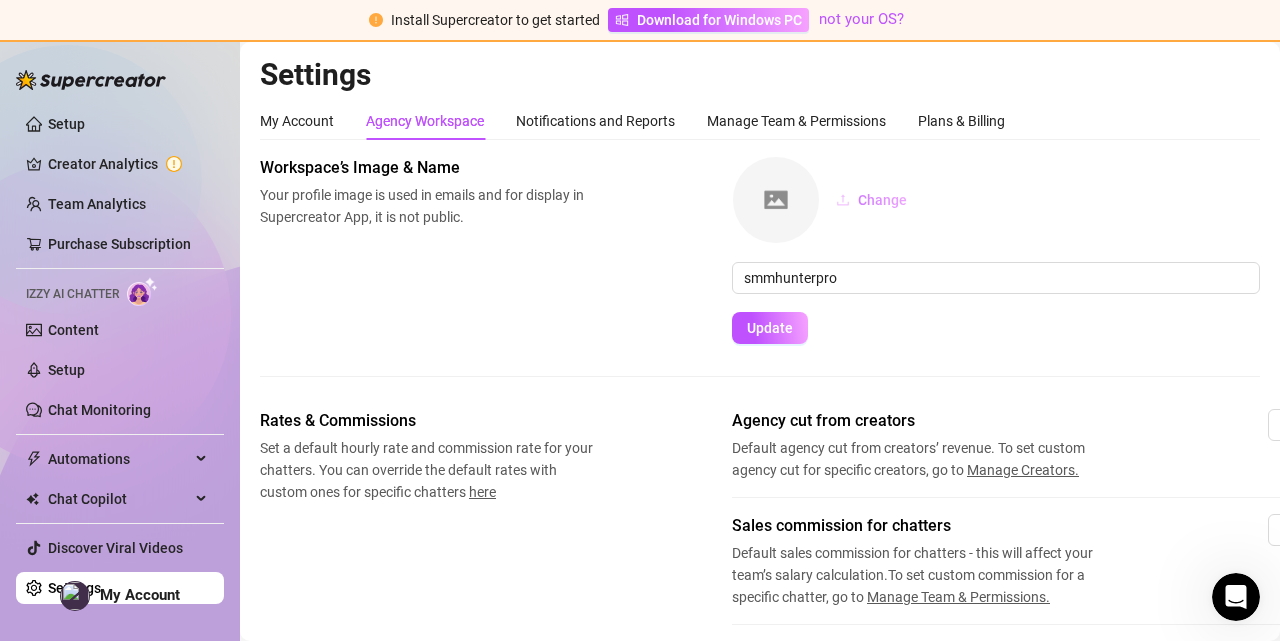 click on "Change" at bounding box center [871, 200] 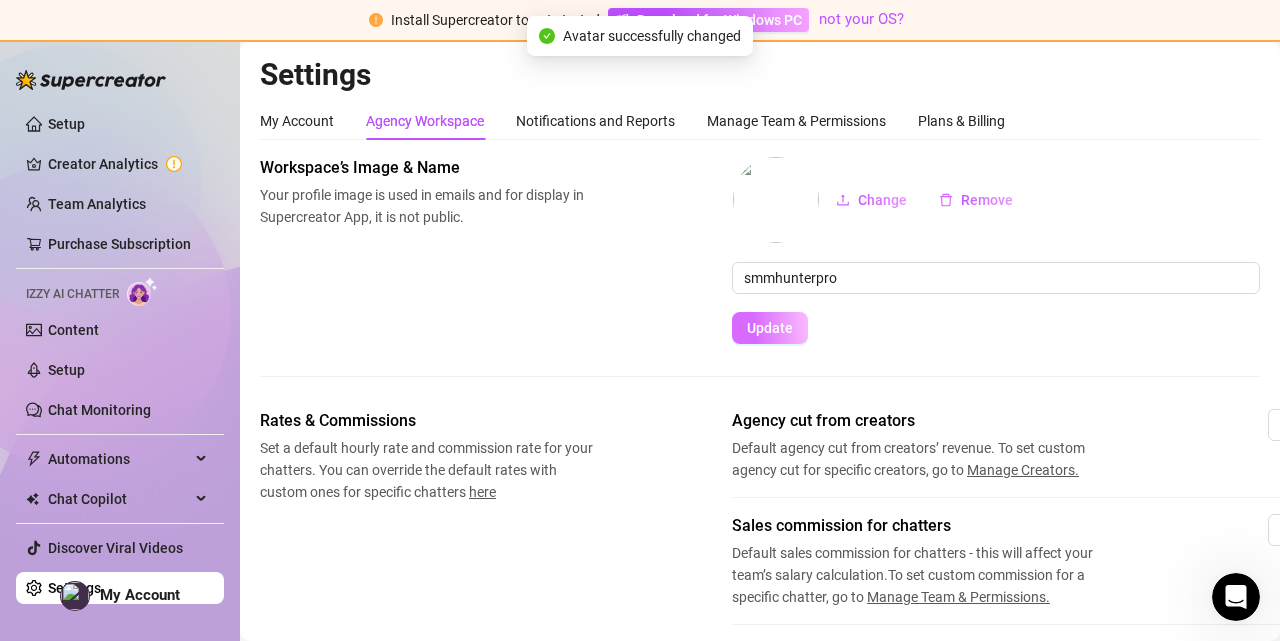 click on "Update" at bounding box center (770, 328) 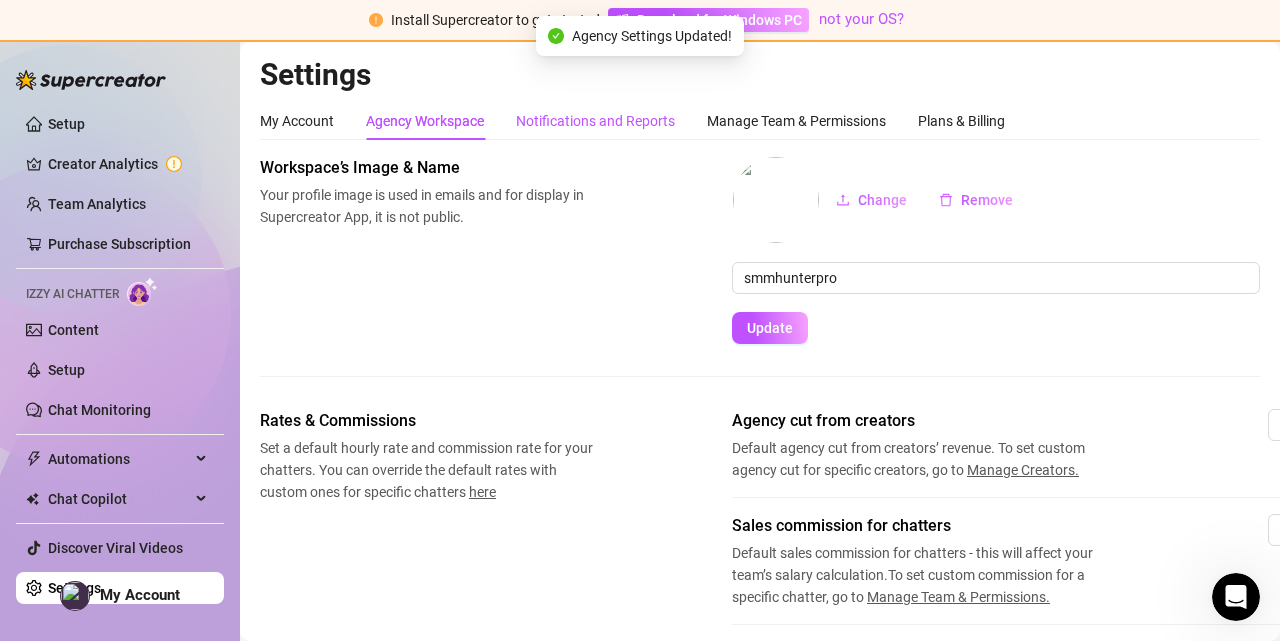 click on "Notifications and Reports" at bounding box center (595, 121) 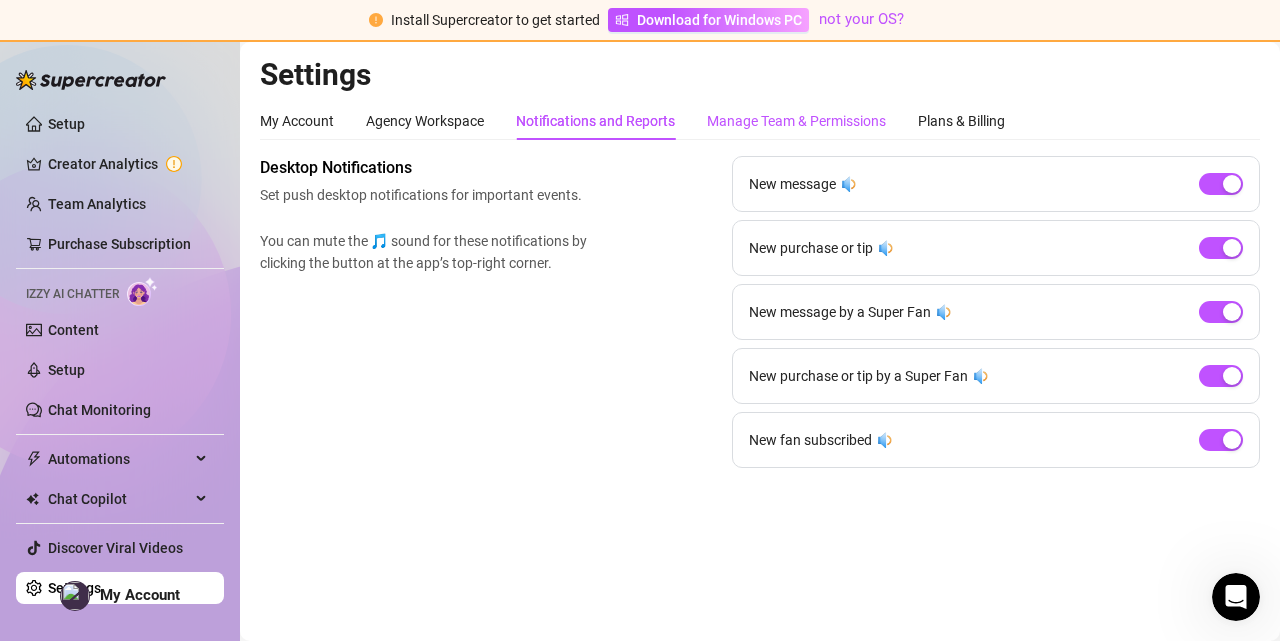 click on "Manage Team & Permissions" at bounding box center [796, 121] 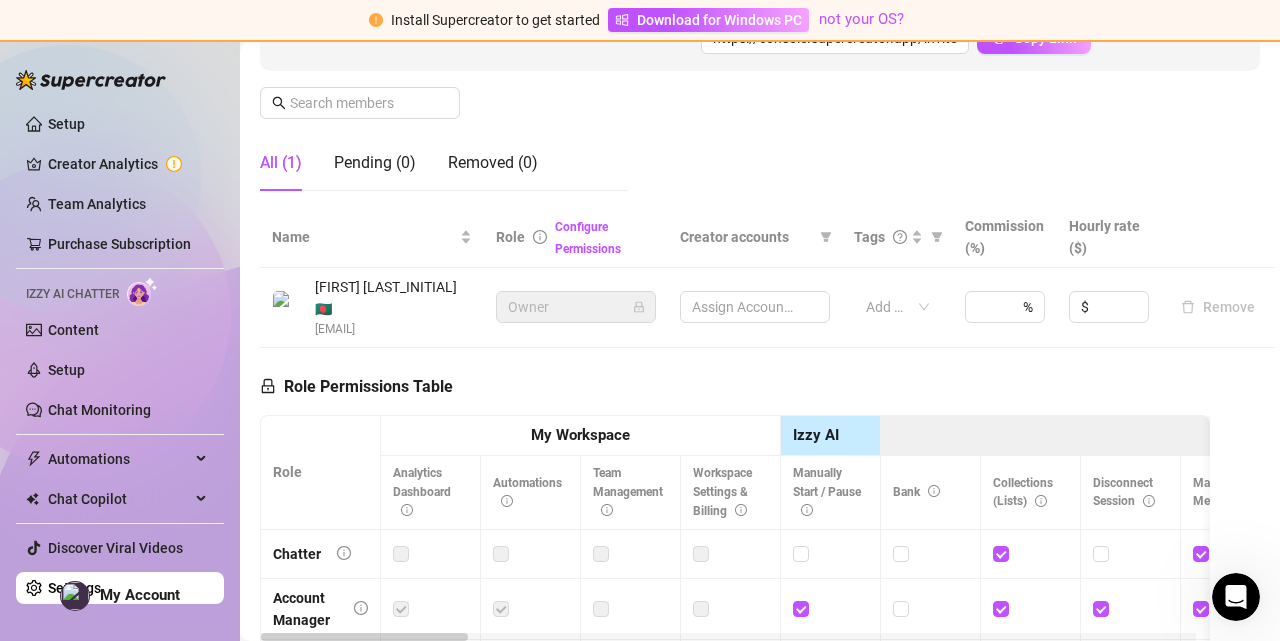 scroll, scrollTop: 400, scrollLeft: 0, axis: vertical 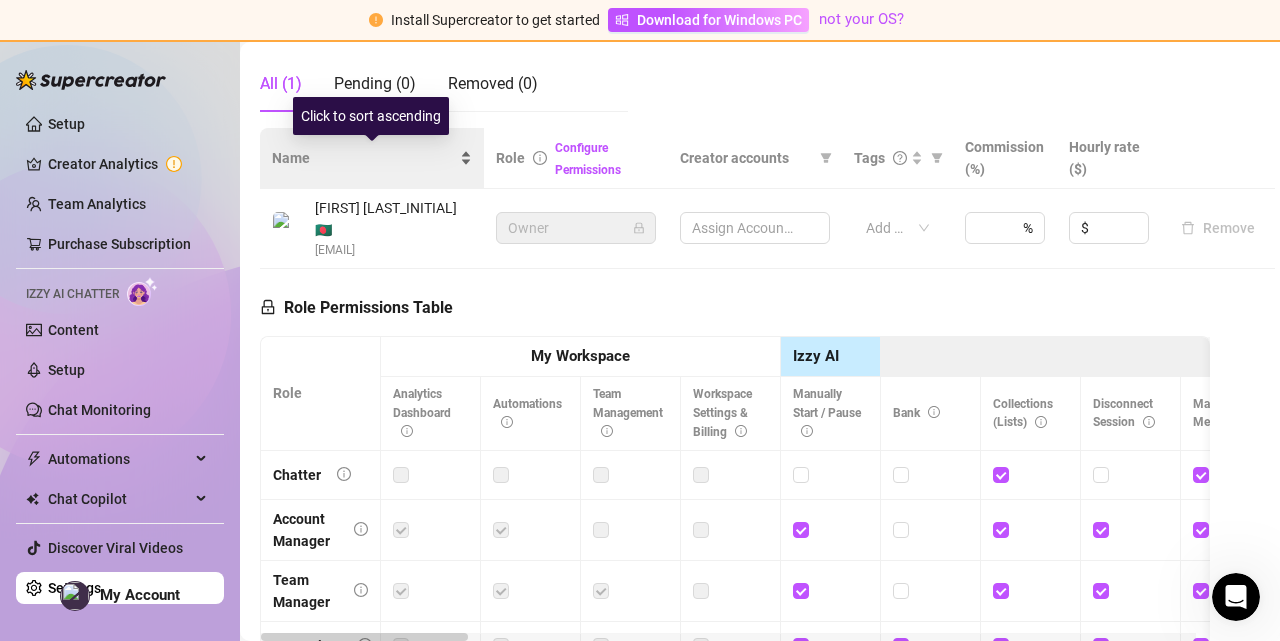 click on "Name" at bounding box center [364, 158] 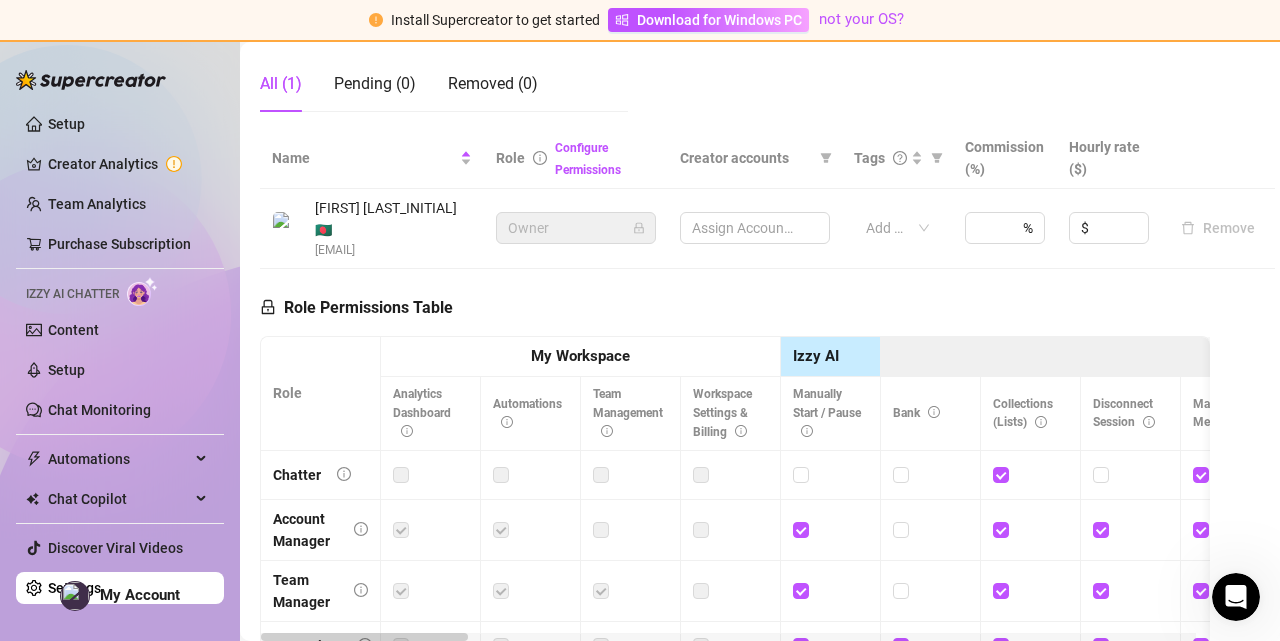 click on "Owner" at bounding box center [576, 228] 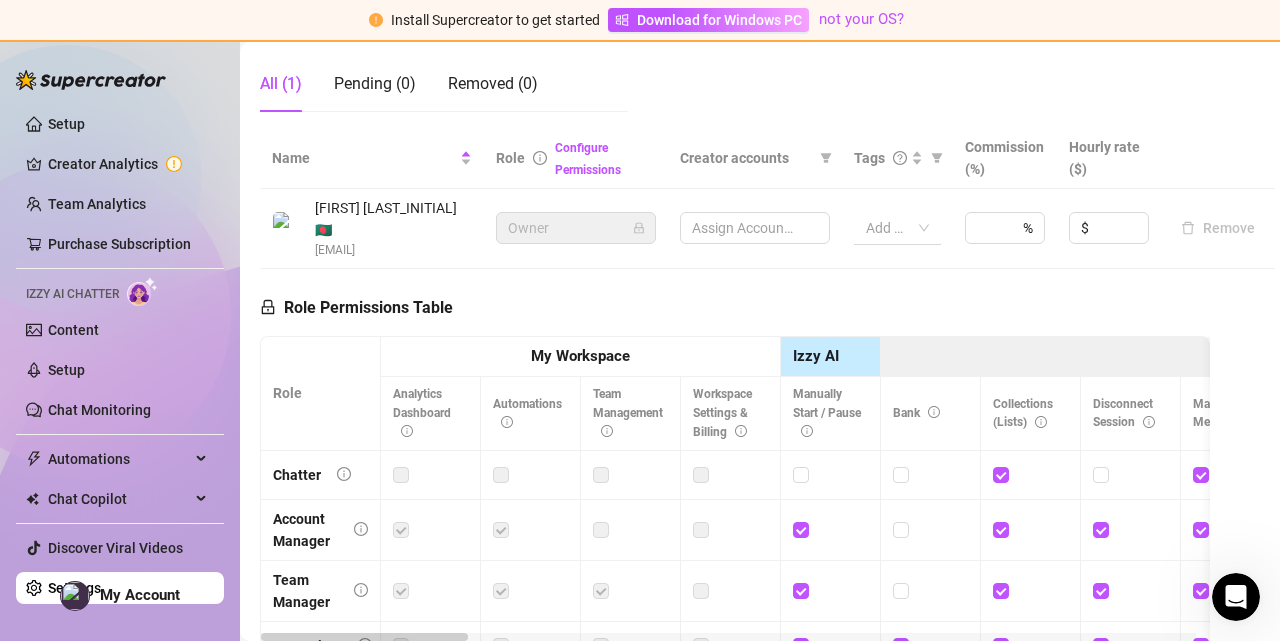 click on "Add or enter new" at bounding box center [897, 228] 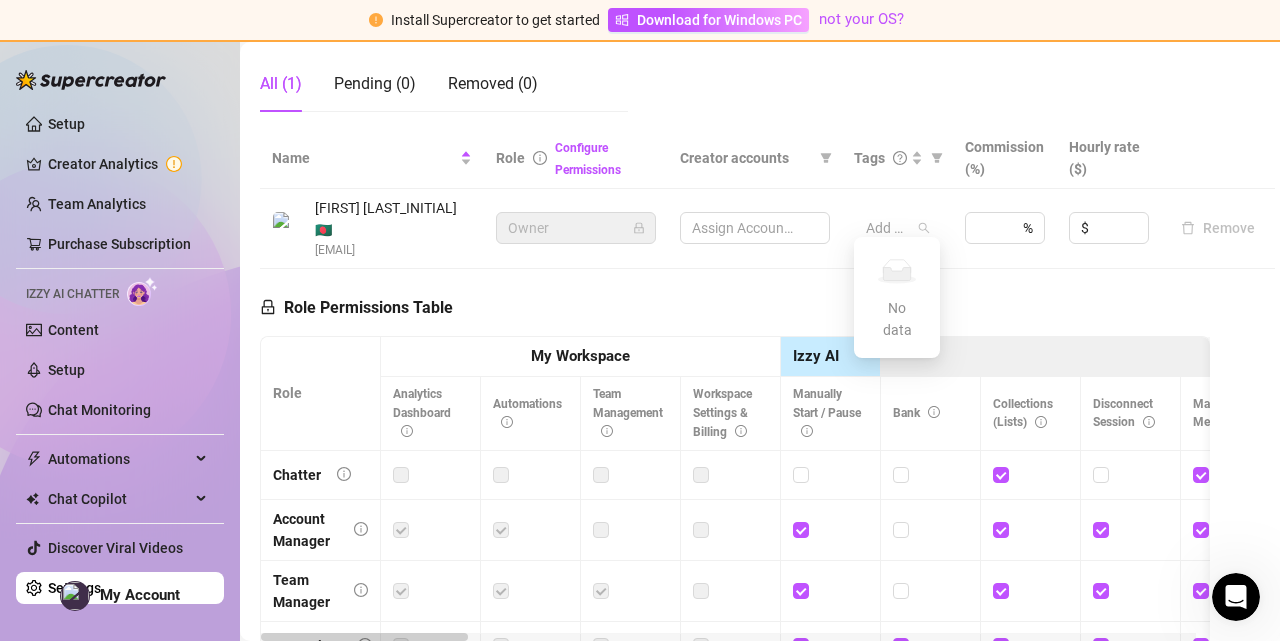 click on "Role Permissions Table Role My Workspace Izzy AI OnlyFans Side Menu OnlyFans Chat Page OnlyFans Account Settings OnlyFans Statements Page Analytics Dashboard Automations Team Management Workspace Settings & Billing Manually Start / Pause Bank Collections (Lists) Disconnect Session Mass Message Mass Message Stats My Profile Notifications Your Cards Posts Promotions Queue Referrals Release Forms Statistics Story & Highlights Streaming Vault Chats Chat - Add New Media Account Fans and following General (Display) Messaging Notifications Privacy and safety Profile Social Media Story Streaming Subscription price and bundles Tracking Links Statements (Earnings) Chargebacks Earnings Statistics Payout Requests Referrals                                                                                     Chatter Account Manager Team Manager Supervisor Owner Analyst" at bounding box center (735, 547) 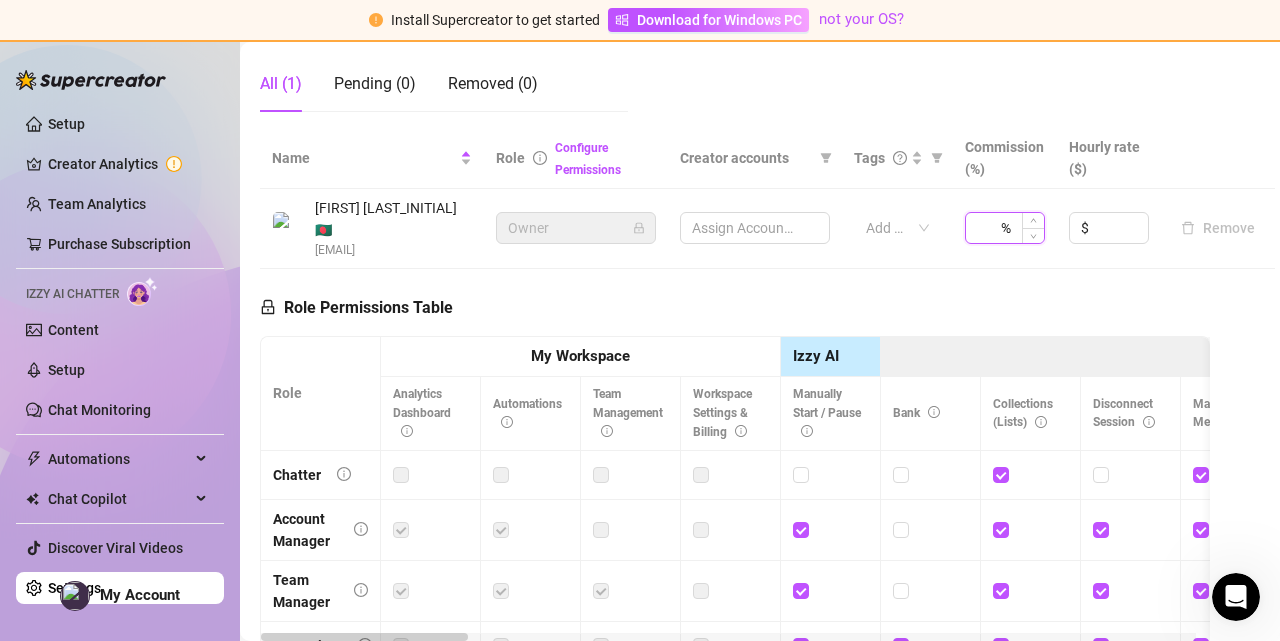 click at bounding box center (987, 228) 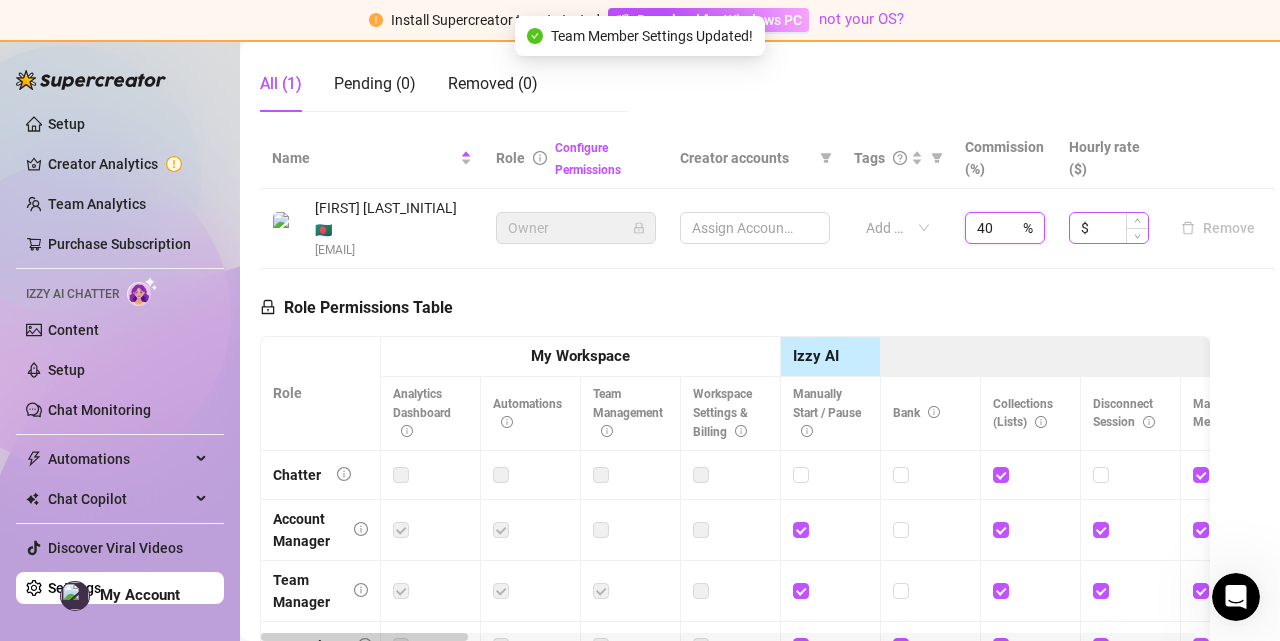 type on "40" 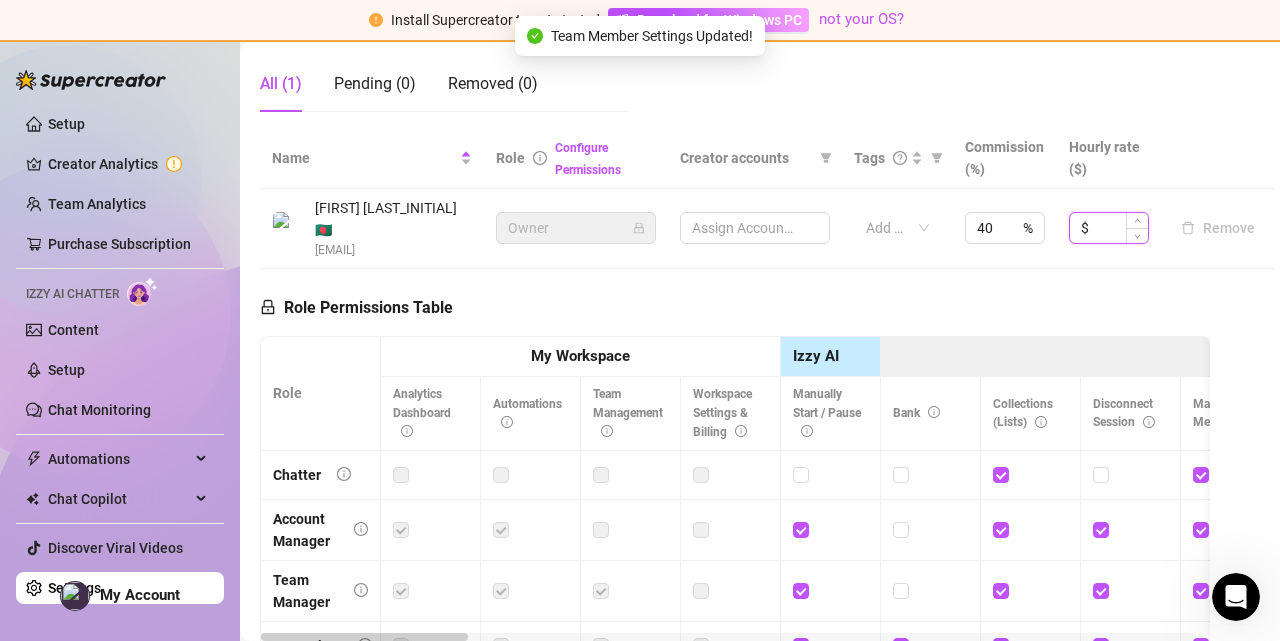 click at bounding box center (1120, 228) 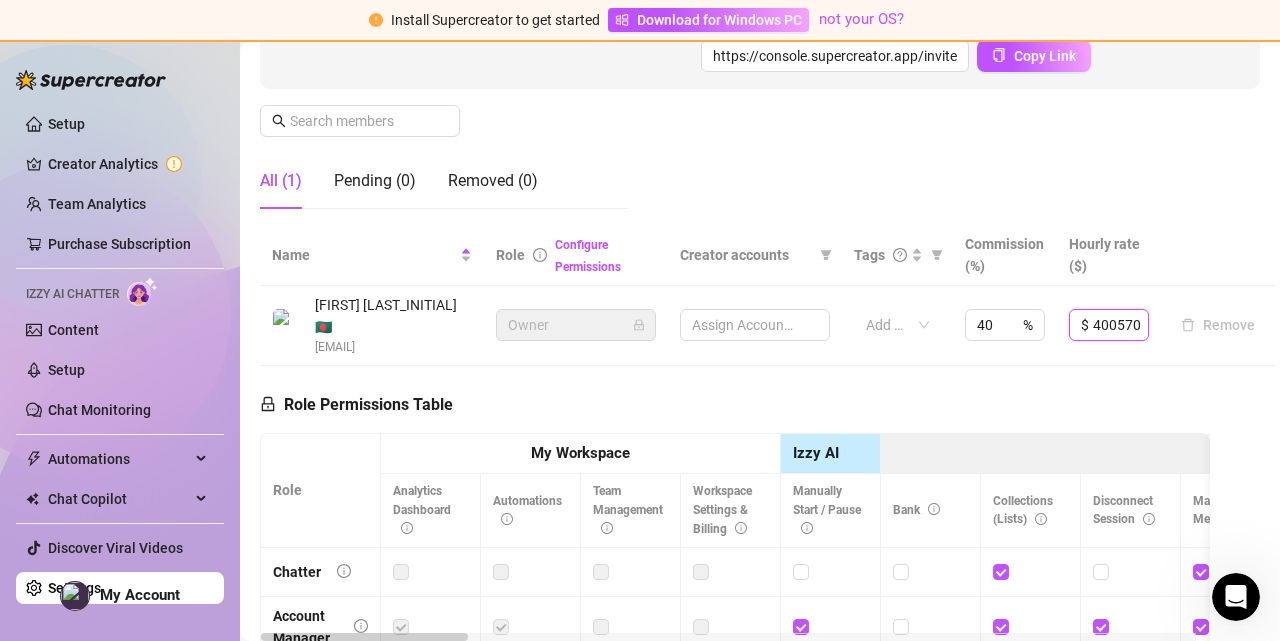 scroll, scrollTop: 267, scrollLeft: 0, axis: vertical 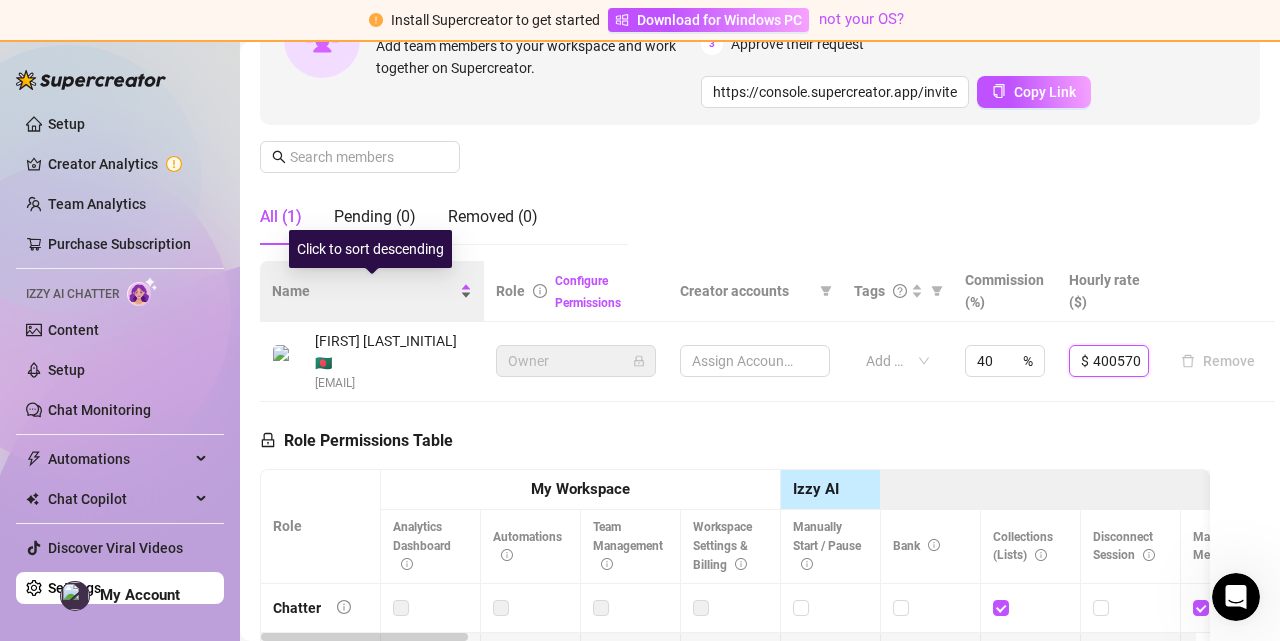 type on "400570" 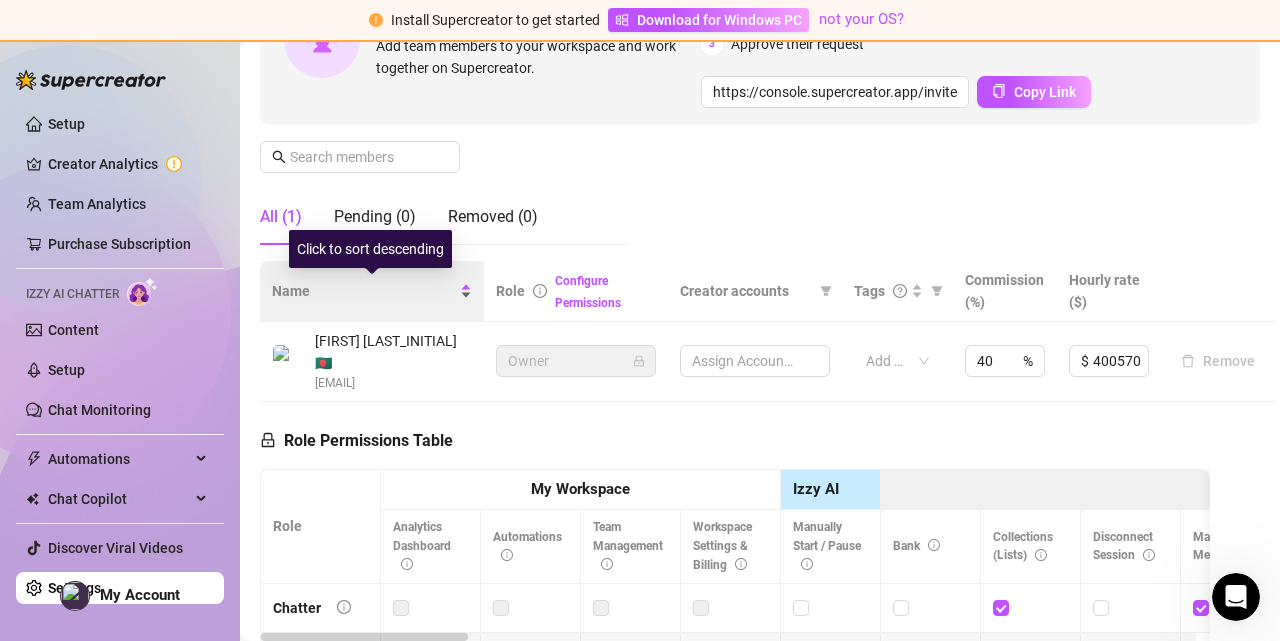 click on "Name" at bounding box center [372, 291] 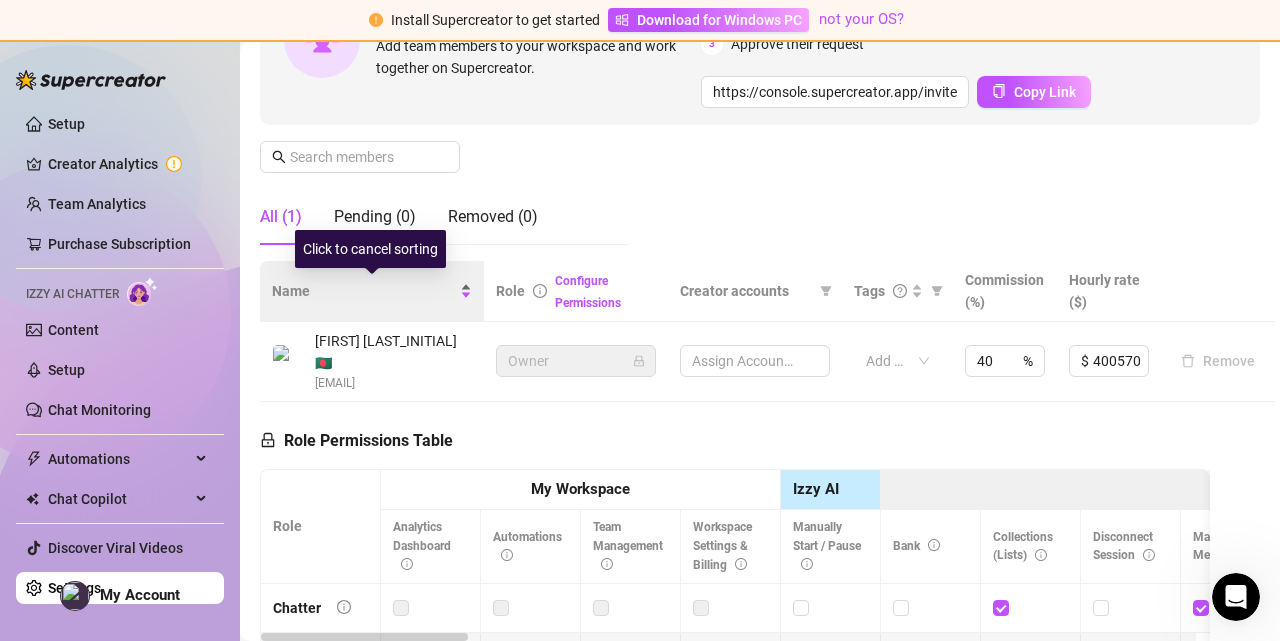 click on "Name" at bounding box center [372, 291] 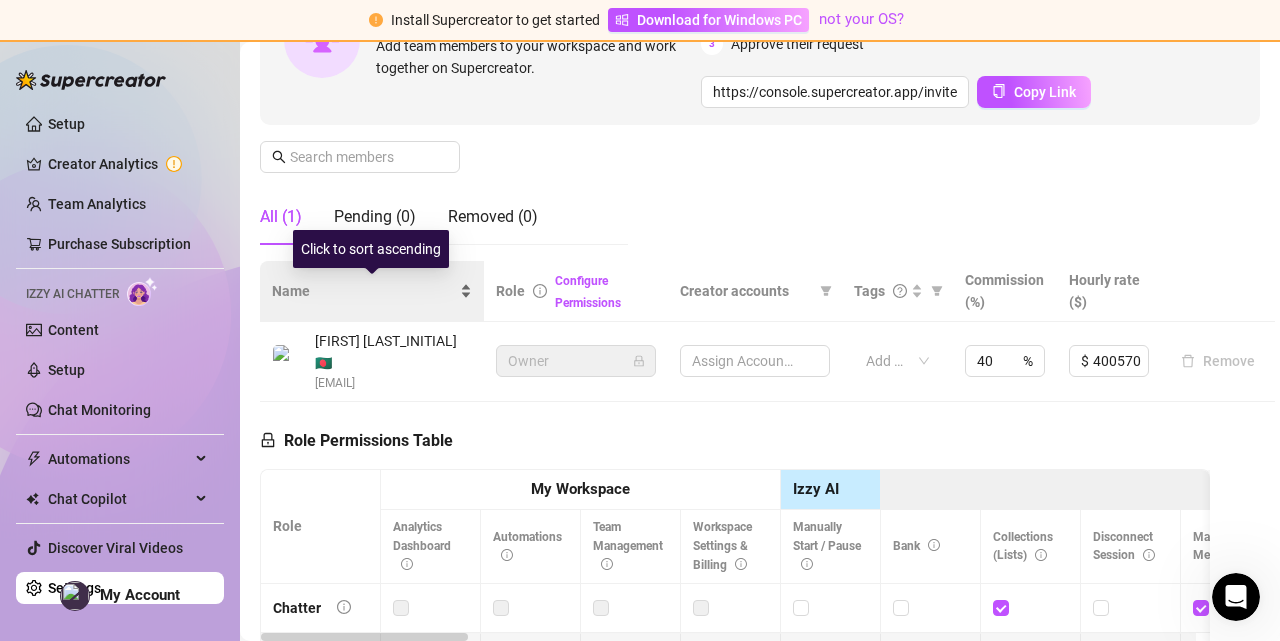 click on "Name" at bounding box center [364, 291] 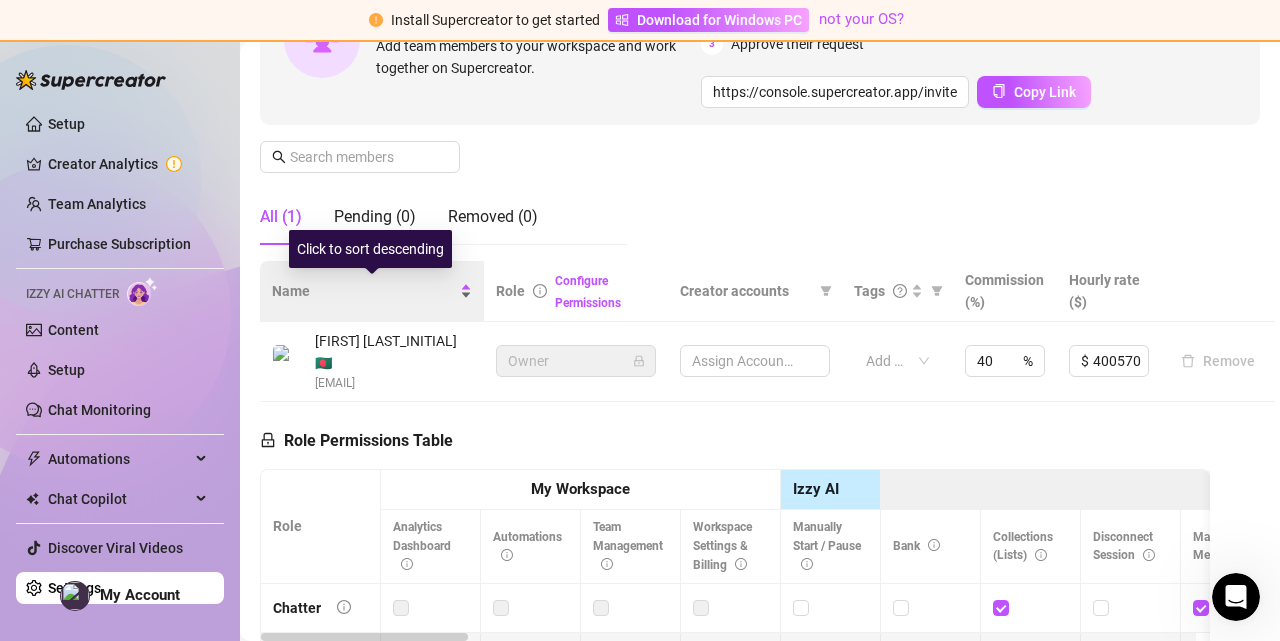 click on "Name" at bounding box center [364, 291] 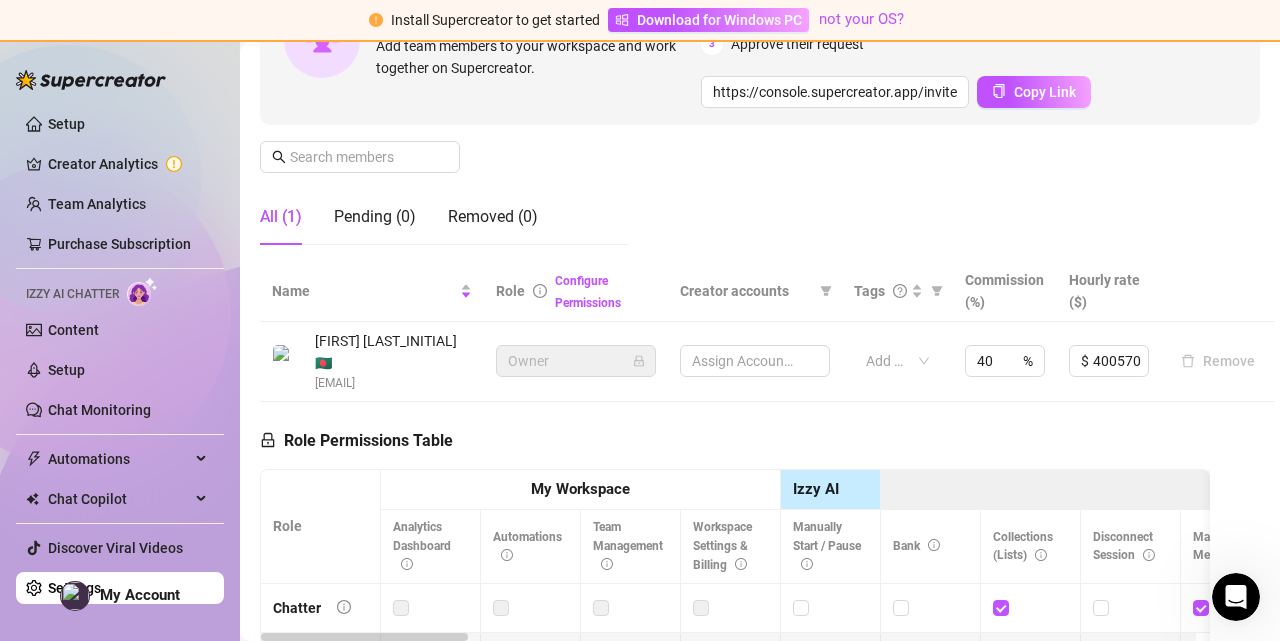 click on "[FIRST] K.  🇧🇩" at bounding box center [393, 352] 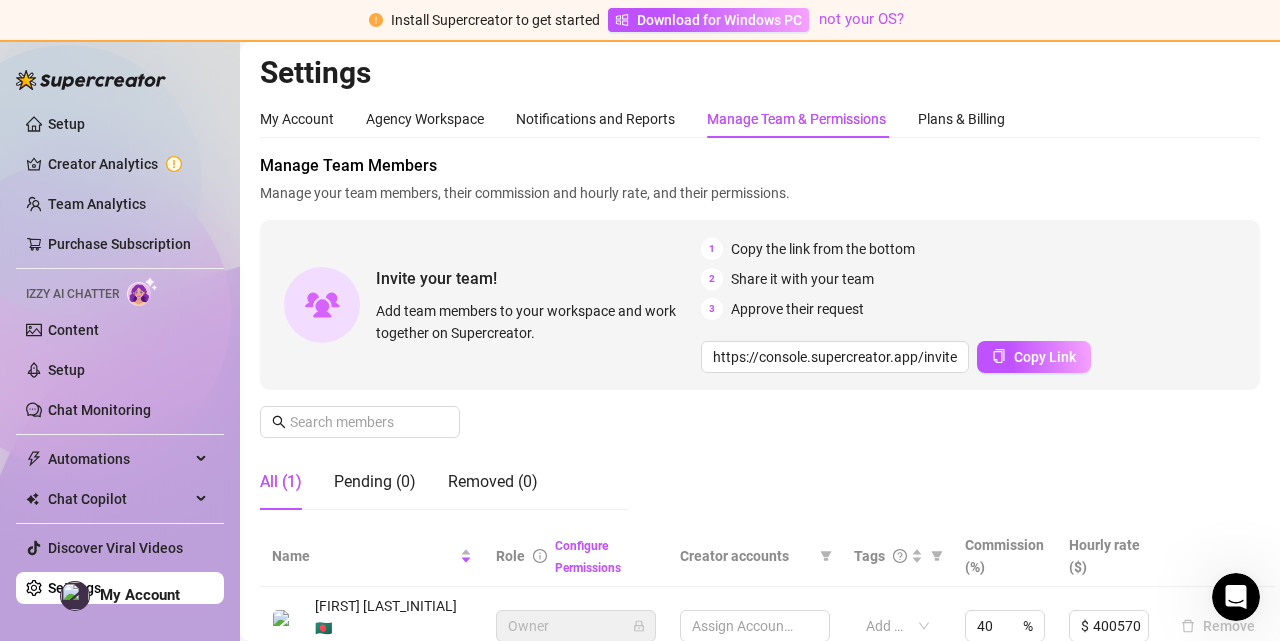 scroll, scrollTop: 0, scrollLeft: 0, axis: both 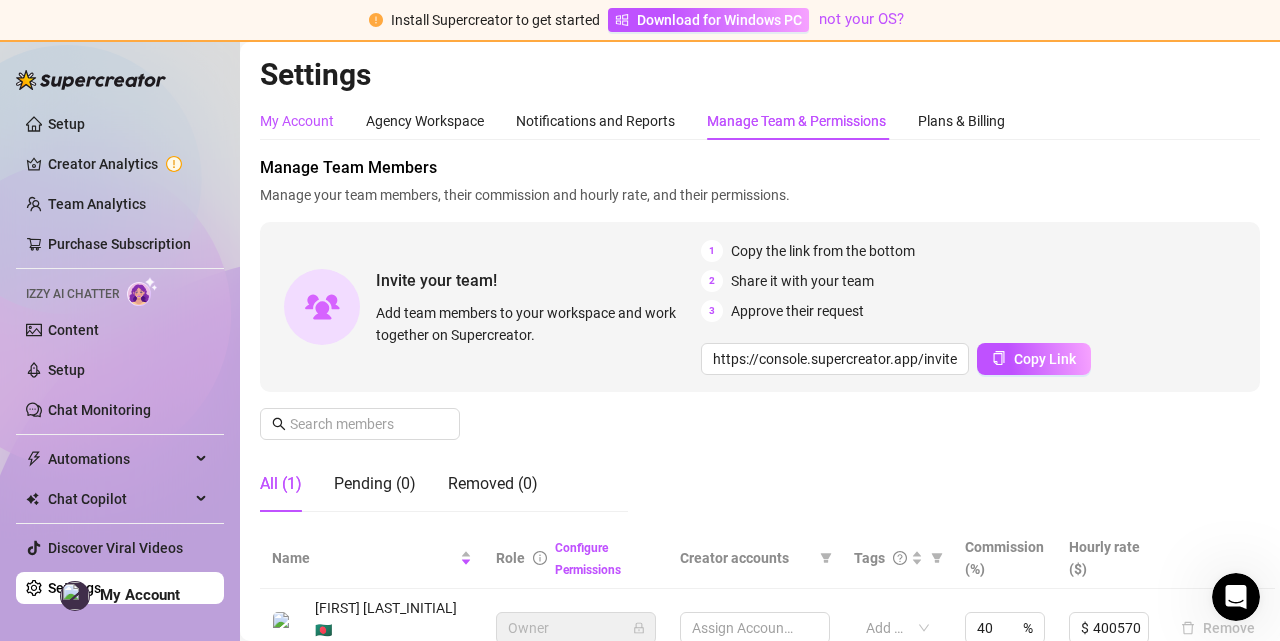 click on "My Account" at bounding box center (297, 121) 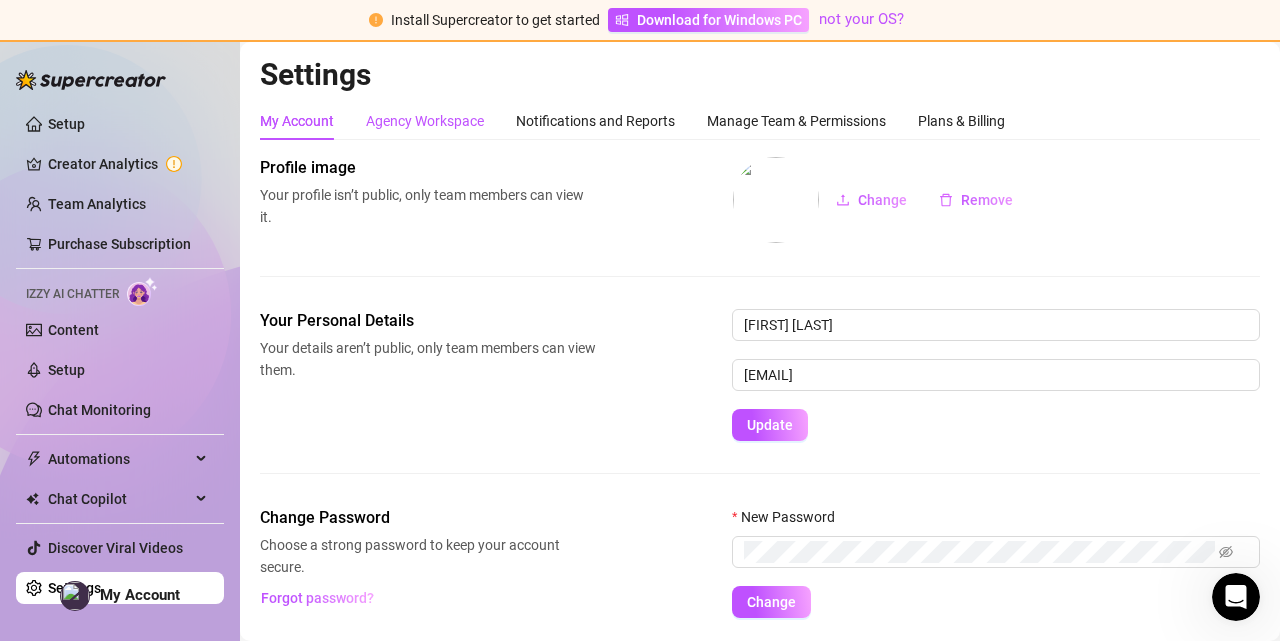 click on "Agency Workspace" at bounding box center (425, 121) 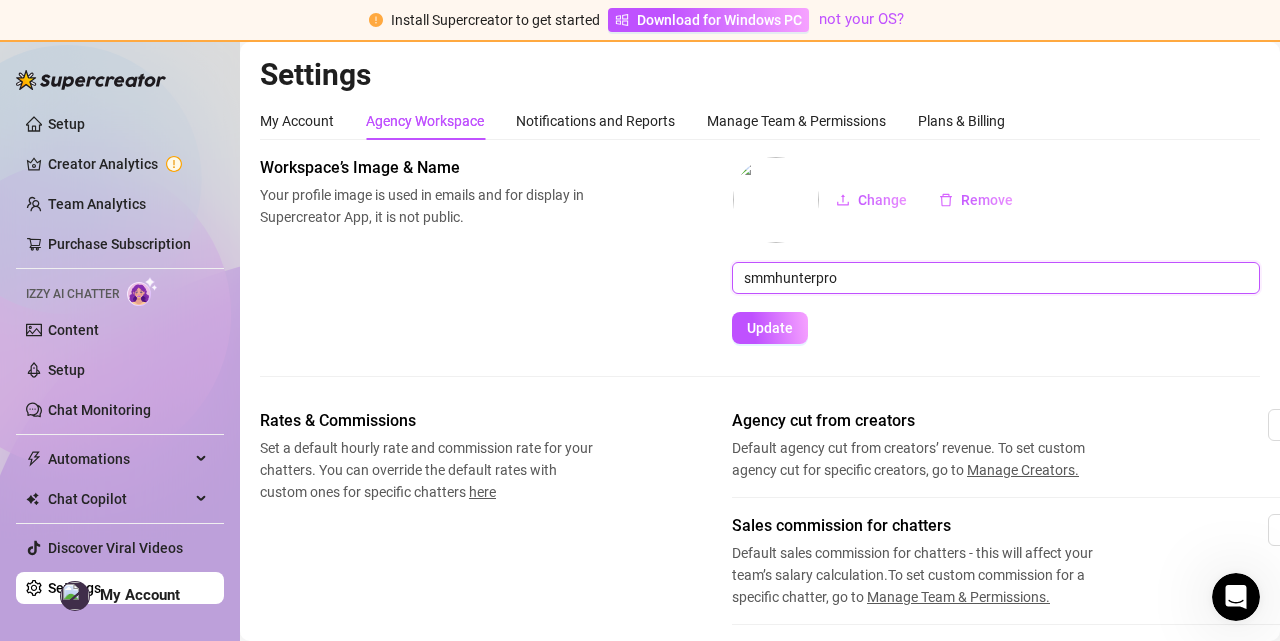 click on "smmhunterpro" at bounding box center [996, 278] 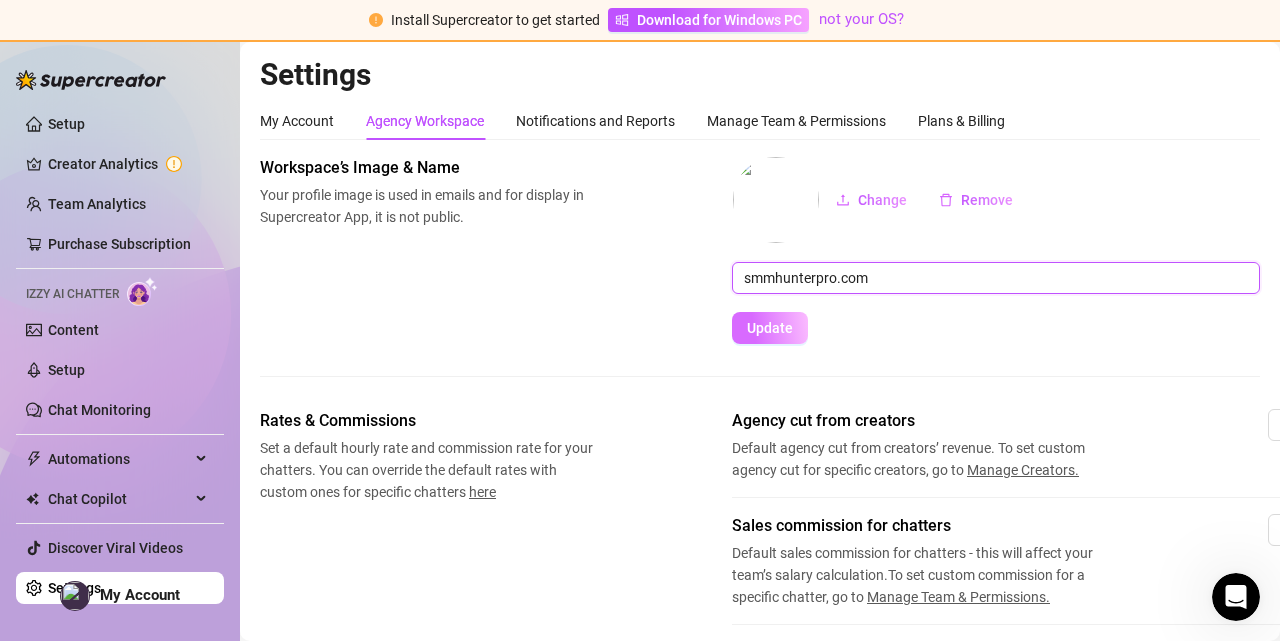 type on "smmhunterpro.com" 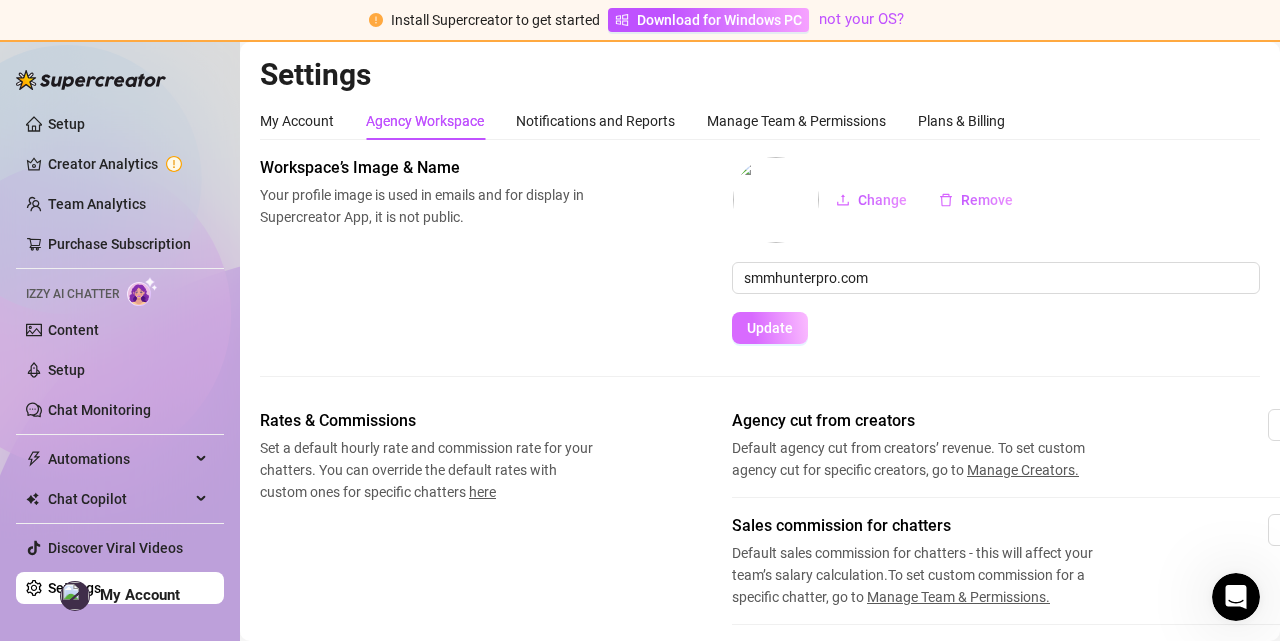 click on "Update" at bounding box center [770, 328] 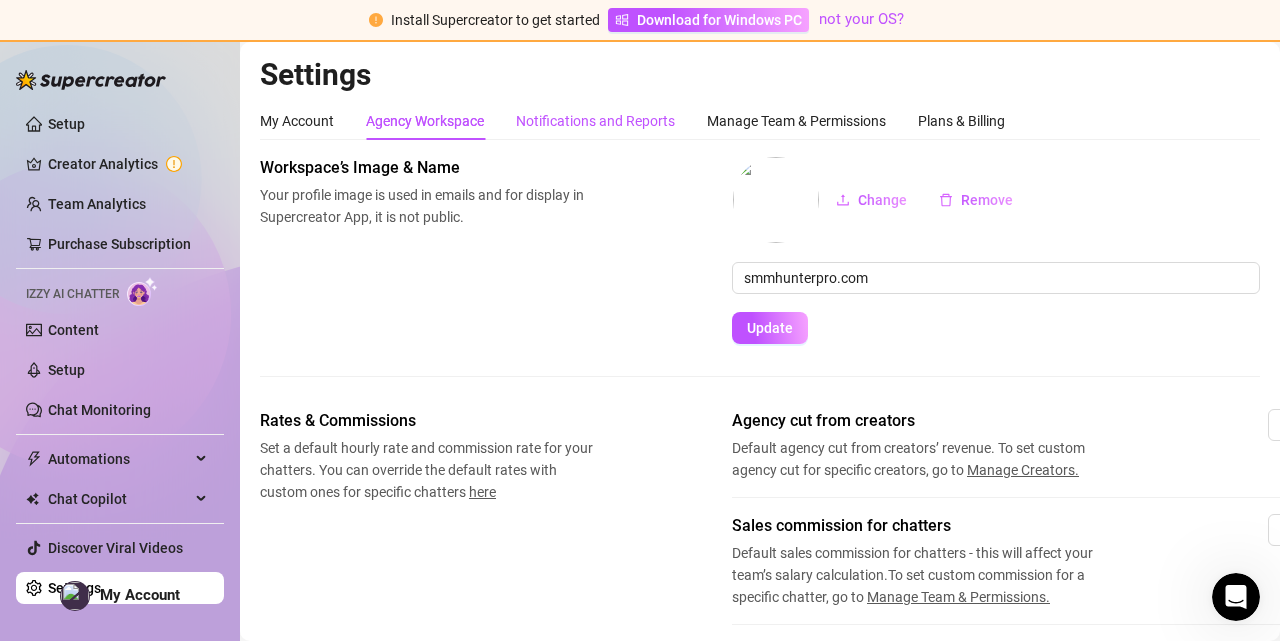 click on "Notifications and Reports" at bounding box center (595, 121) 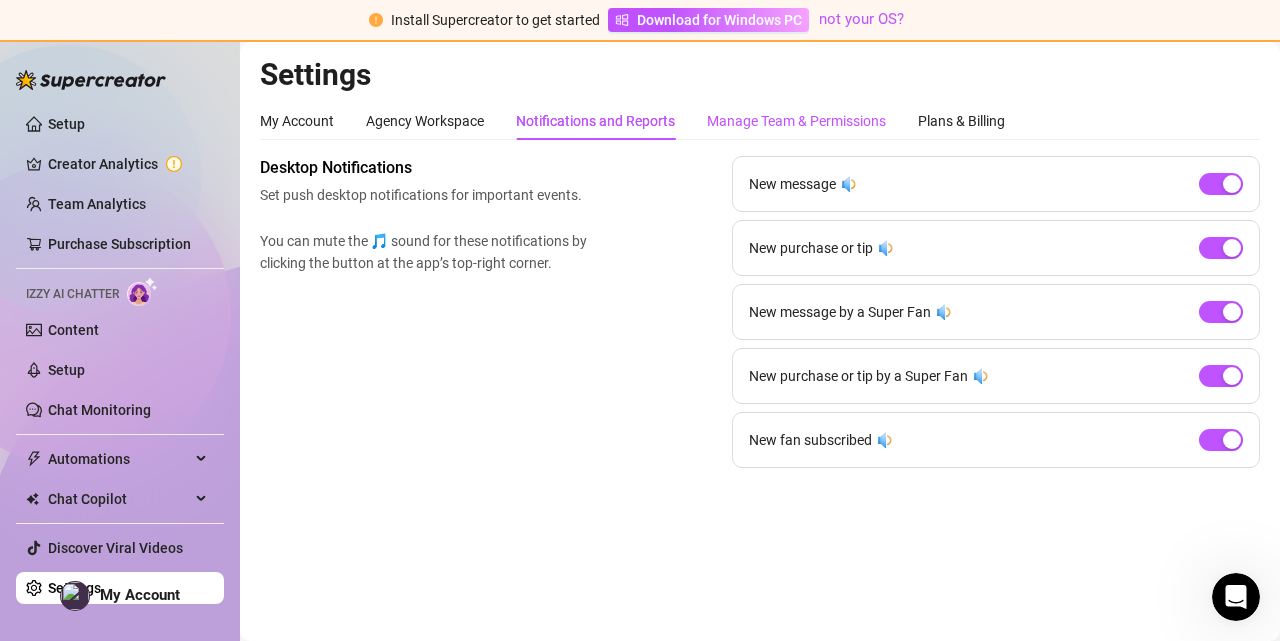 click on "Manage Team & Permissions" at bounding box center [796, 121] 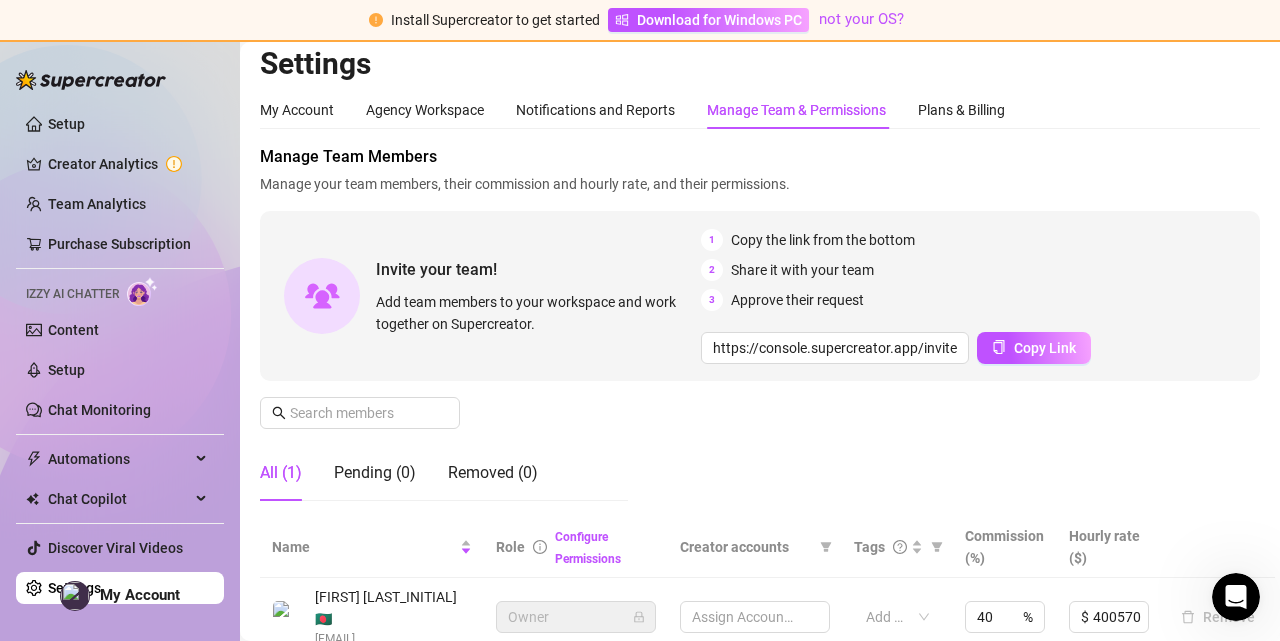 scroll, scrollTop: 0, scrollLeft: 0, axis: both 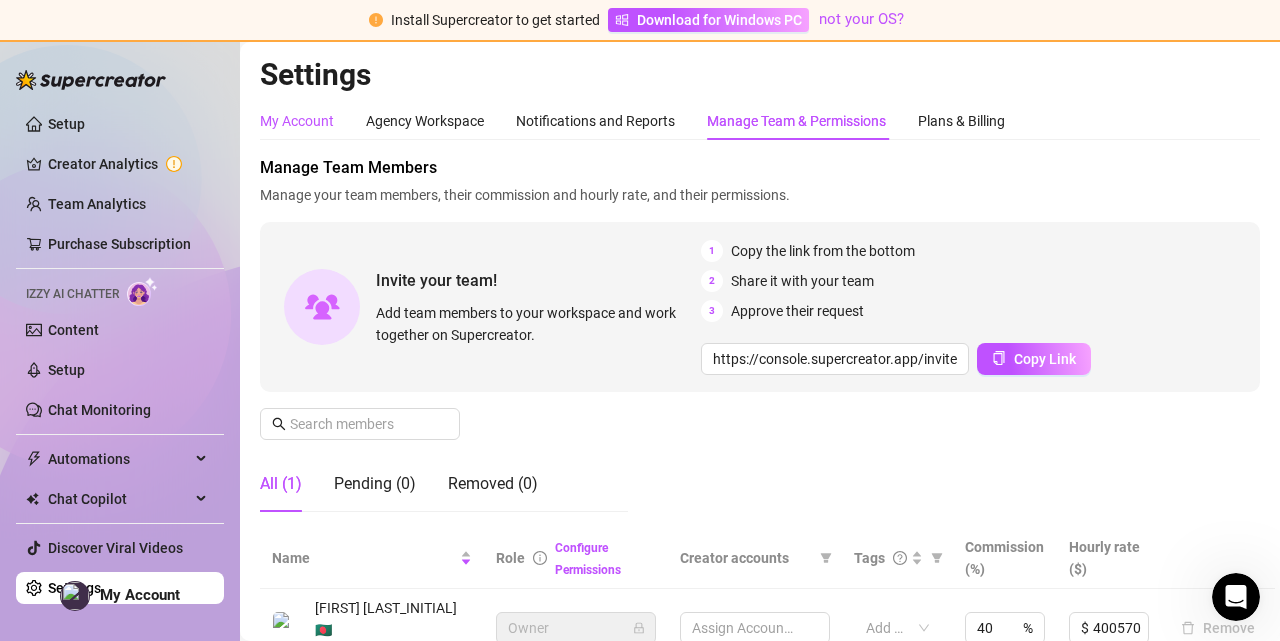 click on "My Account" at bounding box center [297, 121] 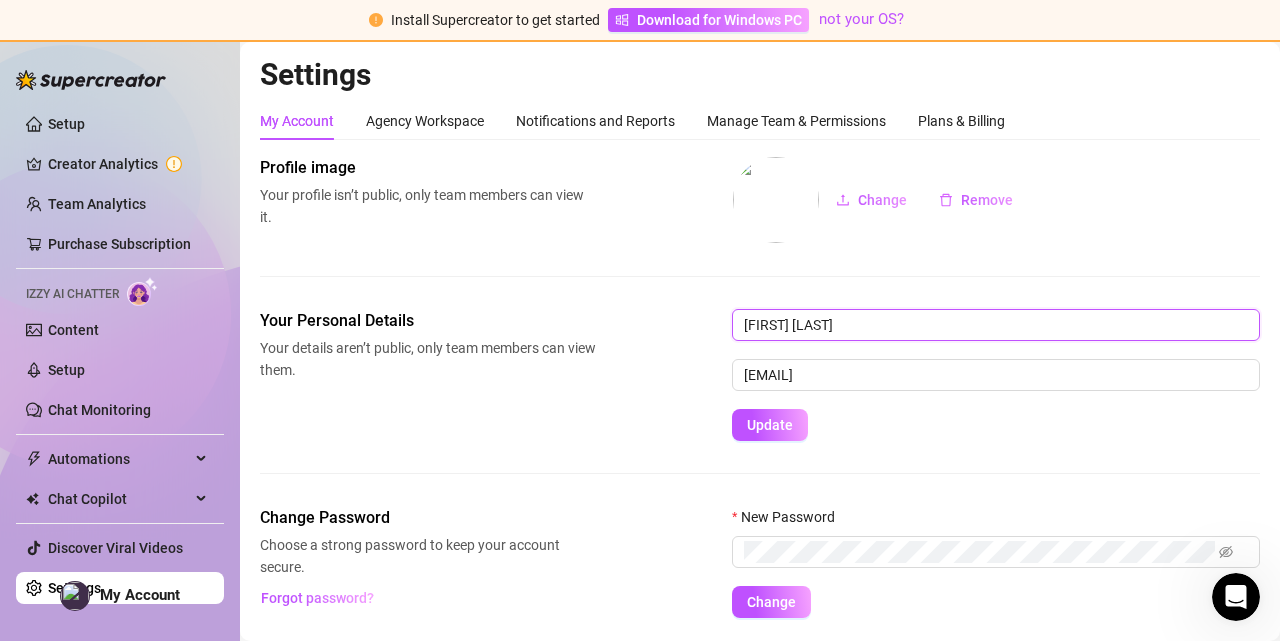 drag, startPoint x: 826, startPoint y: 321, endPoint x: 708, endPoint y: 323, distance: 118.016945 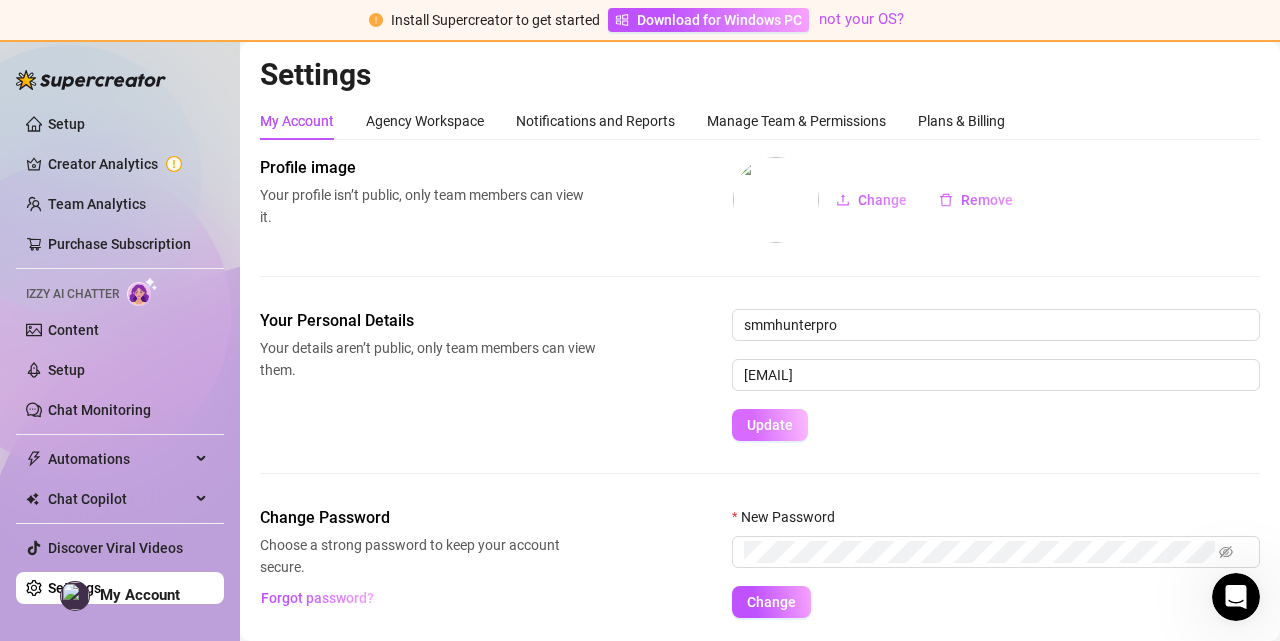 click on "Update" at bounding box center (770, 425) 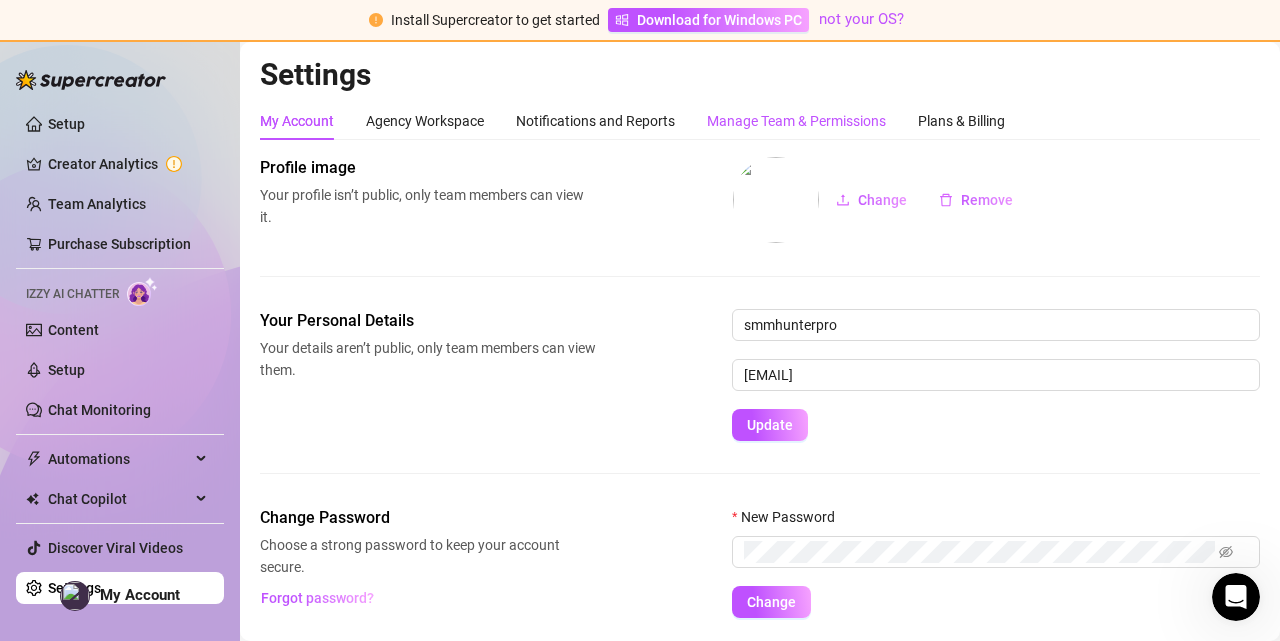 drag, startPoint x: 775, startPoint y: 424, endPoint x: 733, endPoint y: 114, distance: 312.8322 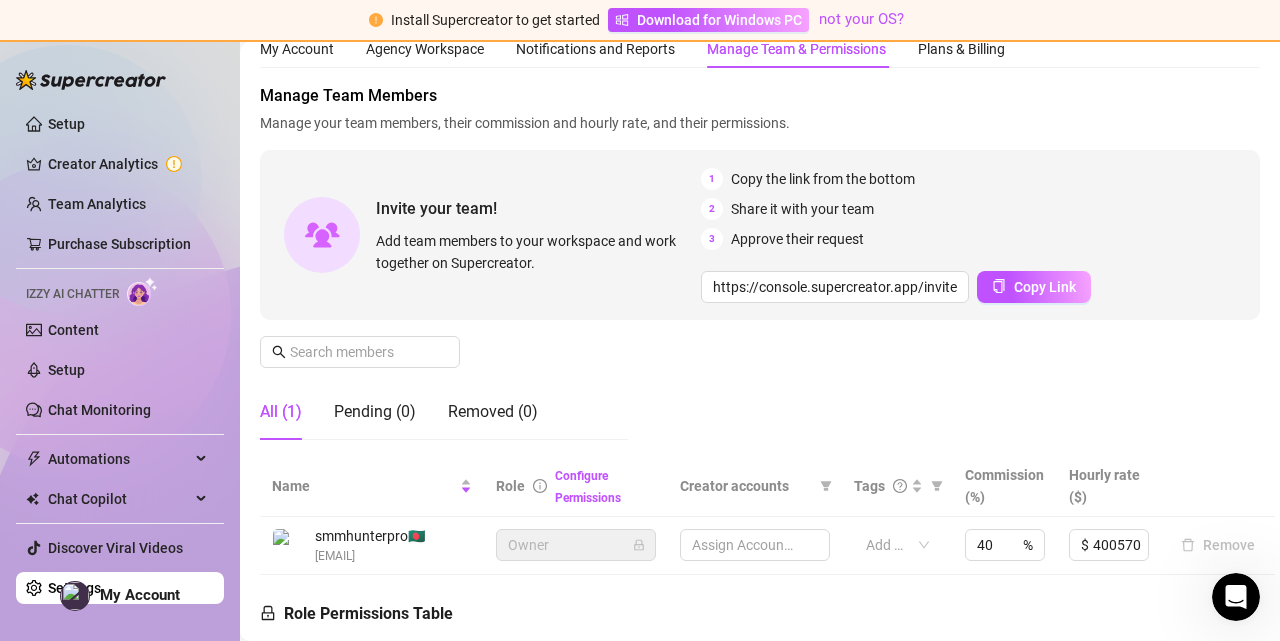 scroll, scrollTop: 0, scrollLeft: 0, axis: both 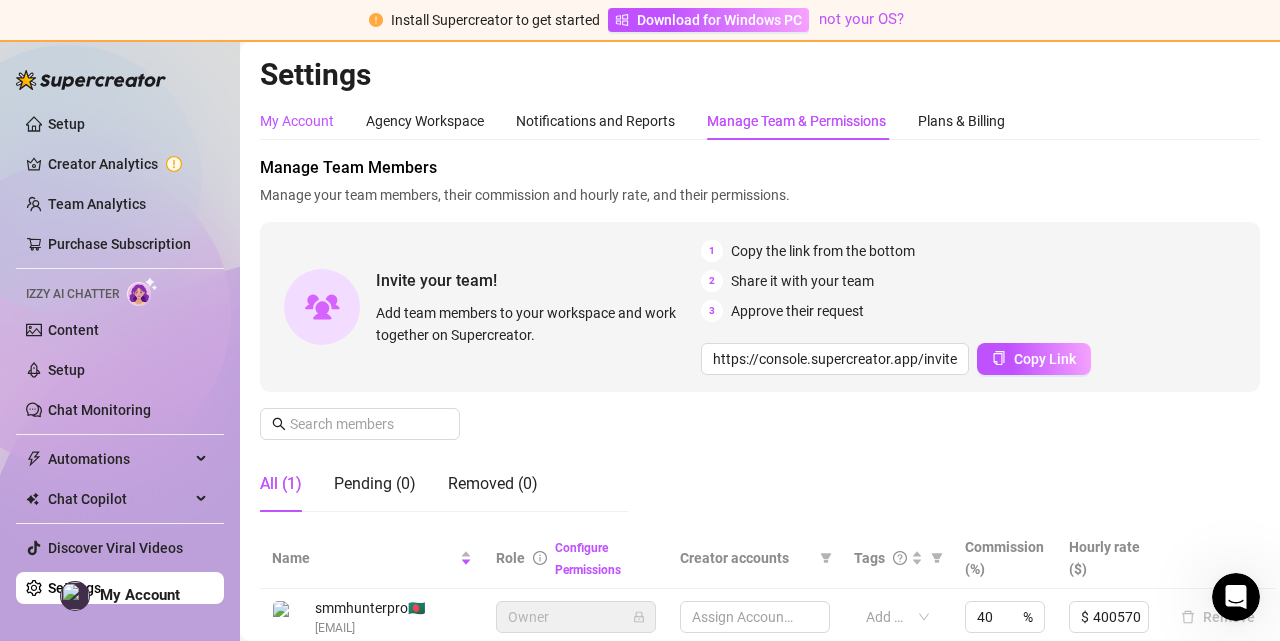 click on "My Account" at bounding box center (297, 121) 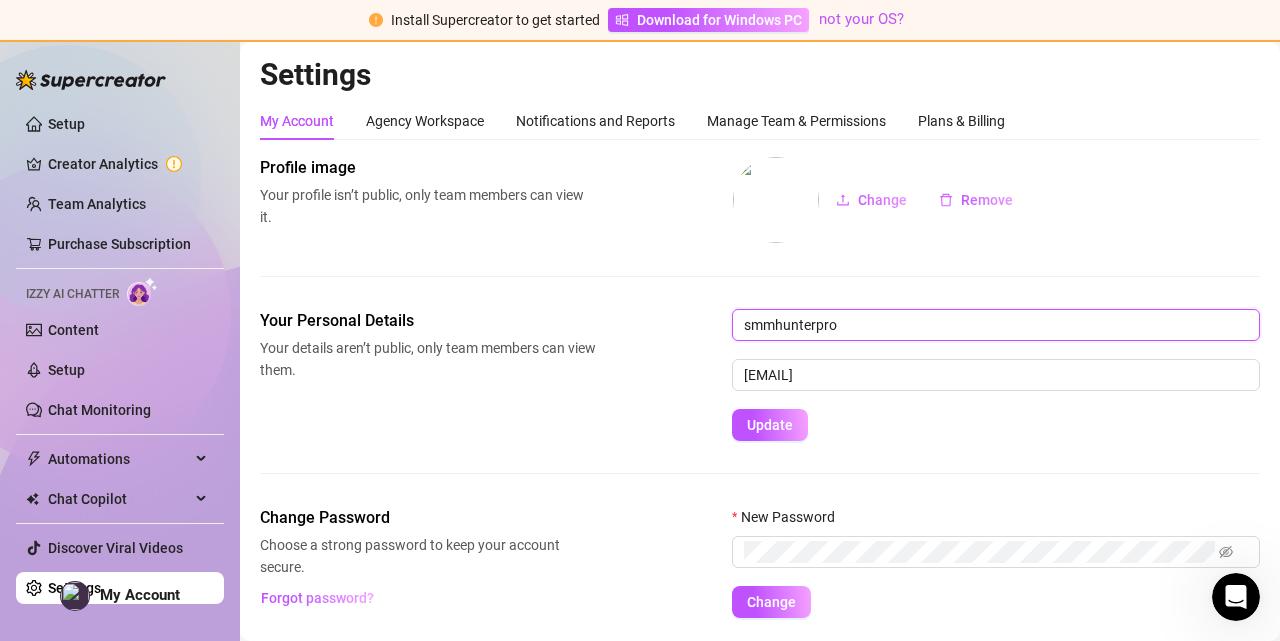 click on "smmhunterpro" at bounding box center [996, 325] 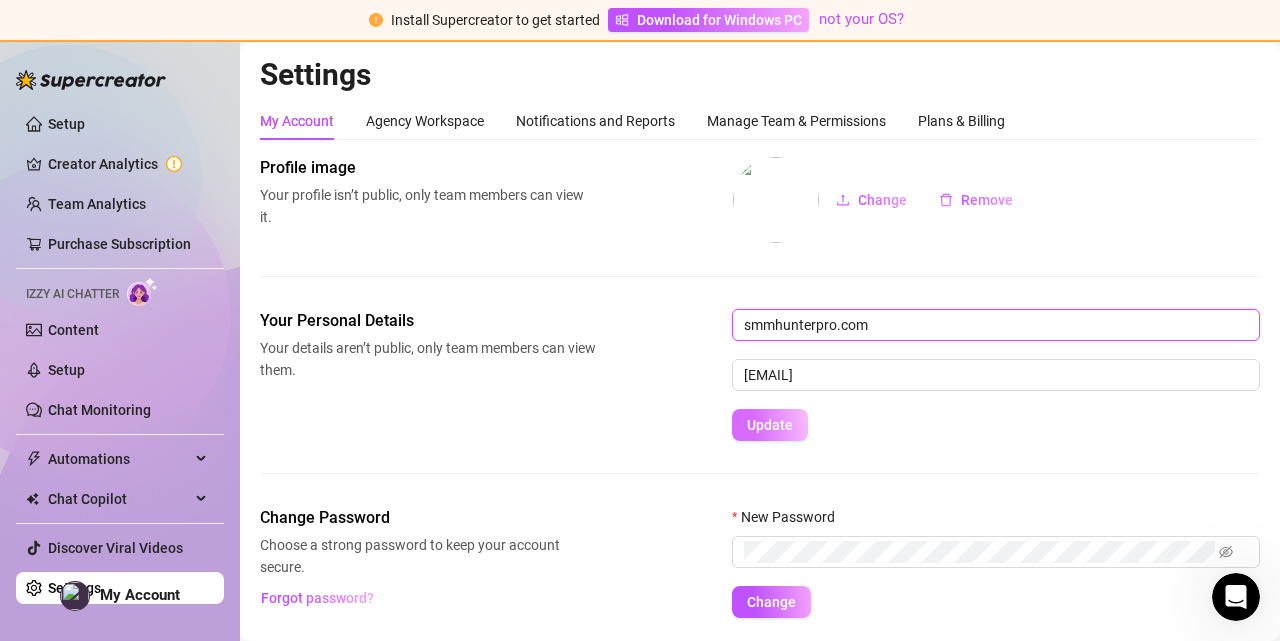 type on "smmhunterpro.com" 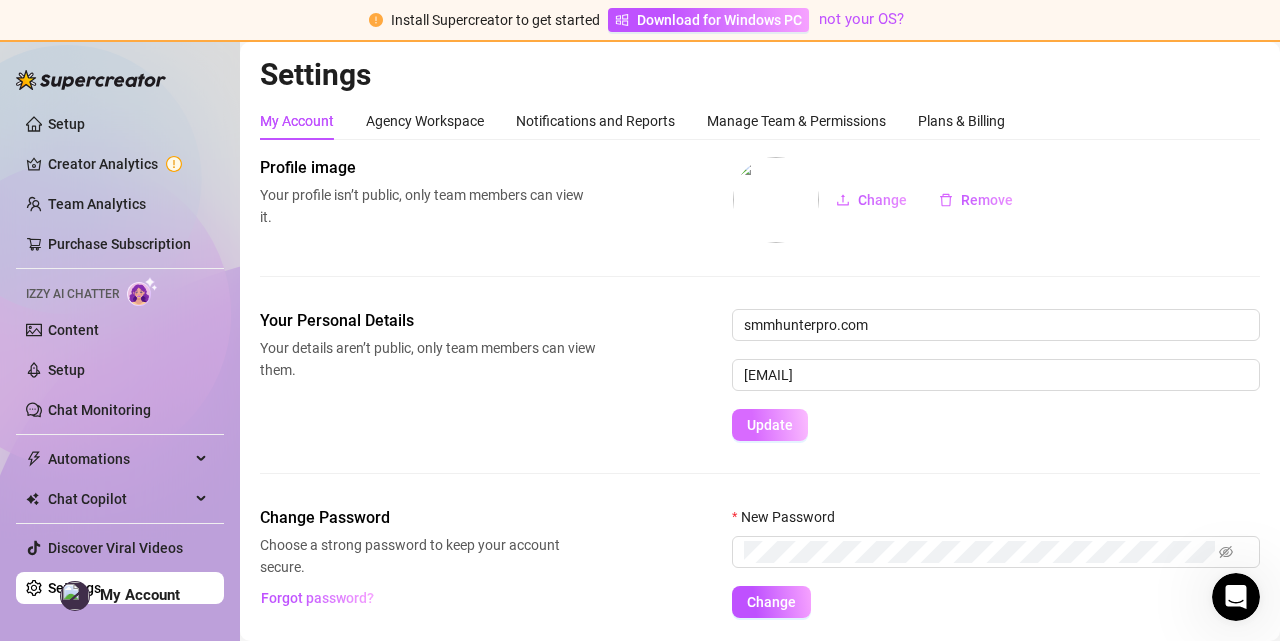 click on "Update" at bounding box center [770, 425] 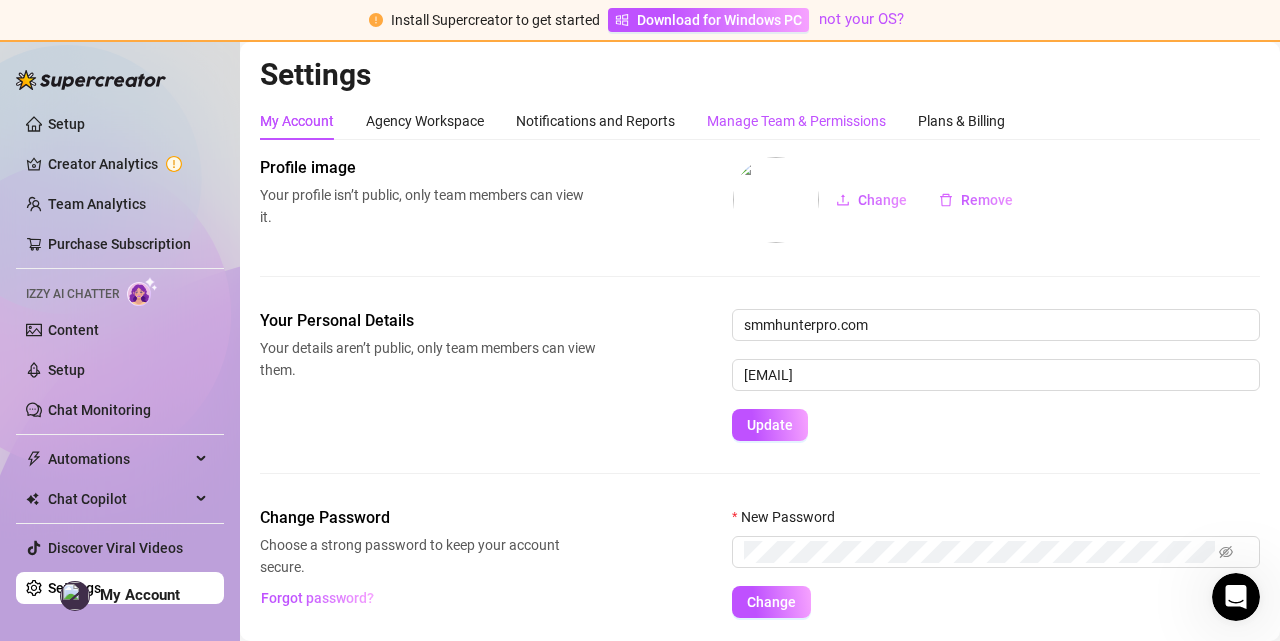 click on "Manage Team & Permissions" at bounding box center (796, 121) 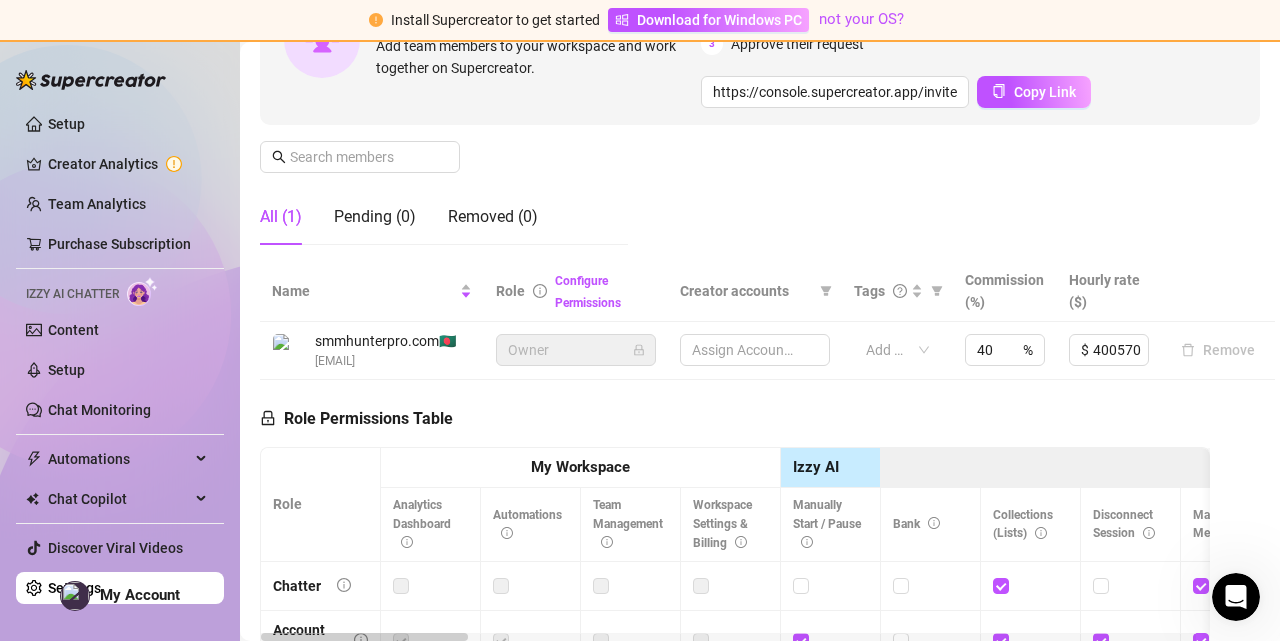 scroll, scrollTop: 0, scrollLeft: 0, axis: both 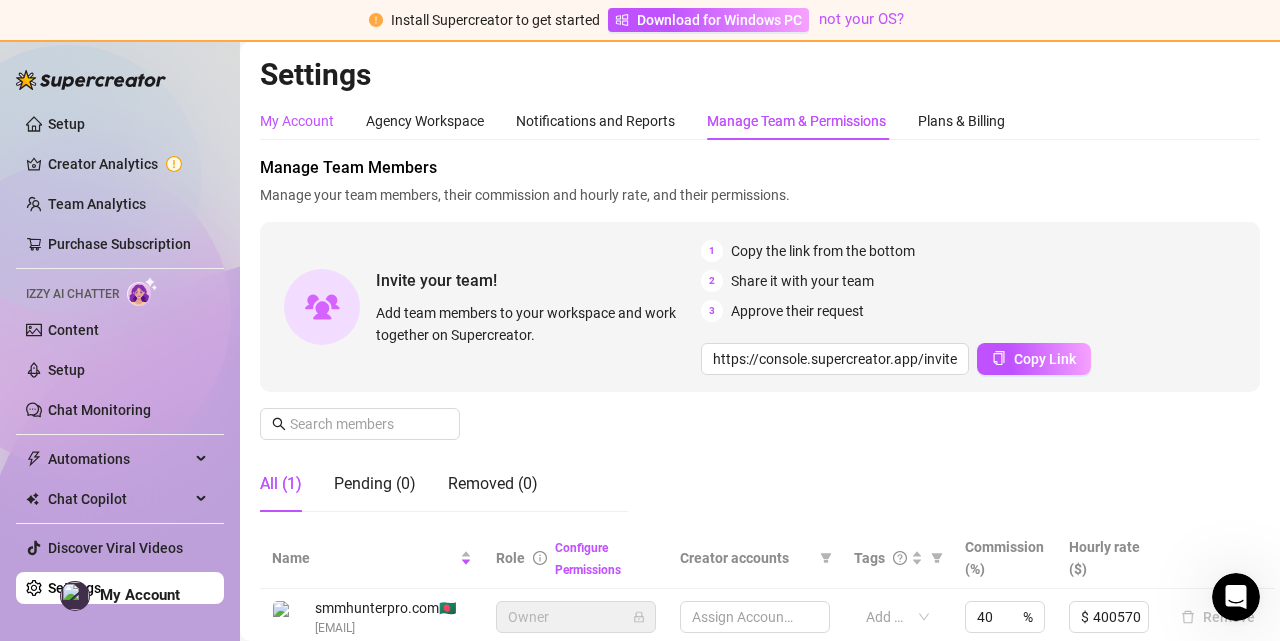 click on "My Account" at bounding box center (297, 121) 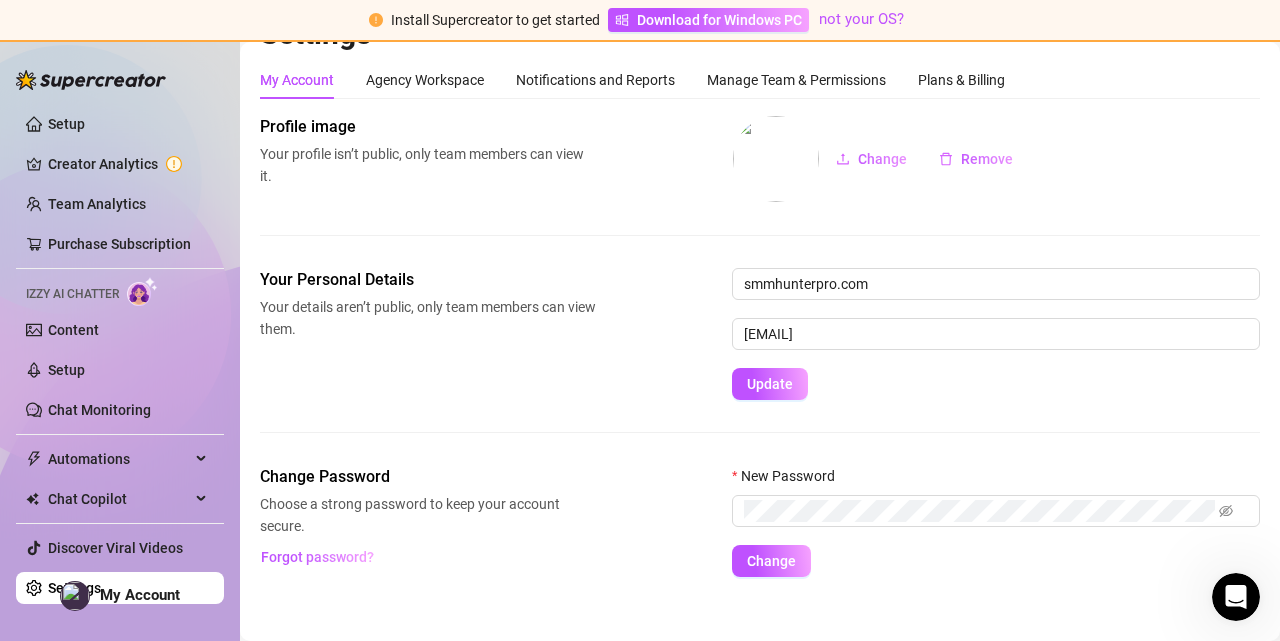 scroll, scrollTop: 62, scrollLeft: 0, axis: vertical 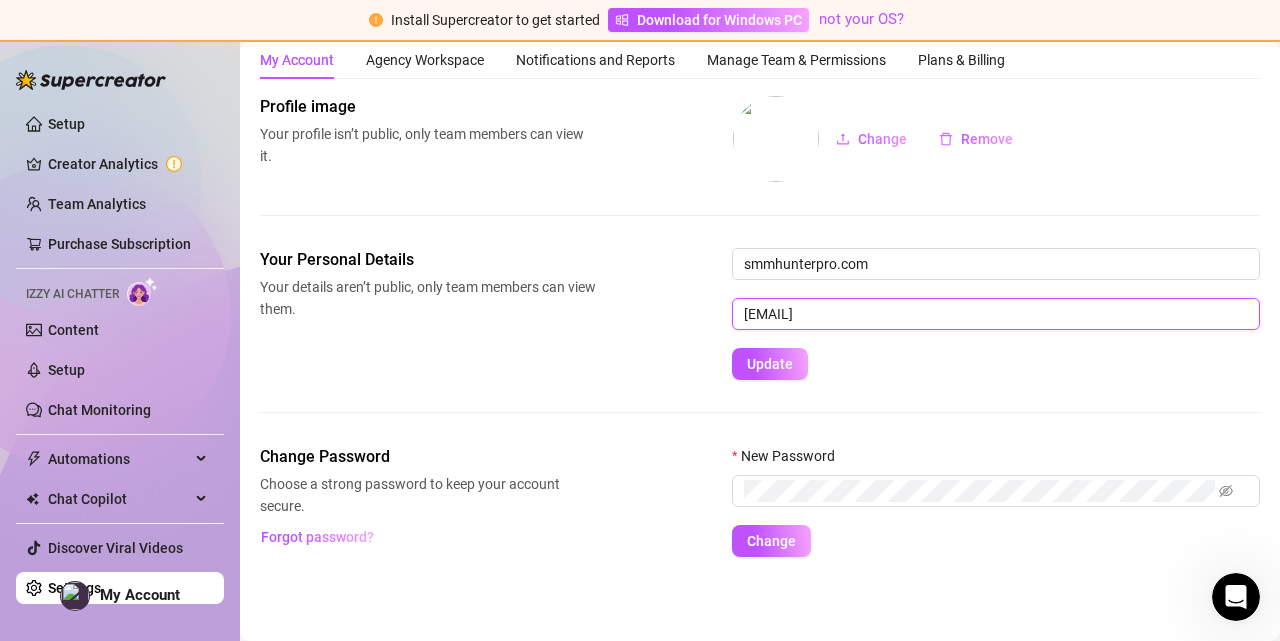 click on "[EMAIL]" at bounding box center (996, 314) 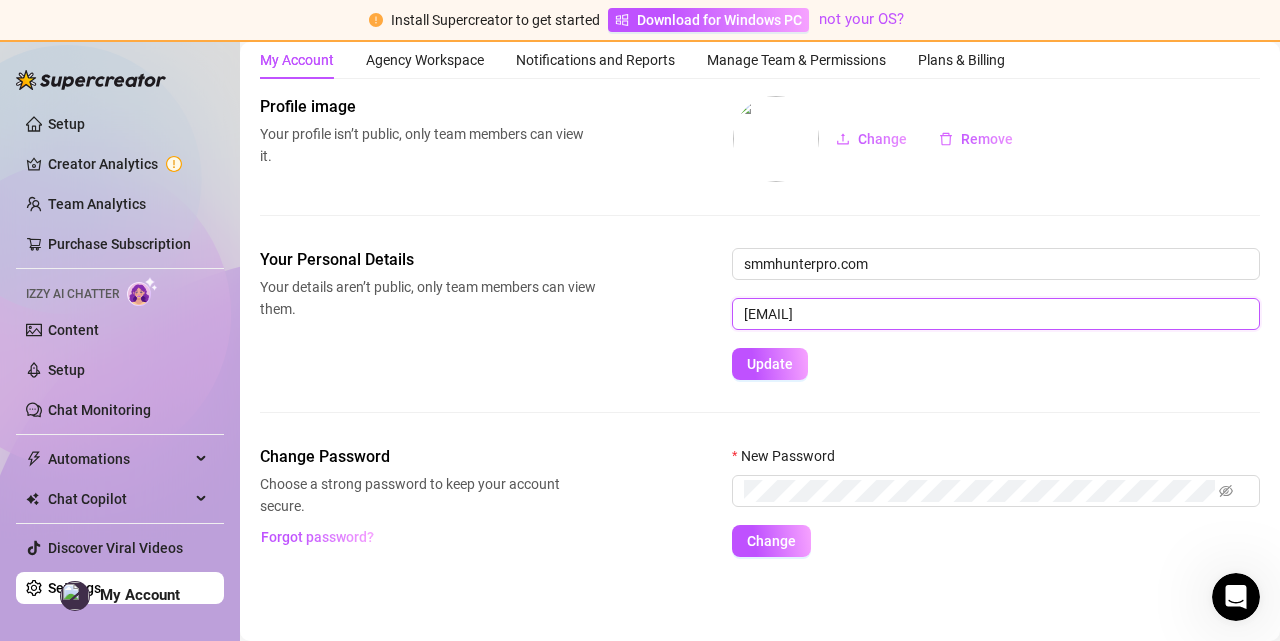 paste on "Telegram: @SmmHunterpr0 WhatsApp: +1 (603)840-9702" 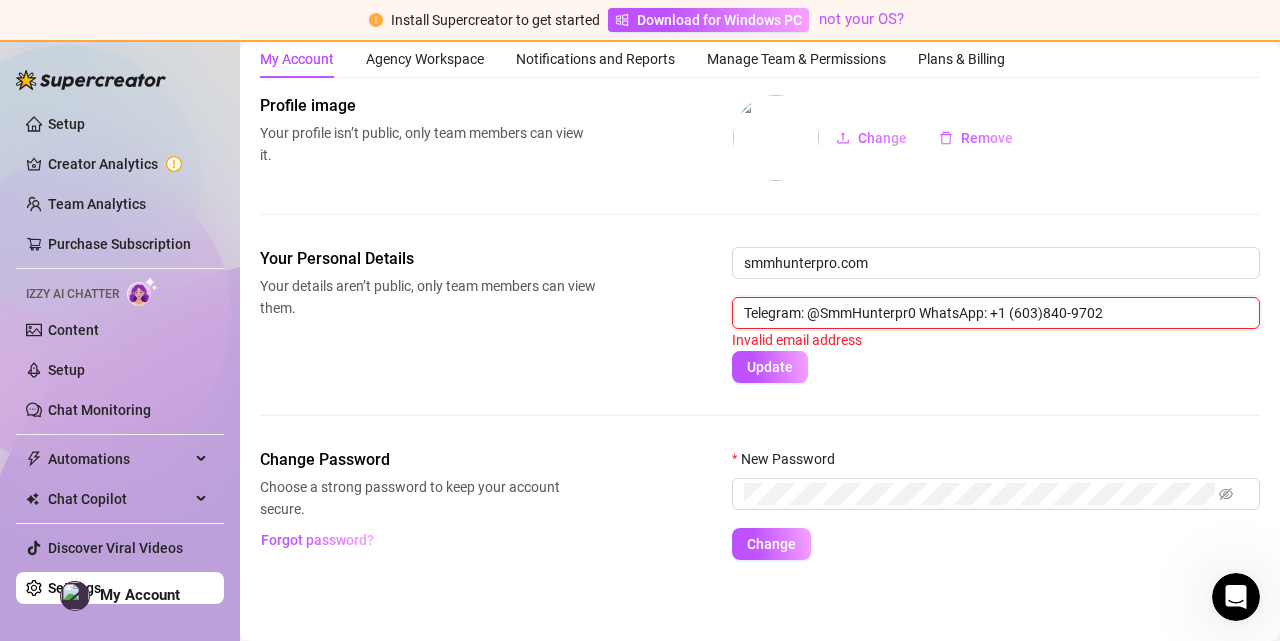 drag, startPoint x: 921, startPoint y: 311, endPoint x: 1121, endPoint y: 317, distance: 200.08998 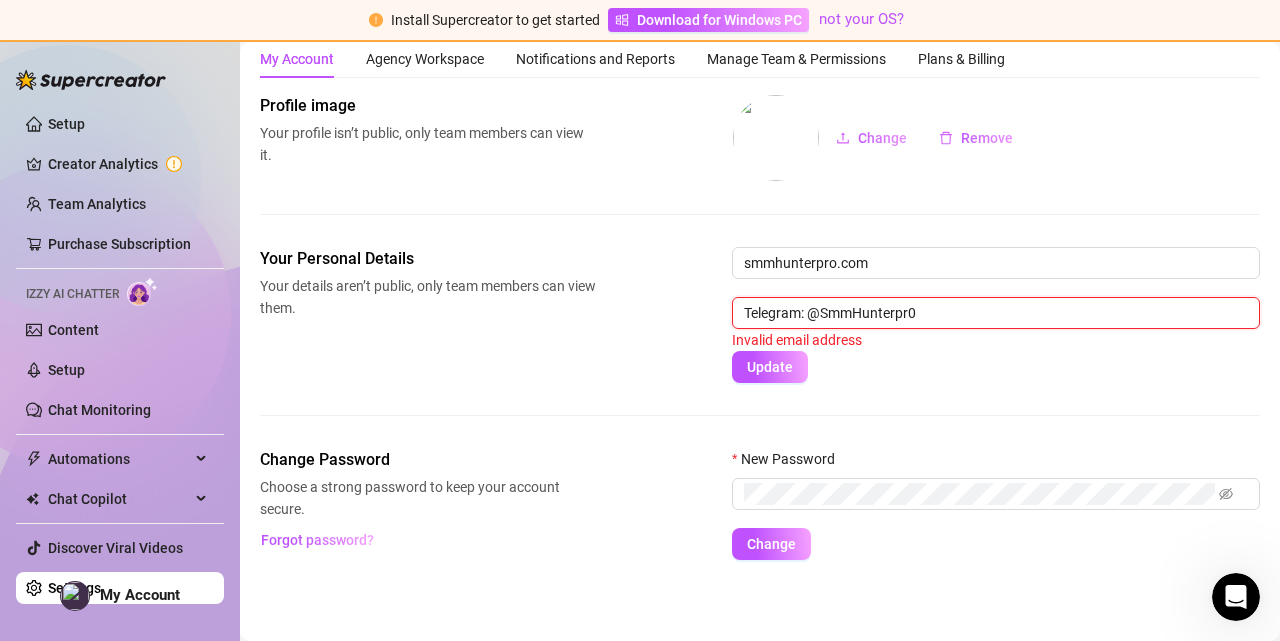 drag, startPoint x: 940, startPoint y: 312, endPoint x: 739, endPoint y: 310, distance: 201.00995 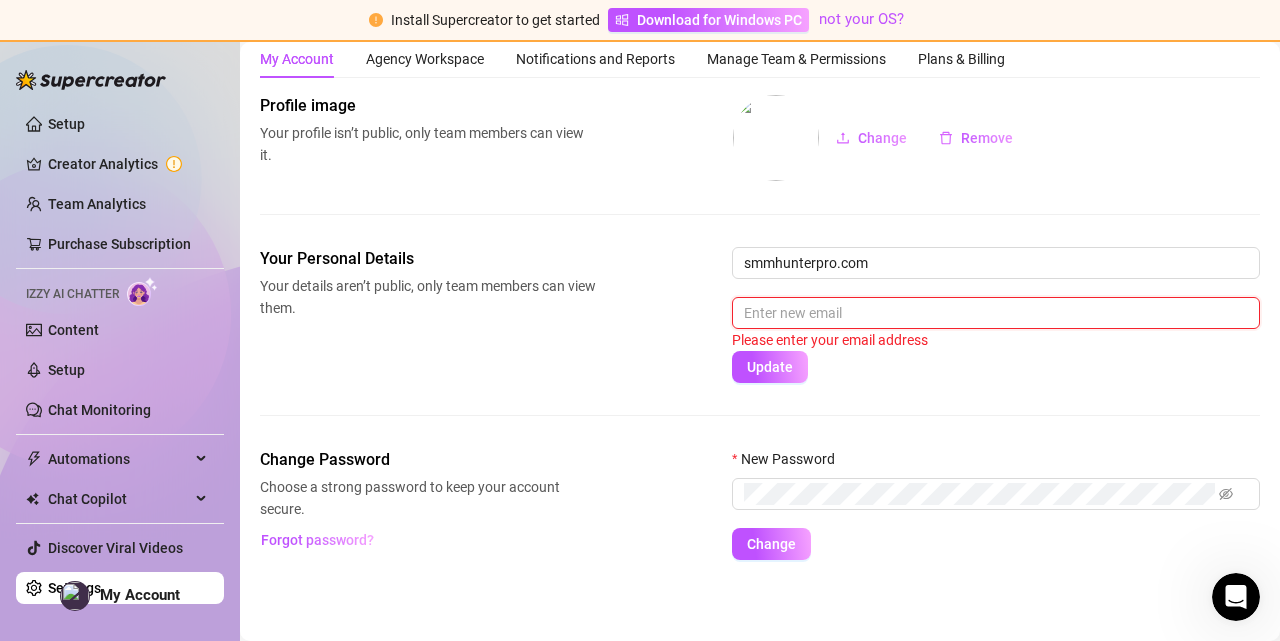 paste on "smmhunterpro.com@gmail.com" 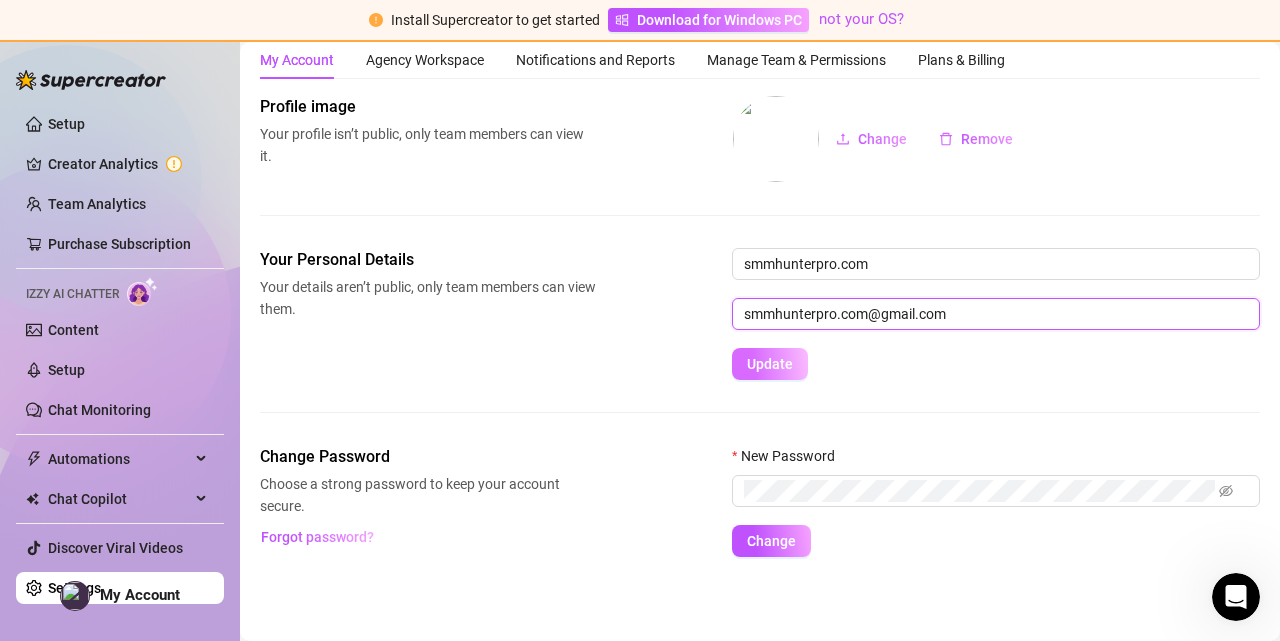 type on "smmhunterpro.com@gmail.com" 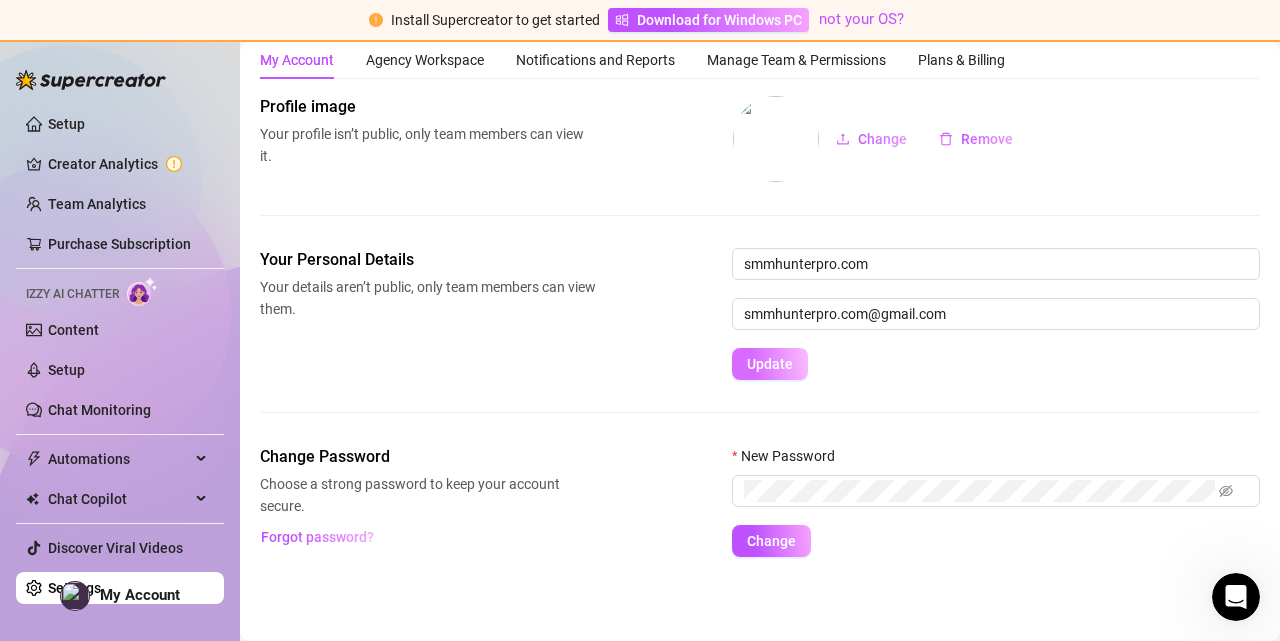 click on "Update" at bounding box center (770, 364) 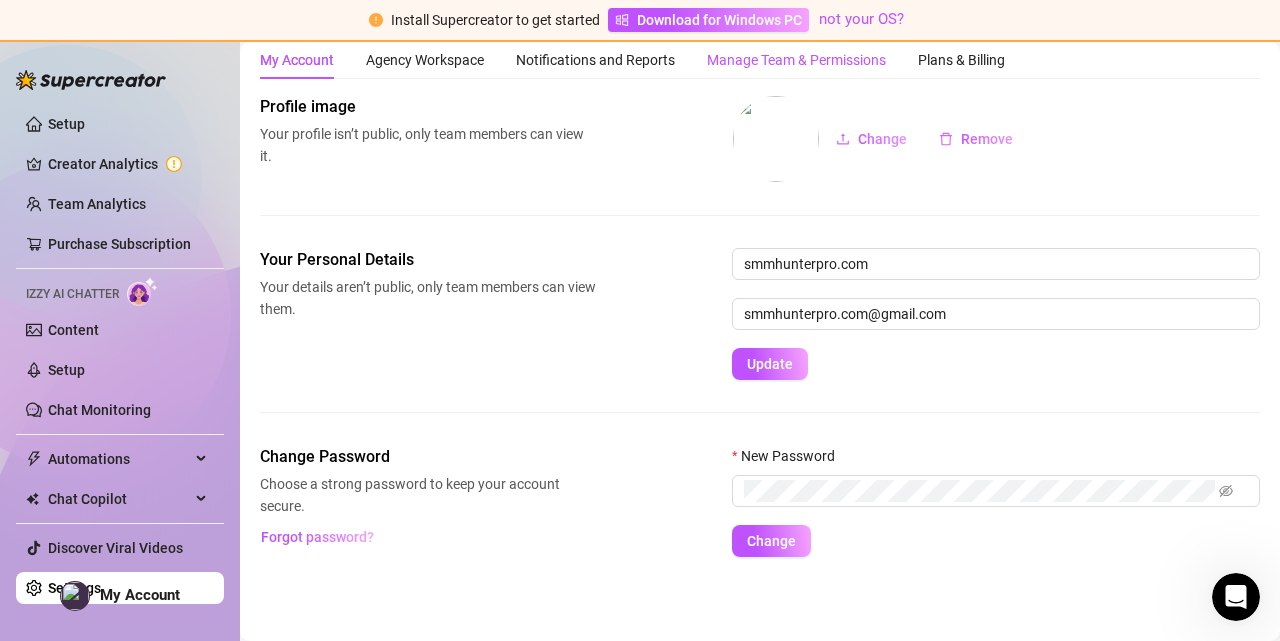 click on "Manage Team & Permissions" at bounding box center (796, 60) 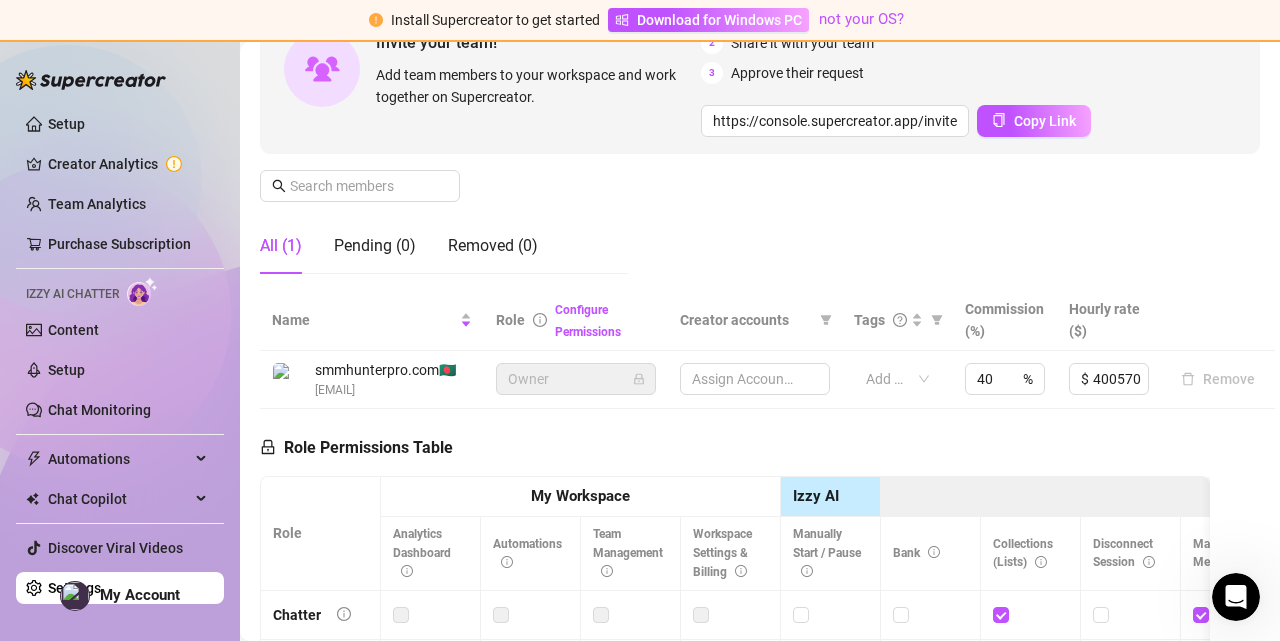 scroll, scrollTop: 62, scrollLeft: 0, axis: vertical 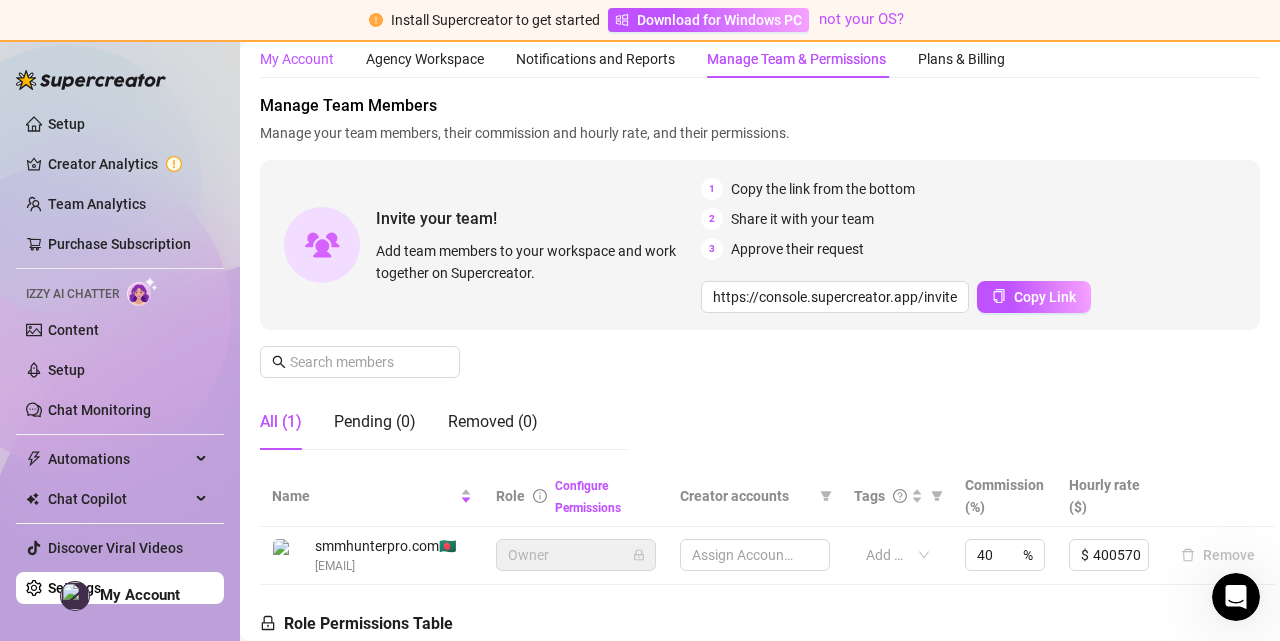 click on "My Account" at bounding box center [297, 59] 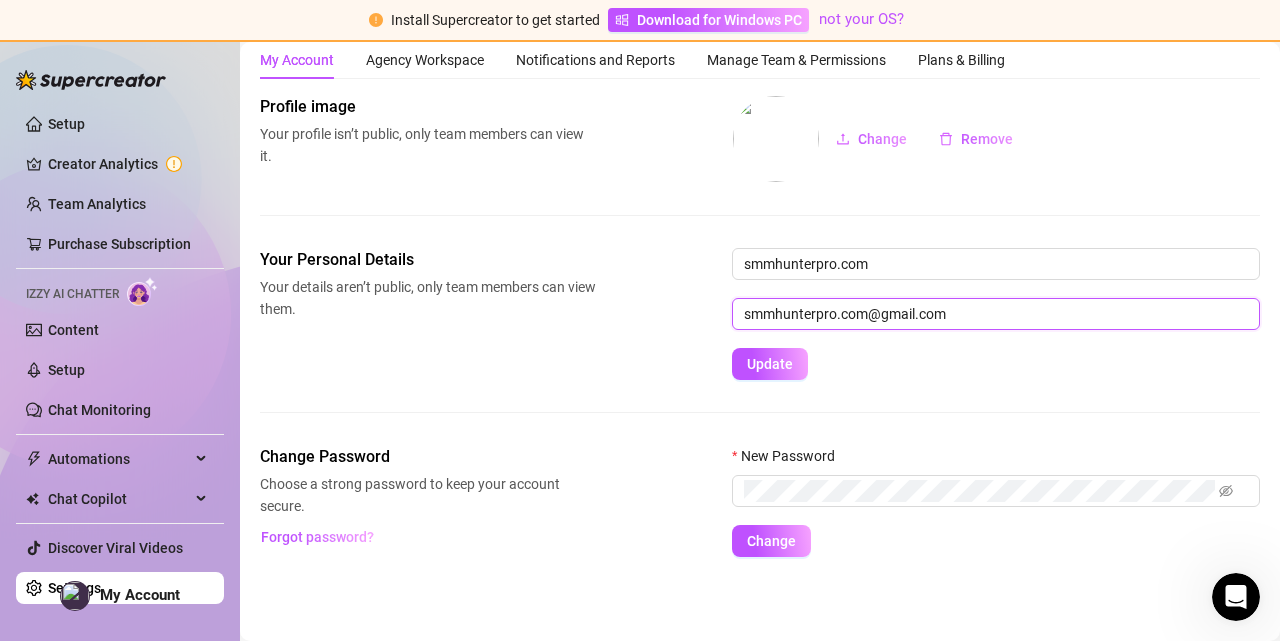 click on "smmhunterpro.com@gmail.com" at bounding box center (996, 314) 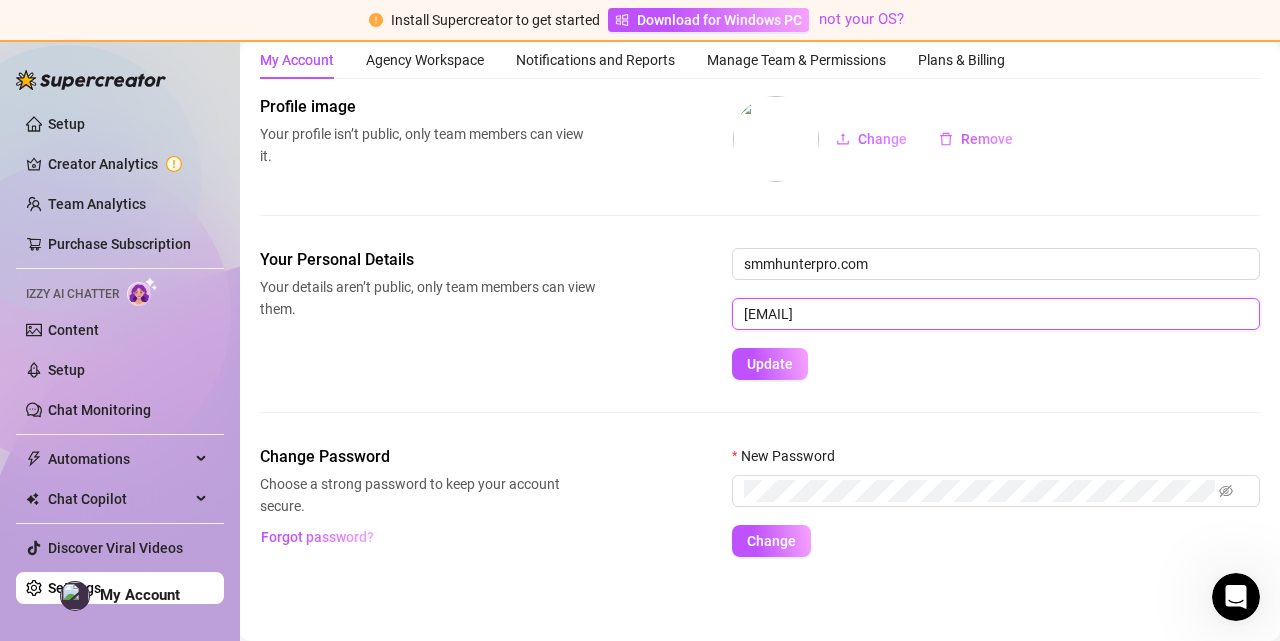 type on "[EMAIL]" 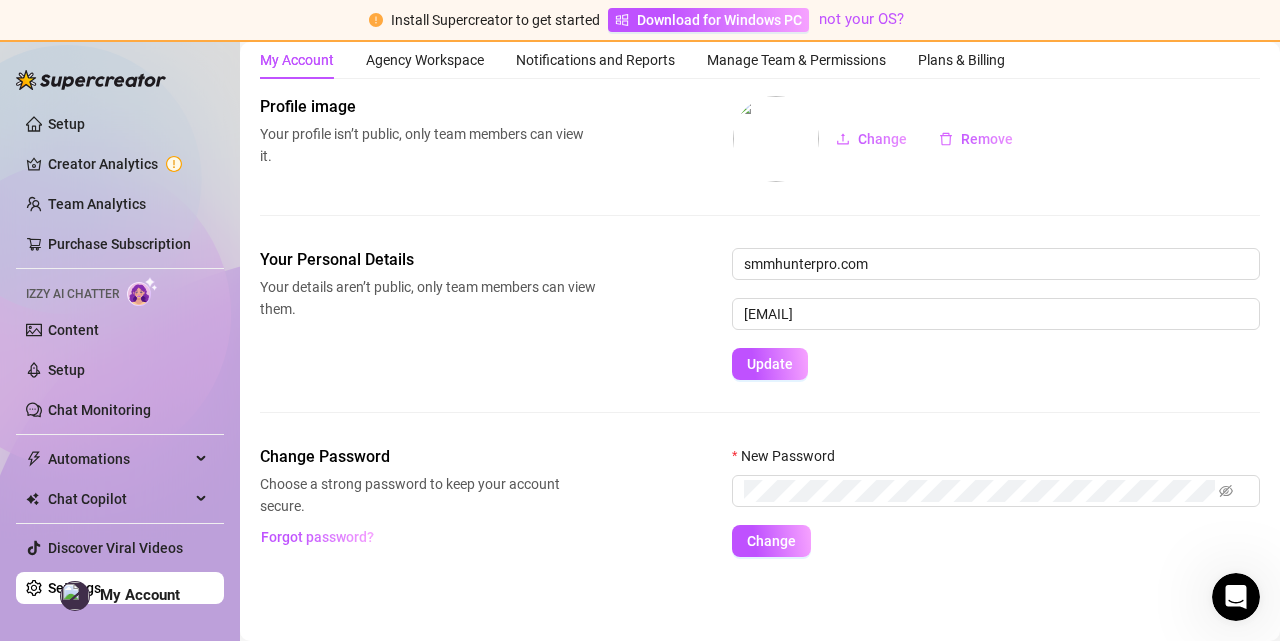 click on "smmhunterpro.com [EMAIL] Update" at bounding box center [996, 314] 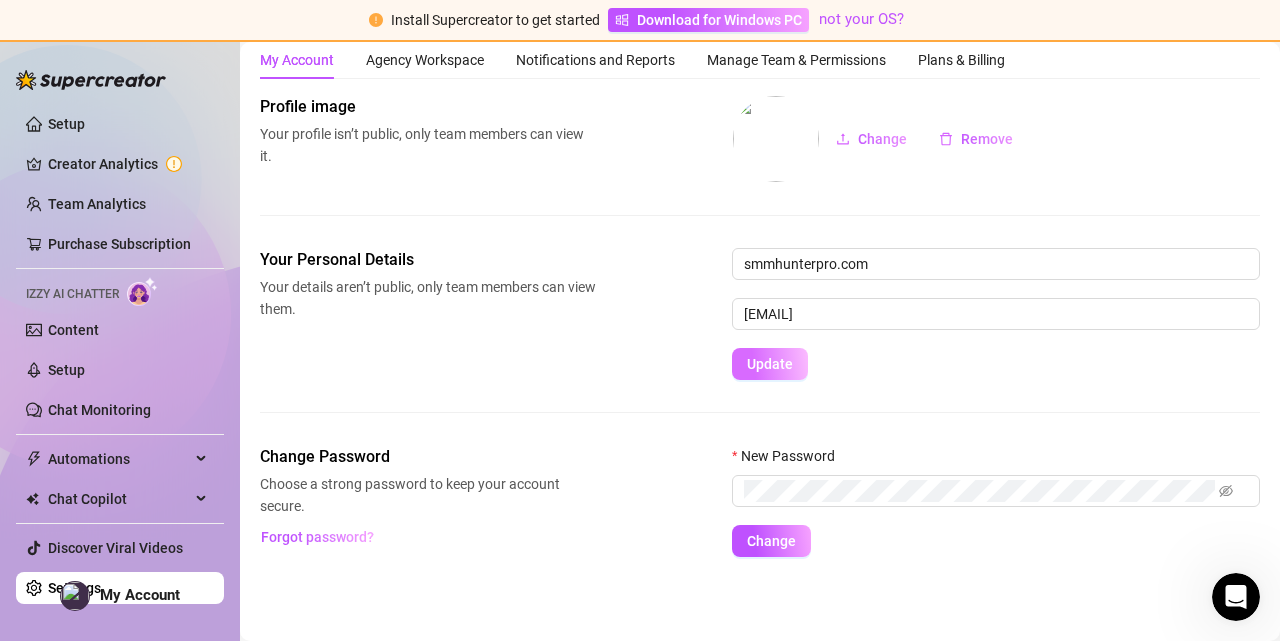 click on "Update" at bounding box center [770, 364] 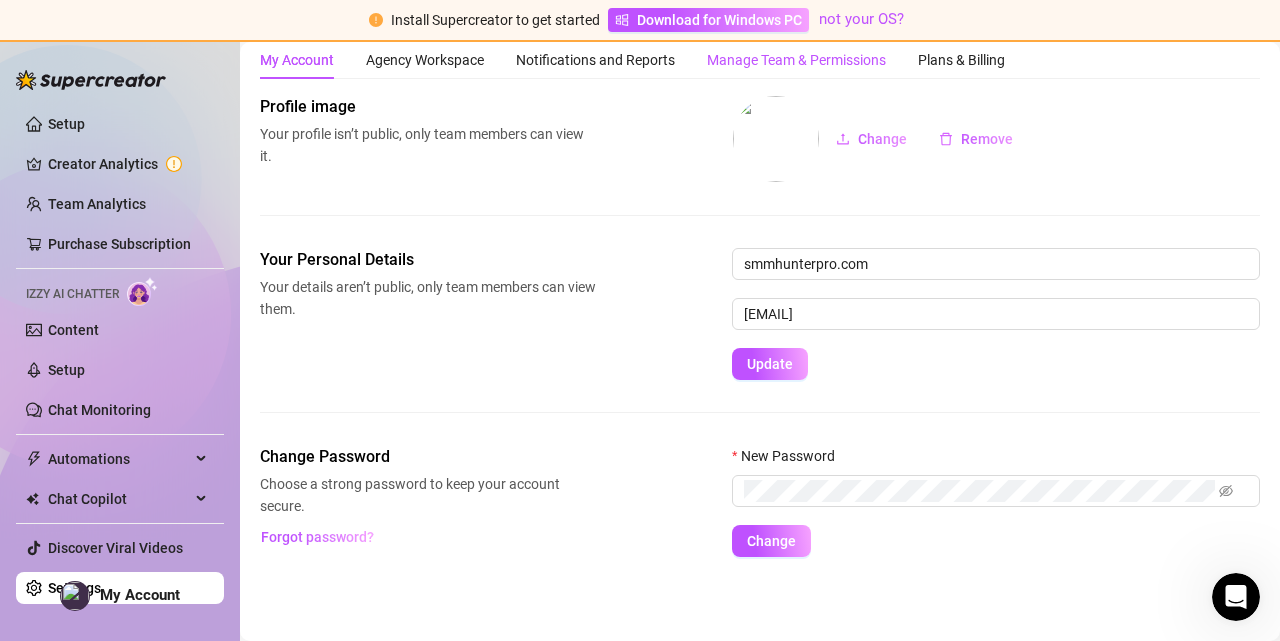 click on "Manage Team & Permissions" at bounding box center [796, 60] 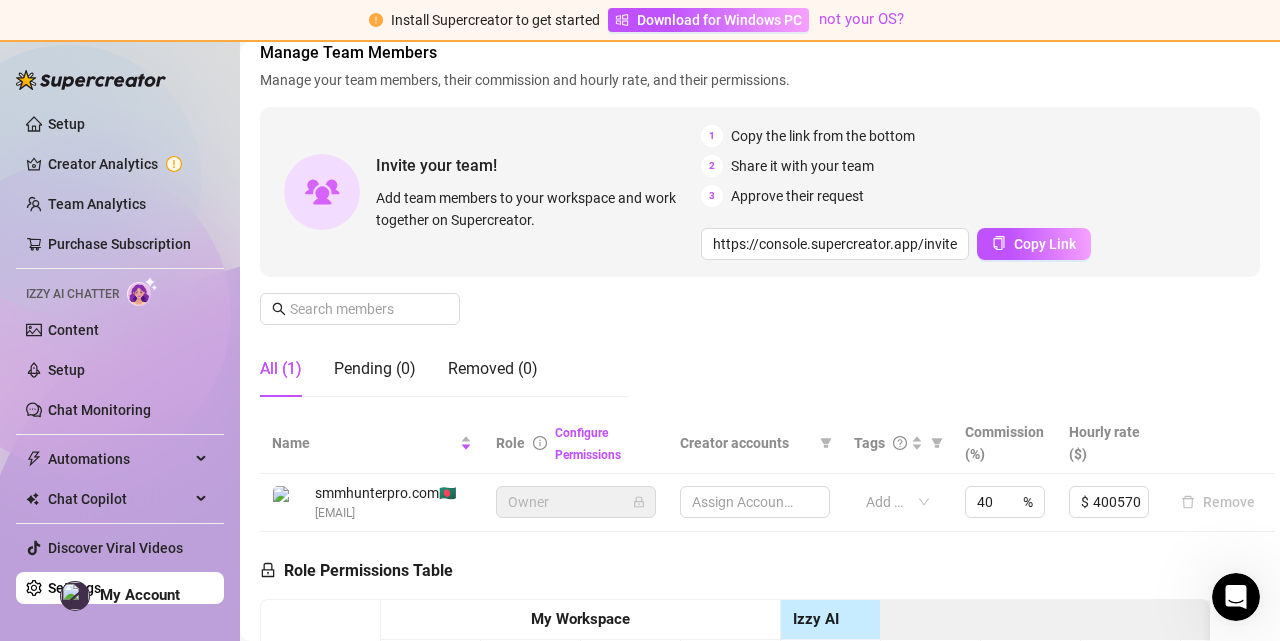 scroll, scrollTop: 195, scrollLeft: 0, axis: vertical 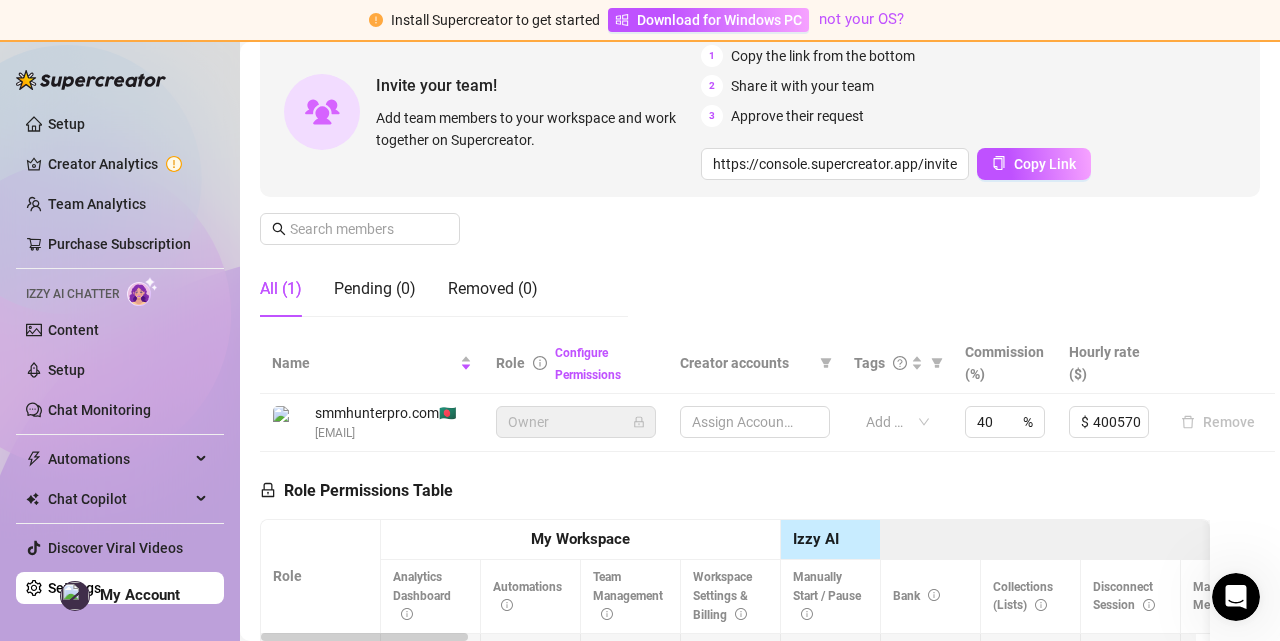 click on "Assign Accounts" at bounding box center (755, 422) 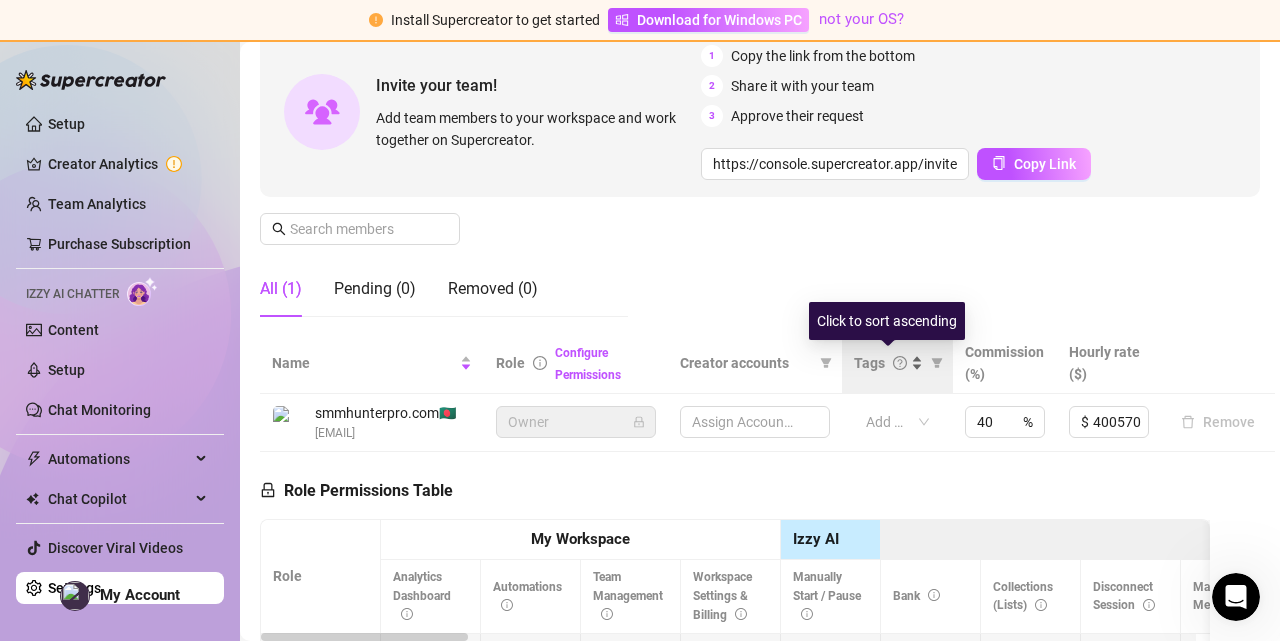 click on "Tags" at bounding box center [869, 363] 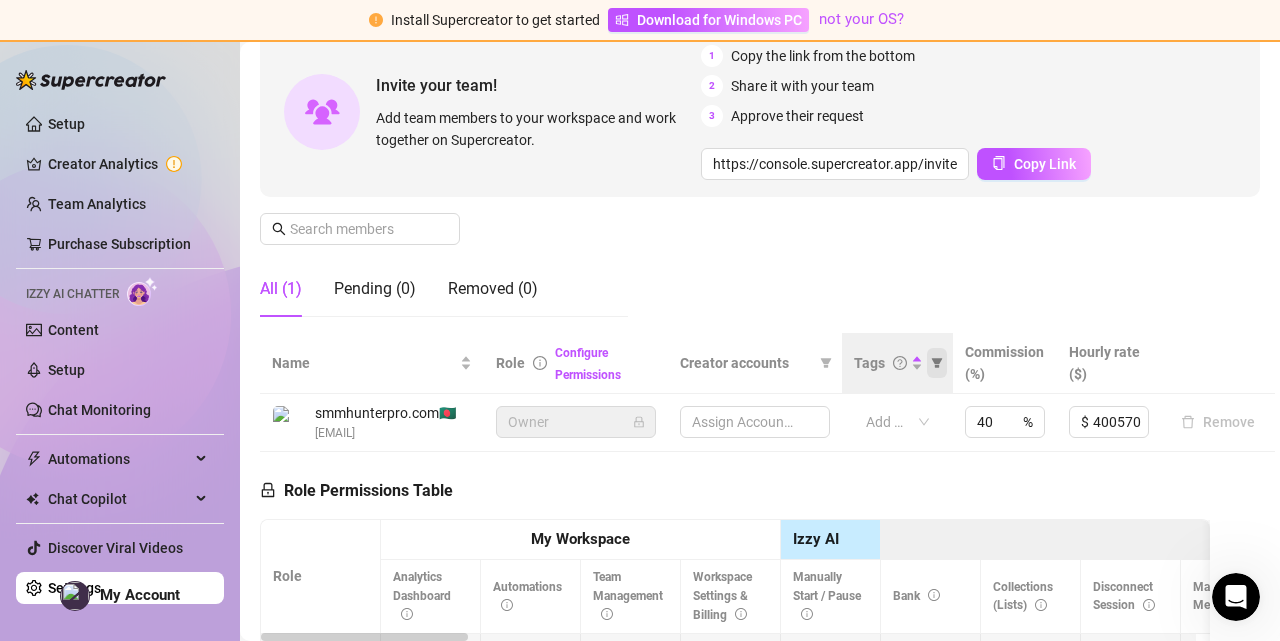 click 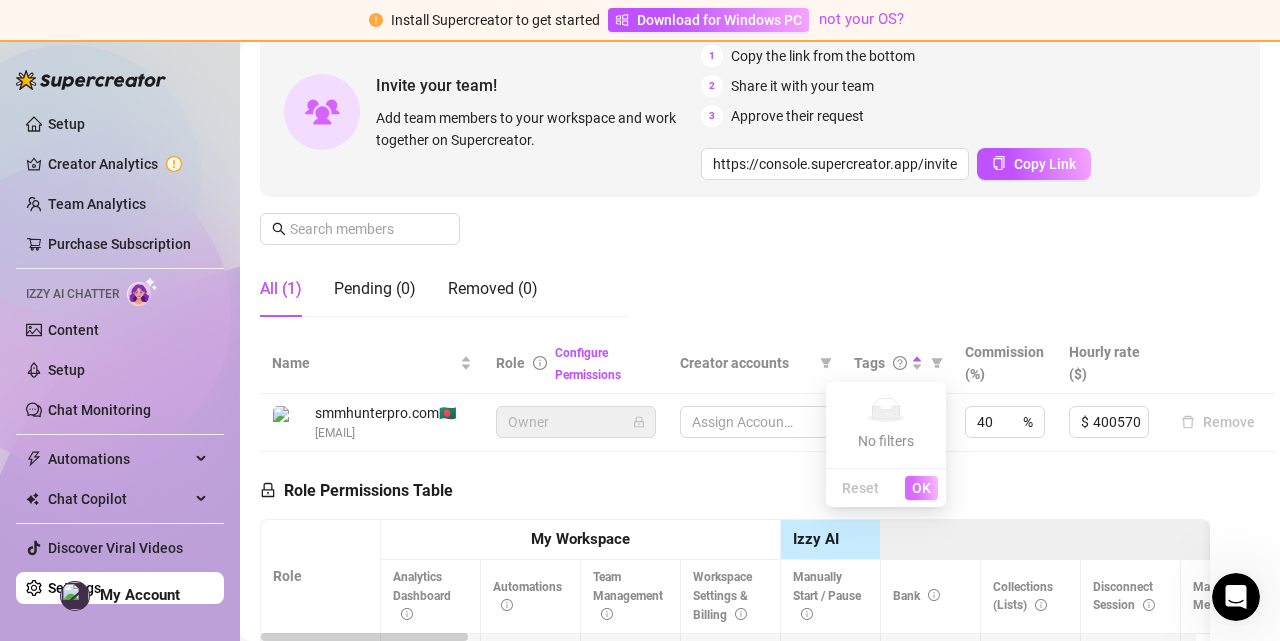 click on "OK" at bounding box center (921, 488) 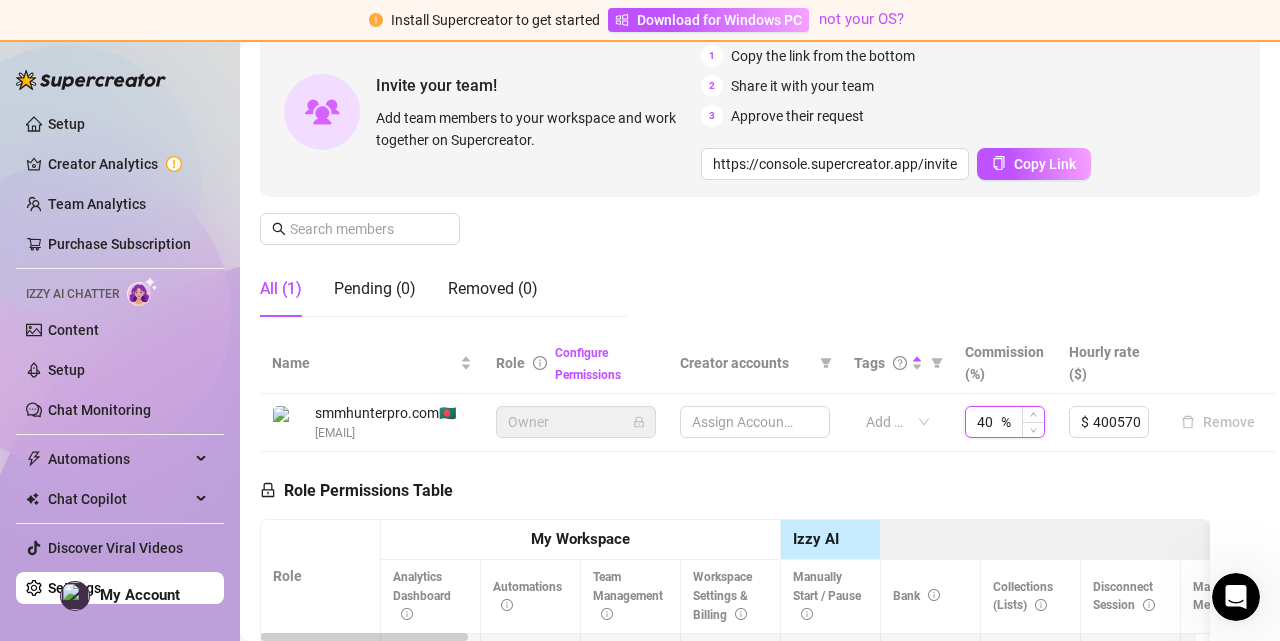 click on "40" at bounding box center (987, 422) 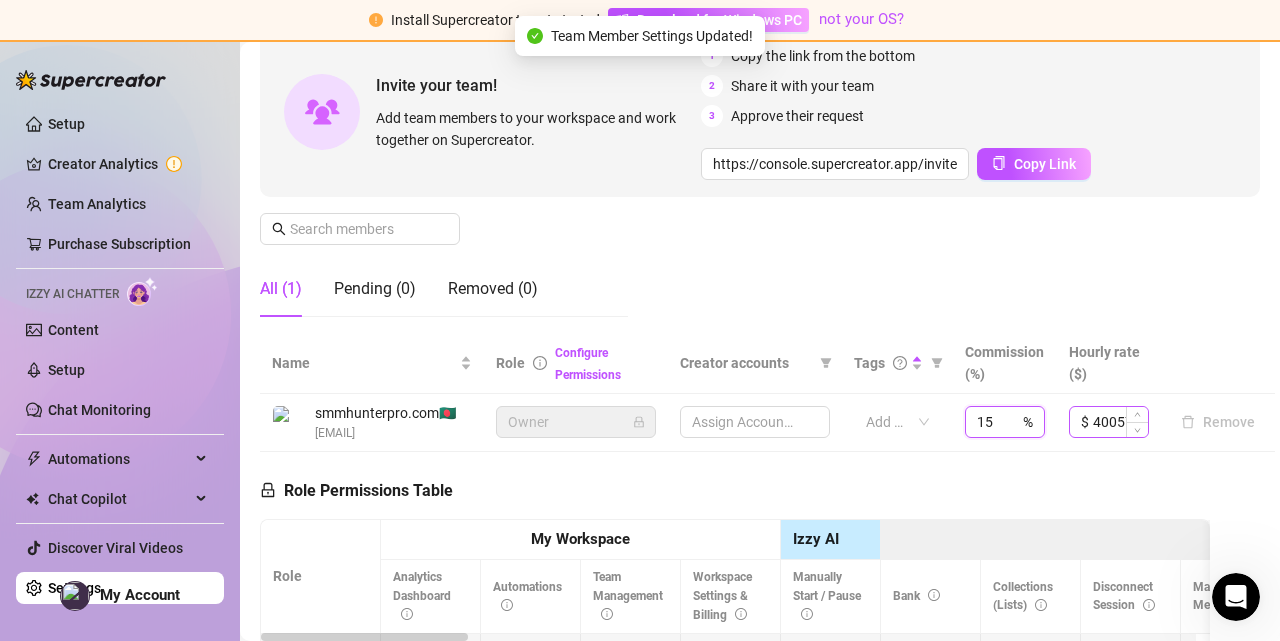 type on "15" 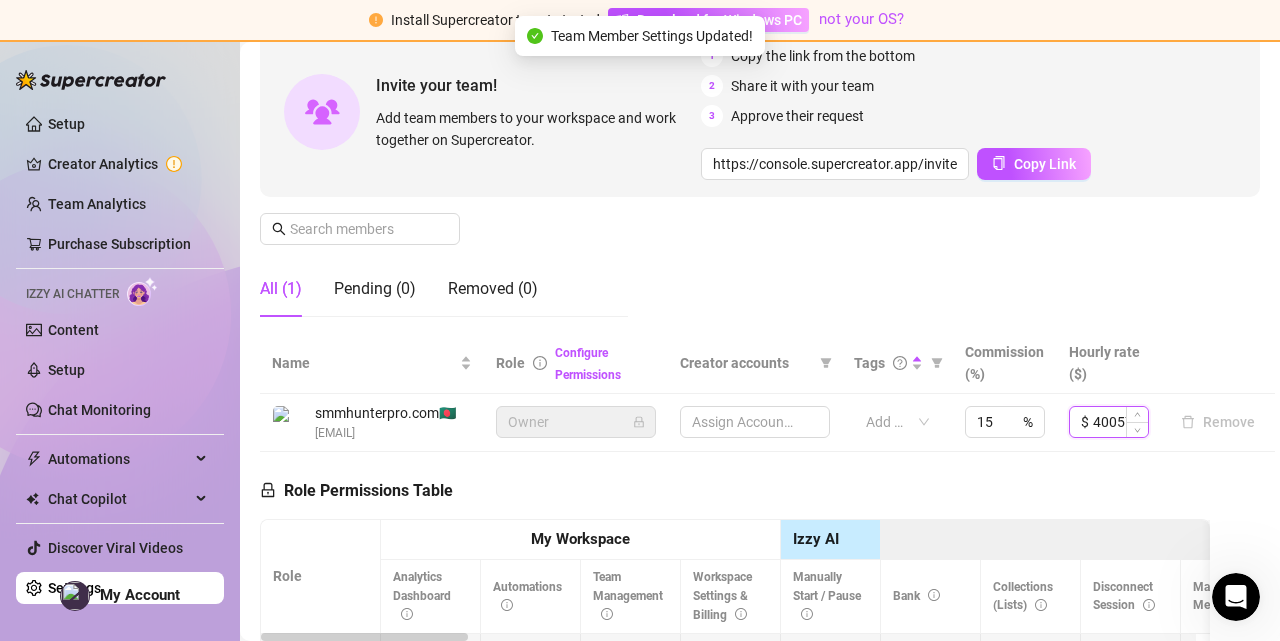 click on "400570" at bounding box center [1120, 422] 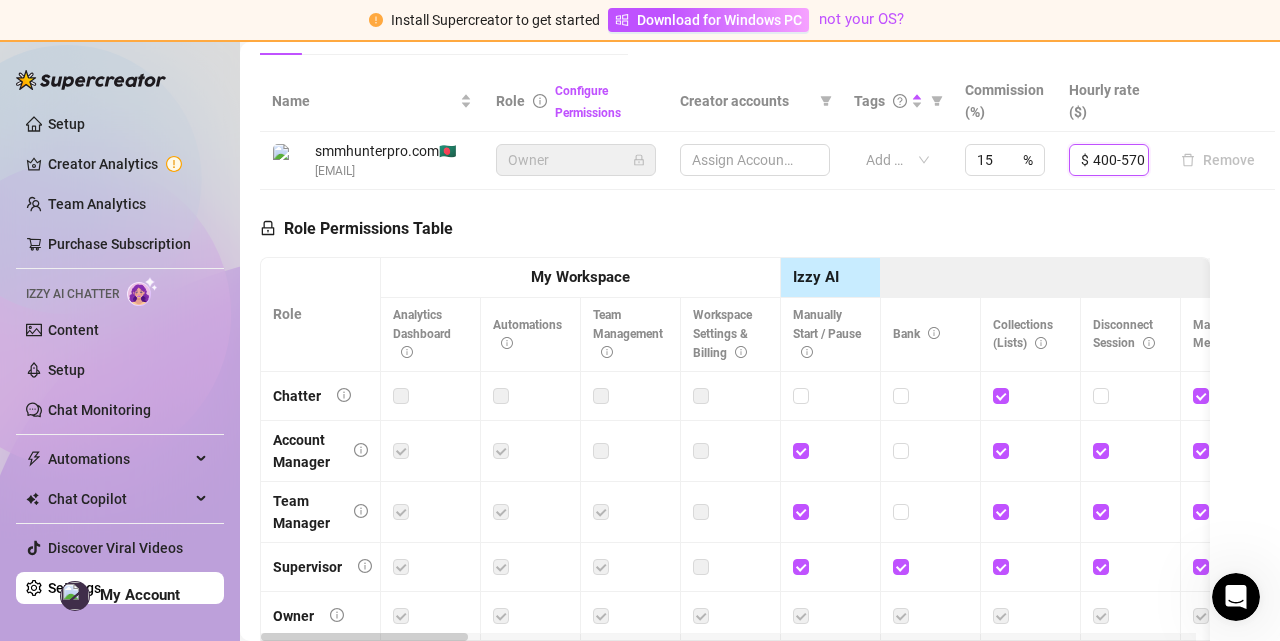 scroll, scrollTop: 462, scrollLeft: 0, axis: vertical 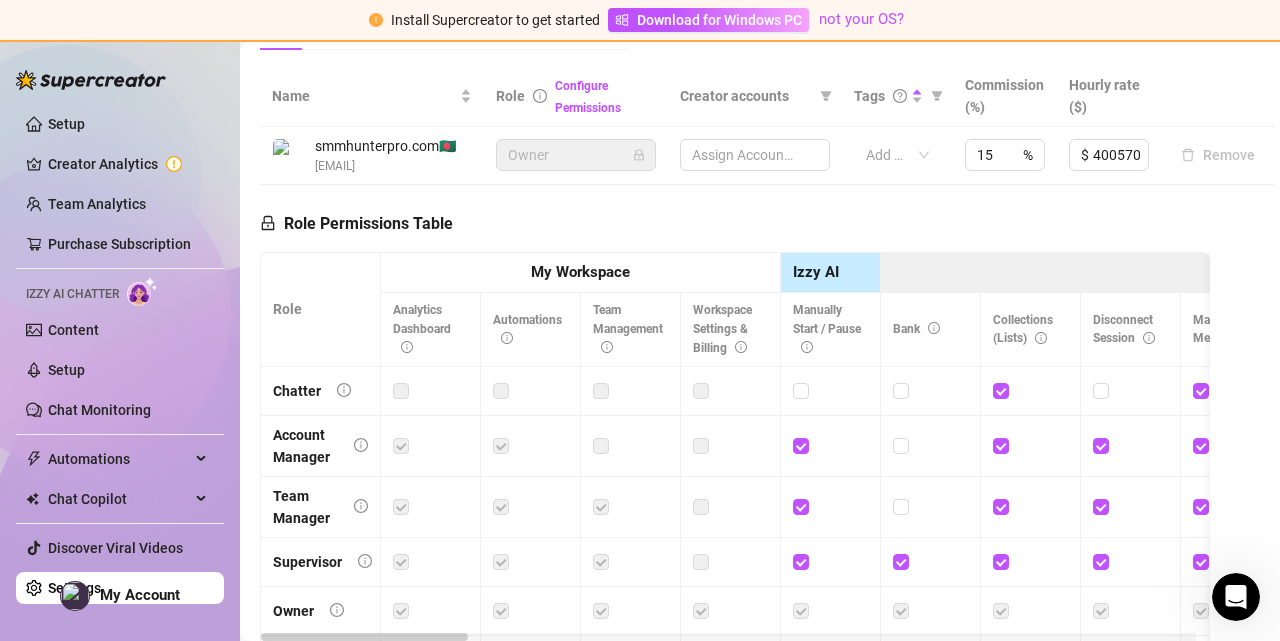click on "Role Permissions Table Role My Workspace Izzy AI OnlyFans Side Menu OnlyFans Chat Page OnlyFans Account Settings OnlyFans Statements Page Analytics Dashboard Automations Team Management Workspace Settings & Billing Manually Start / Pause Bank Collections (Lists) Disconnect Session Mass Message Mass Message Stats My Profile Notifications Your Cards Posts Promotions Queue Referrals Release Forms Statistics Story & Highlights Streaming Vault Chats Chat - Add New Media Account Fans and following General (Display) Messaging Notifications Privacy and safety Profile Social Media Story Streaming Subscription price and bundles Tracking Links Statements (Earnings) Chargebacks Earnings Statistics Payout Requests Referrals                                                                                     Chatter Account Manager Team Manager Supervisor Owner Analyst" at bounding box center [735, 463] 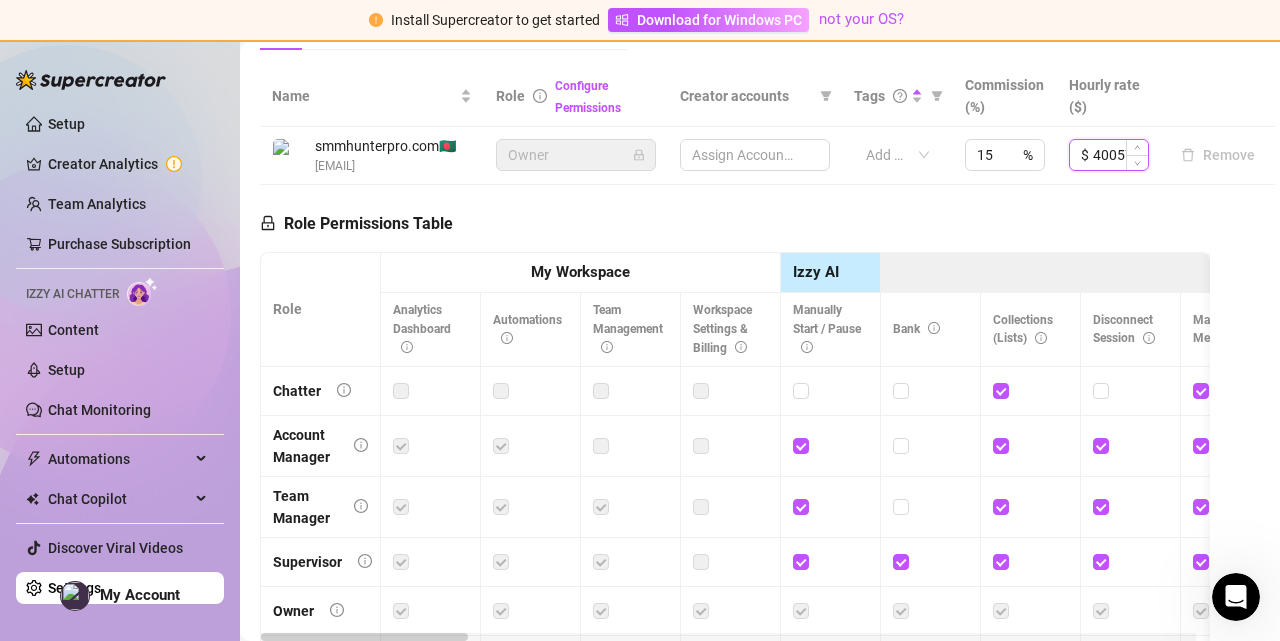 click on "400570" at bounding box center [1120, 155] 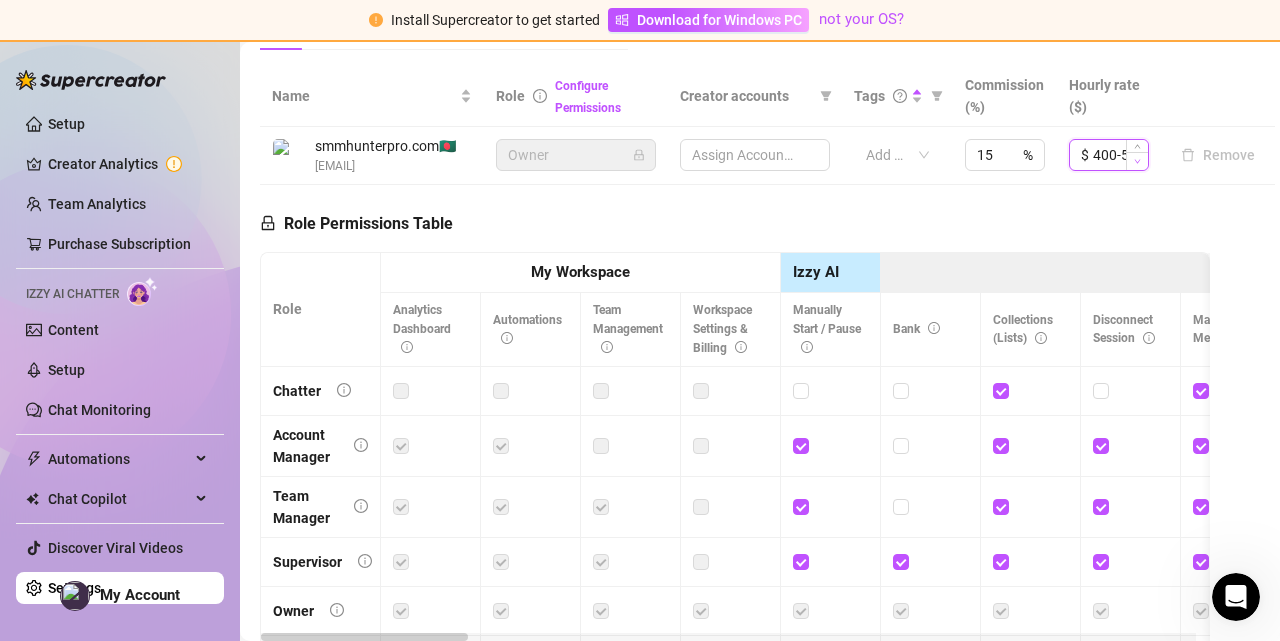 click 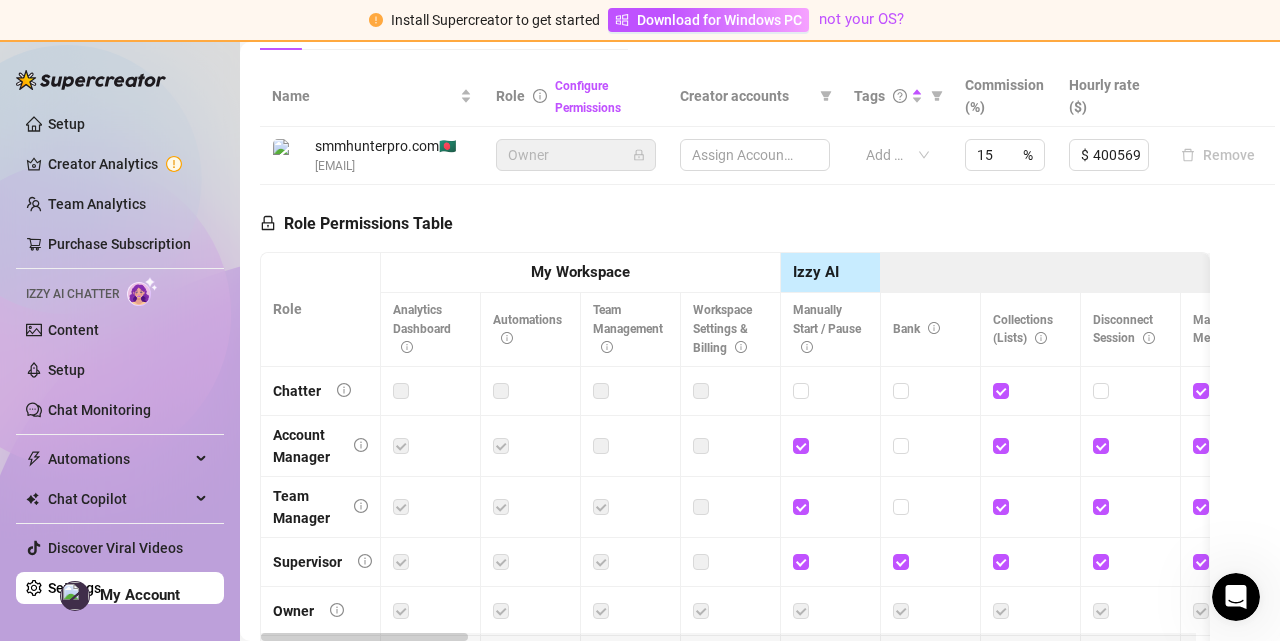 click on "Role Permissions Table Role My Workspace Izzy AI OnlyFans Side Menu OnlyFans Chat Page OnlyFans Account Settings OnlyFans Statements Page Analytics Dashboard Automations Team Management Workspace Settings & Billing Manually Start / Pause Bank Collections (Lists) Disconnect Session Mass Message Mass Message Stats My Profile Notifications Your Cards Posts Promotions Queue Referrals Release Forms Statistics Story & Highlights Streaming Vault Chats Chat - Add New Media Account Fans and following General (Display) Messaging Notifications Privacy and safety Profile Social Media Story Streaming Subscription price and bundles Tracking Links Statements (Earnings) Chargebacks Earnings Statistics Payout Requests Referrals                                                                                     Chatter Account Manager Team Manager Supervisor Owner Analyst" at bounding box center (735, 463) 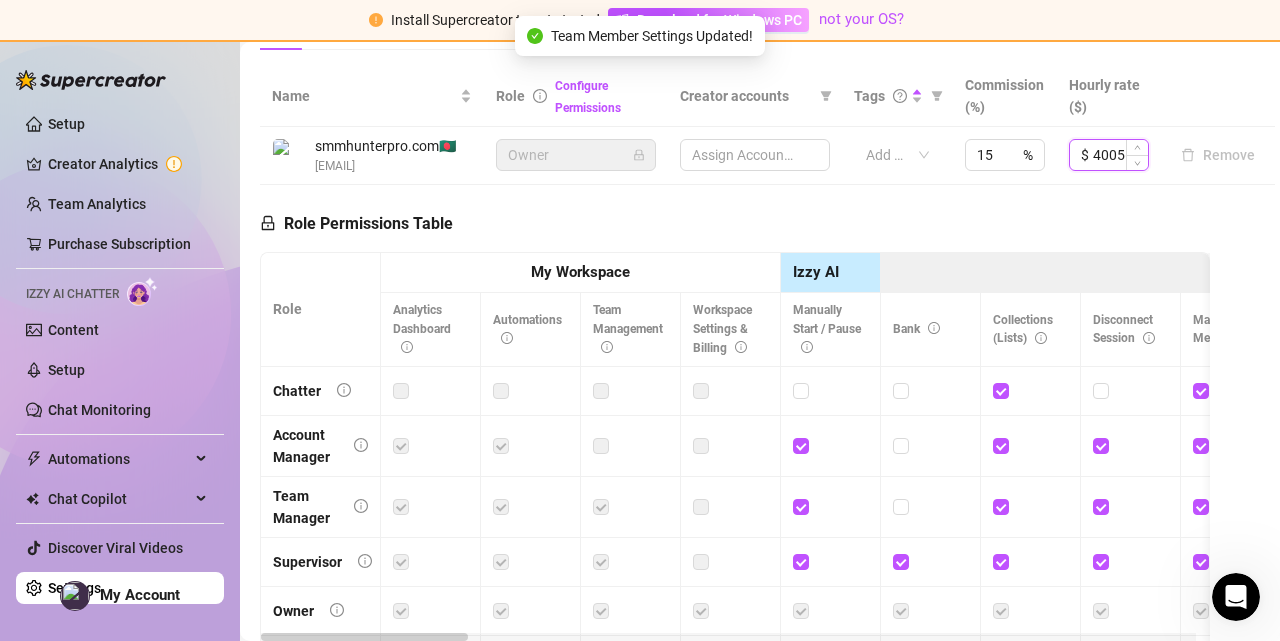 click on "400569" at bounding box center (1120, 155) 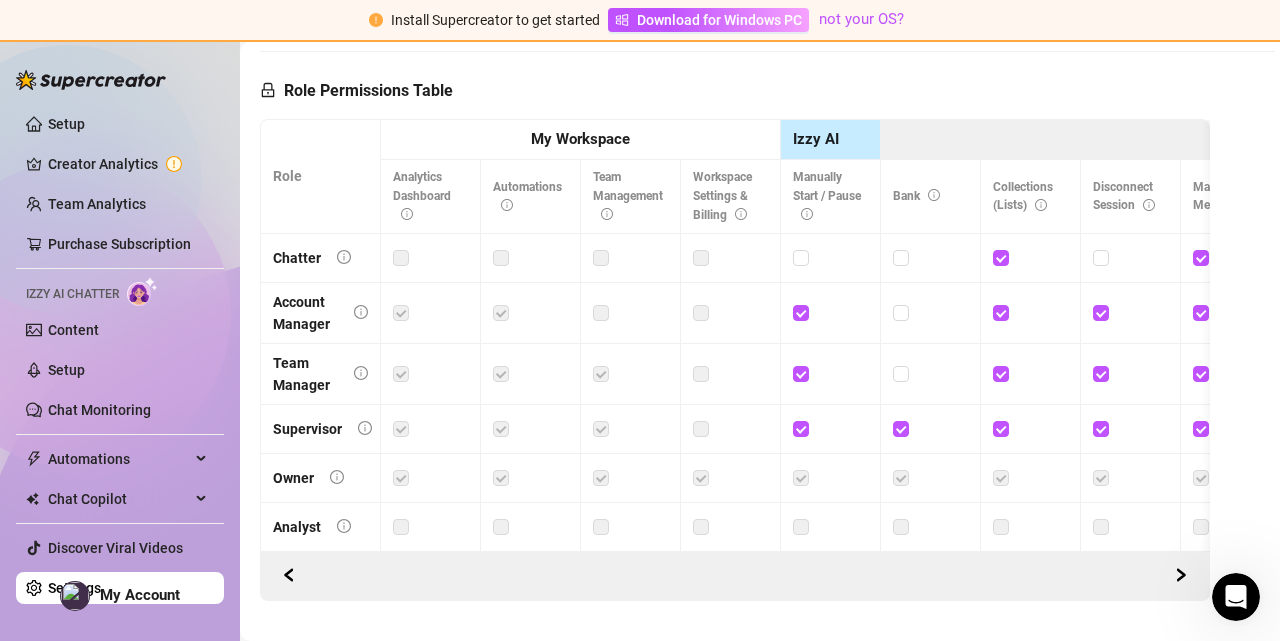 scroll, scrollTop: 329, scrollLeft: 0, axis: vertical 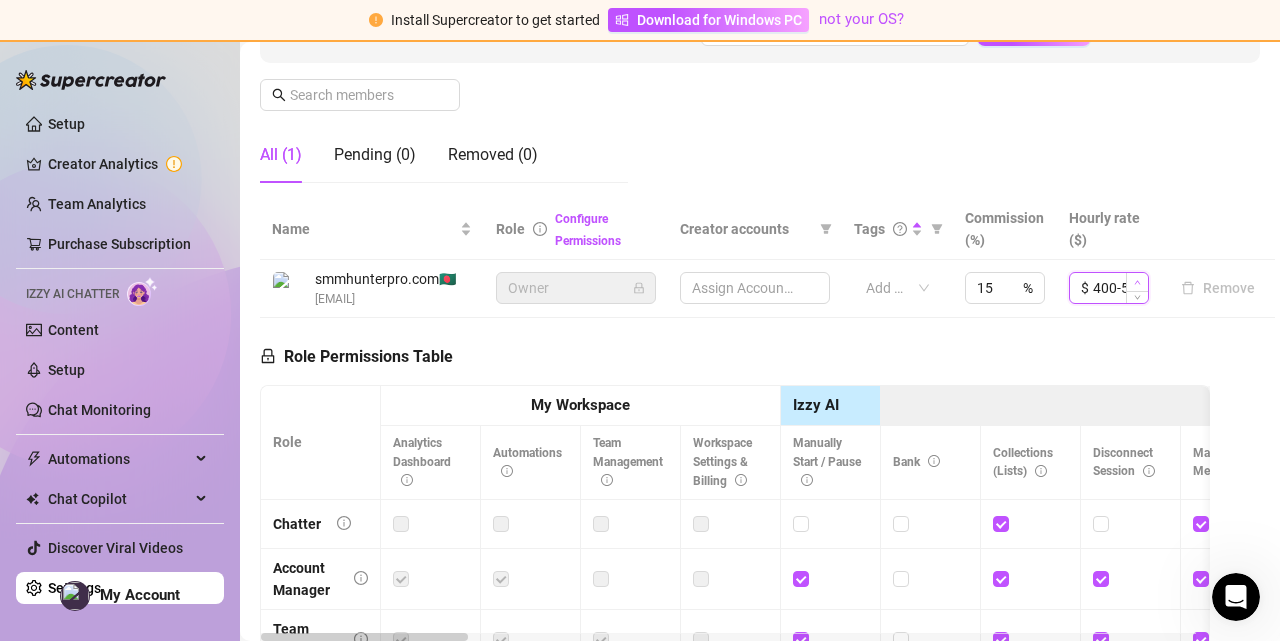 click 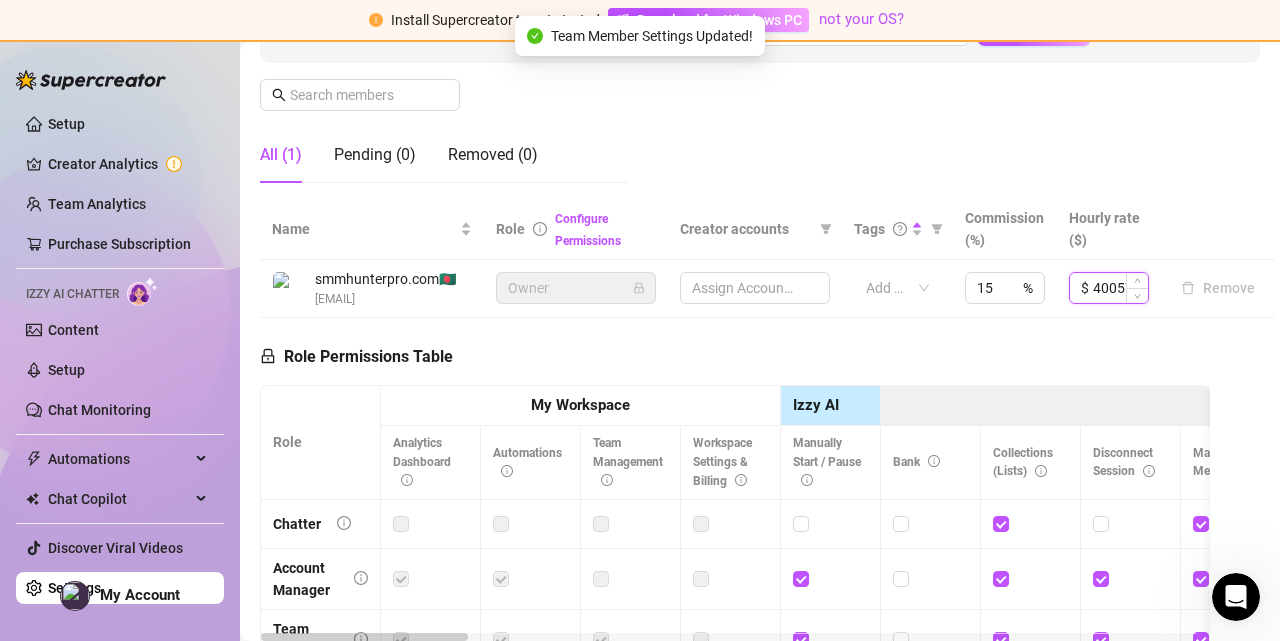 click on "400570" at bounding box center [1120, 288] 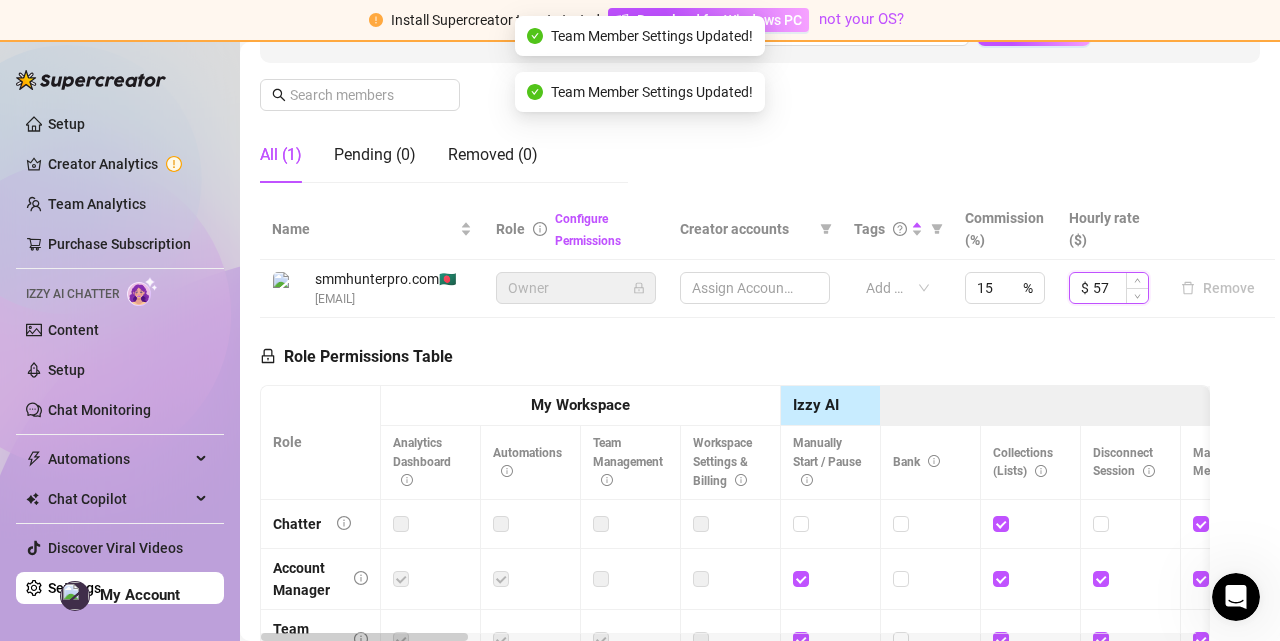 click on "57" at bounding box center (1120, 288) 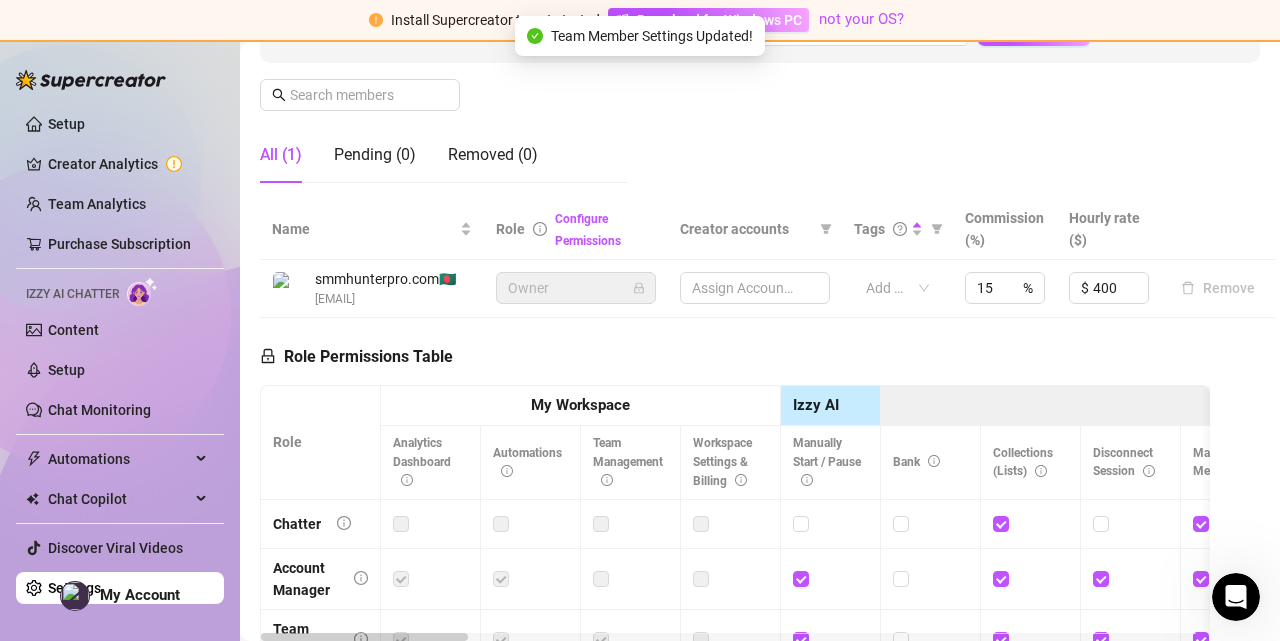 click on "Role Permissions Table Role My Workspace Izzy AI OnlyFans Side Menu OnlyFans Chat Page OnlyFans Account Settings OnlyFans Statements Page Analytics Dashboard Automations Team Management Workspace Settings & Billing Manually Start / Pause Bank Collections (Lists) Disconnect Session Mass Message Mass Message Stats My Profile Notifications Your Cards Posts Promotions Queue Referrals Release Forms Statistics Story & Highlights Streaming Vault Chats Chat - Add New Media Account Fans and following General (Display) Messaging Notifications Privacy and safety Profile Social Media Story Streaming Subscription price and bundles Tracking Links Statements (Earnings) Chargebacks Earnings Statistics Payout Requests Referrals                                                                                     Chatter Account Manager Team Manager Supervisor Owner Analyst" at bounding box center [735, 596] 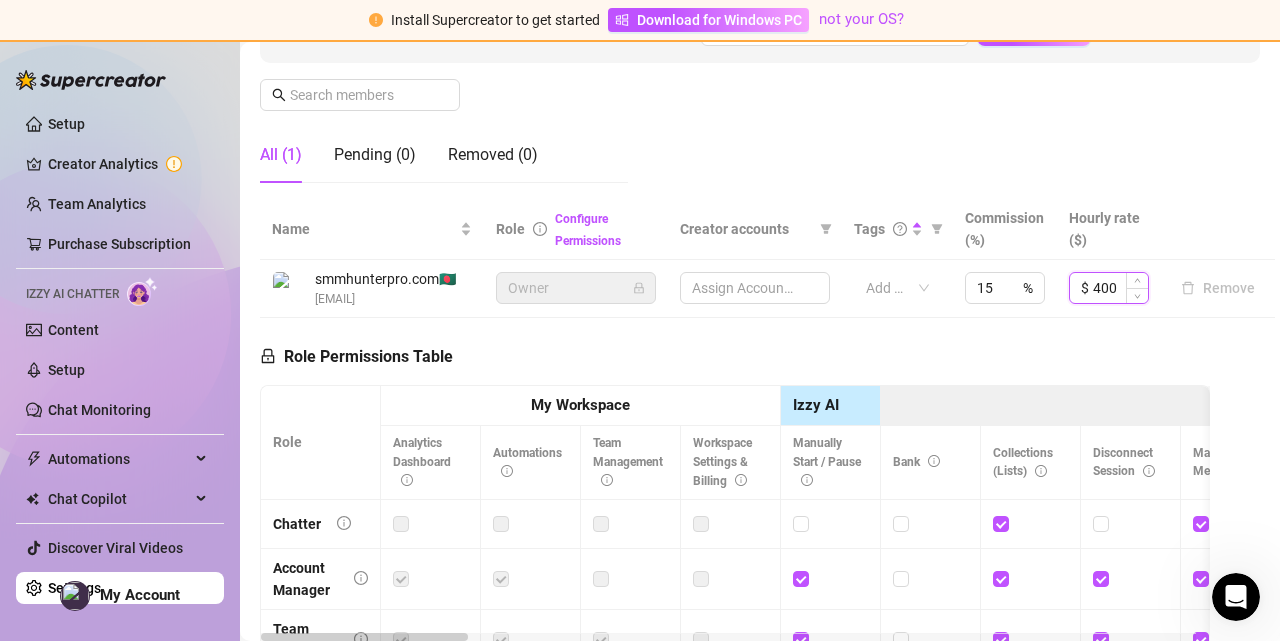 click on "400" at bounding box center (1120, 288) 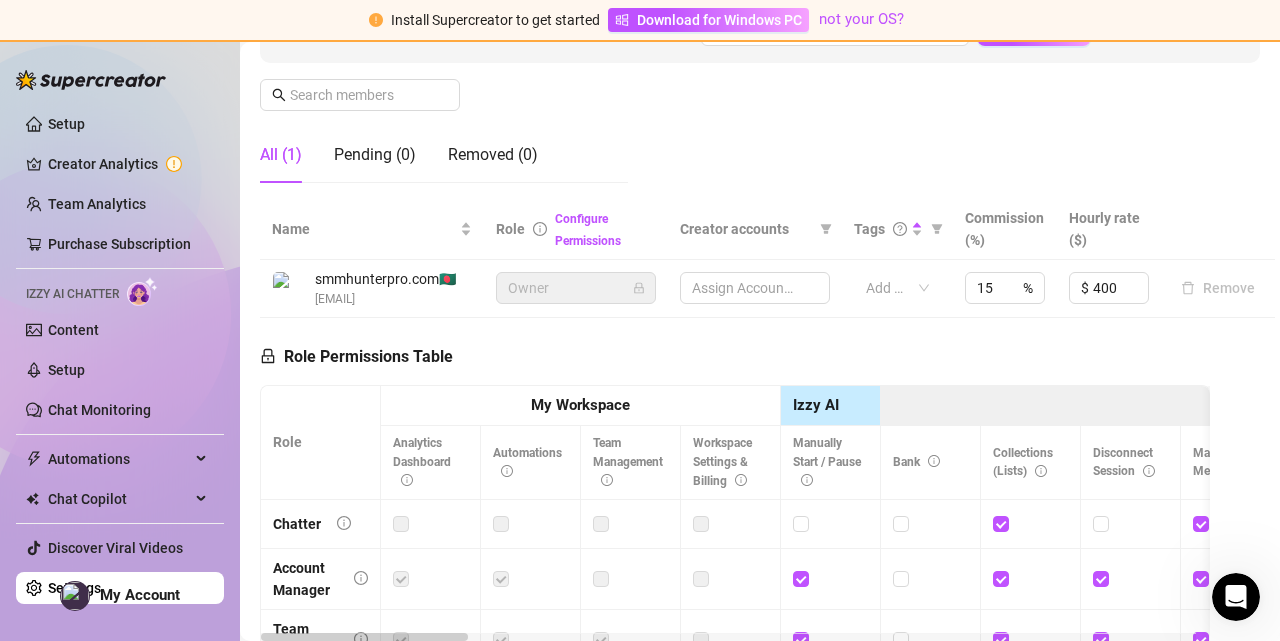 click on "Role Permissions Table Role My Workspace Izzy AI OnlyFans Side Menu OnlyFans Chat Page OnlyFans Account Settings OnlyFans Statements Page Analytics Dashboard Automations Team Management Workspace Settings & Billing Manually Start / Pause Bank Collections (Lists) Disconnect Session Mass Message Mass Message Stats My Profile Notifications Your Cards Posts Promotions Queue Referrals Release Forms Statistics Story & Highlights Streaming Vault Chats Chat - Add New Media Account Fans and following General (Display) Messaging Notifications Privacy and safety Profile Social Media Story Streaming Subscription price and bundles Tracking Links Statements (Earnings) Chargebacks Earnings Statistics Payout Requests Referrals                                                                                     Chatter Account Manager Team Manager Supervisor Owner Analyst" at bounding box center (735, 596) 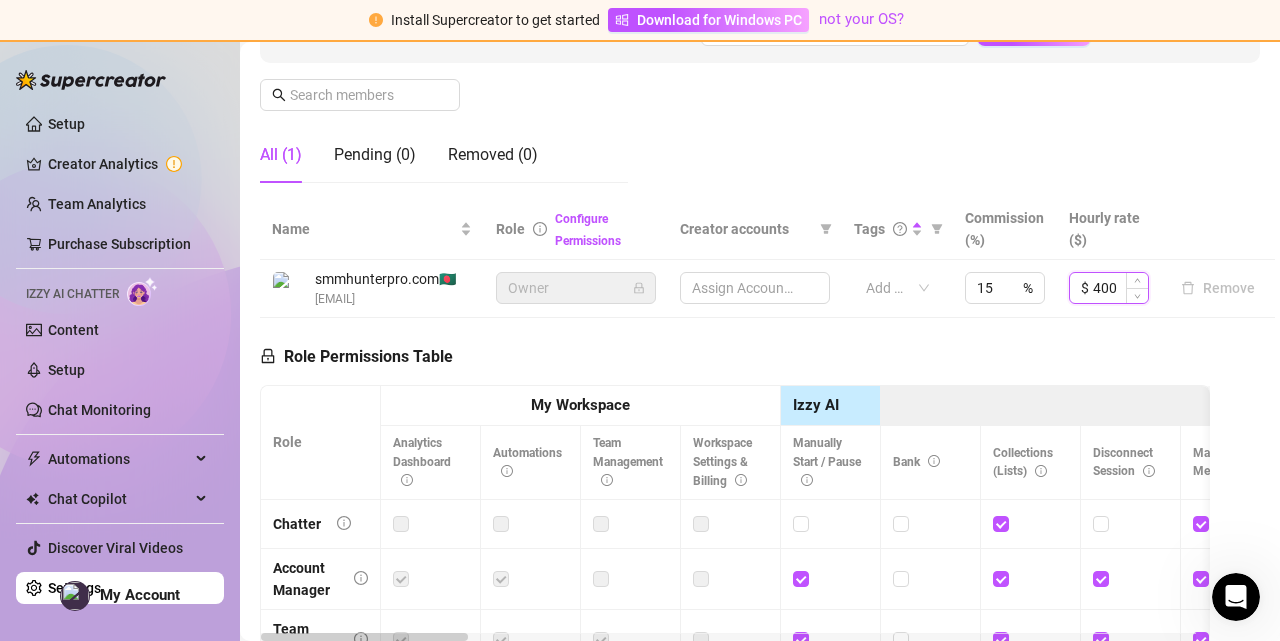 click on "400" at bounding box center [1120, 288] 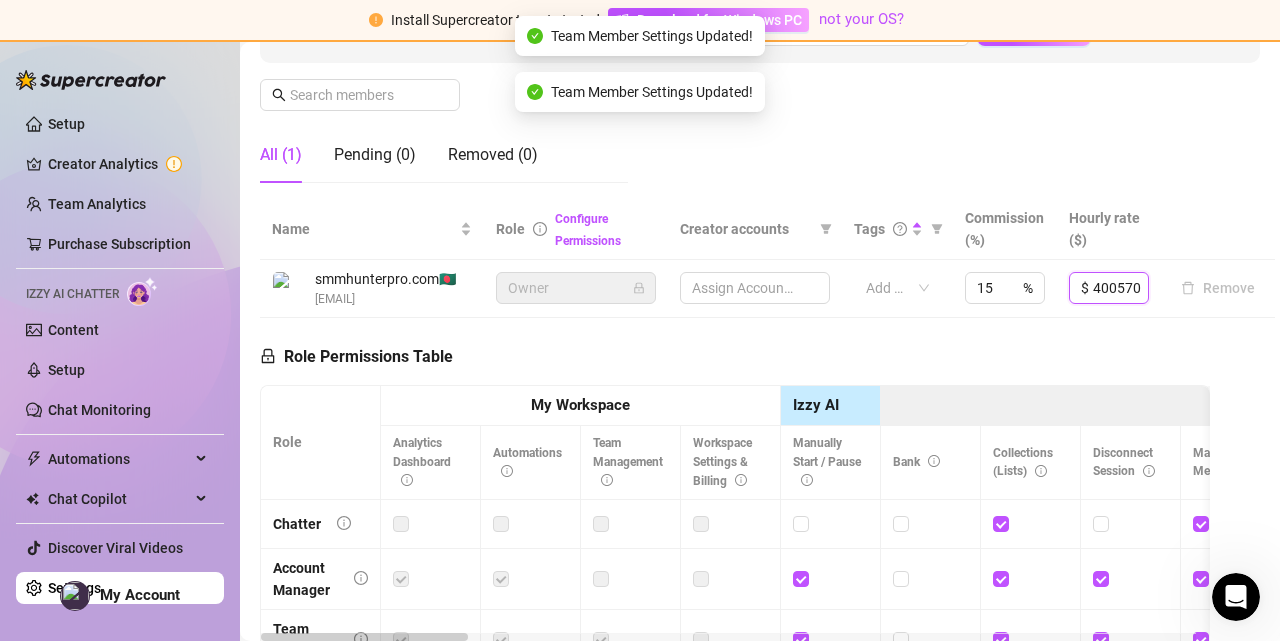 drag, startPoint x: 1118, startPoint y: 285, endPoint x: 1149, endPoint y: 284, distance: 31.016125 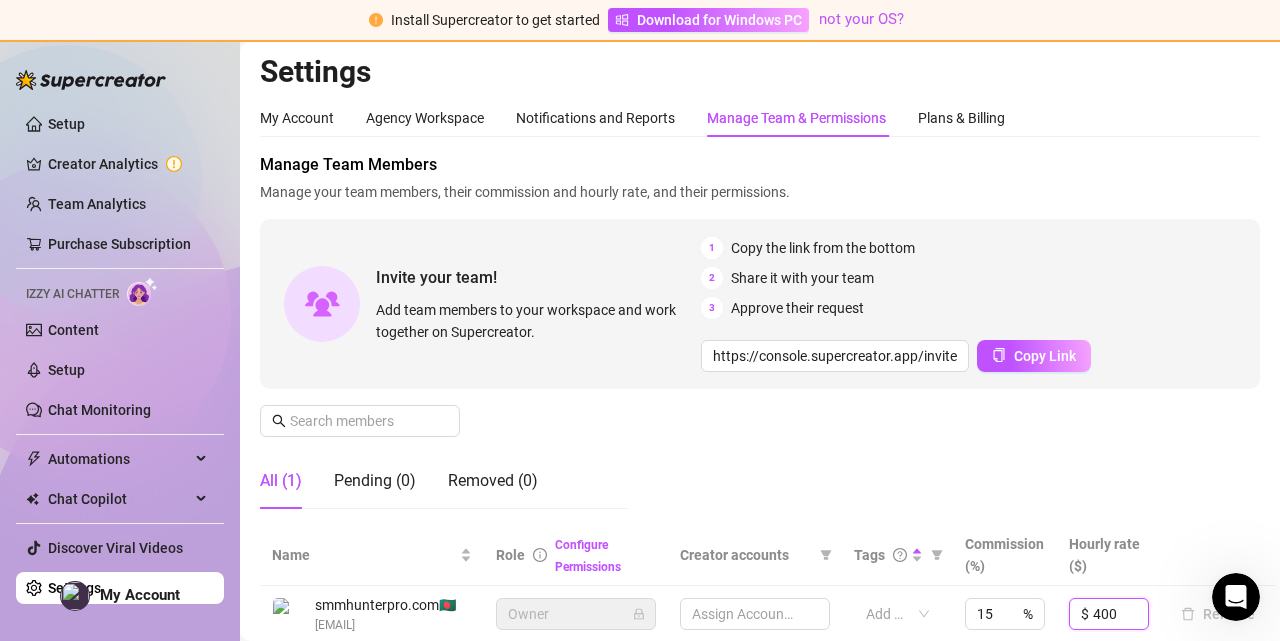 scroll, scrollTop: 0, scrollLeft: 0, axis: both 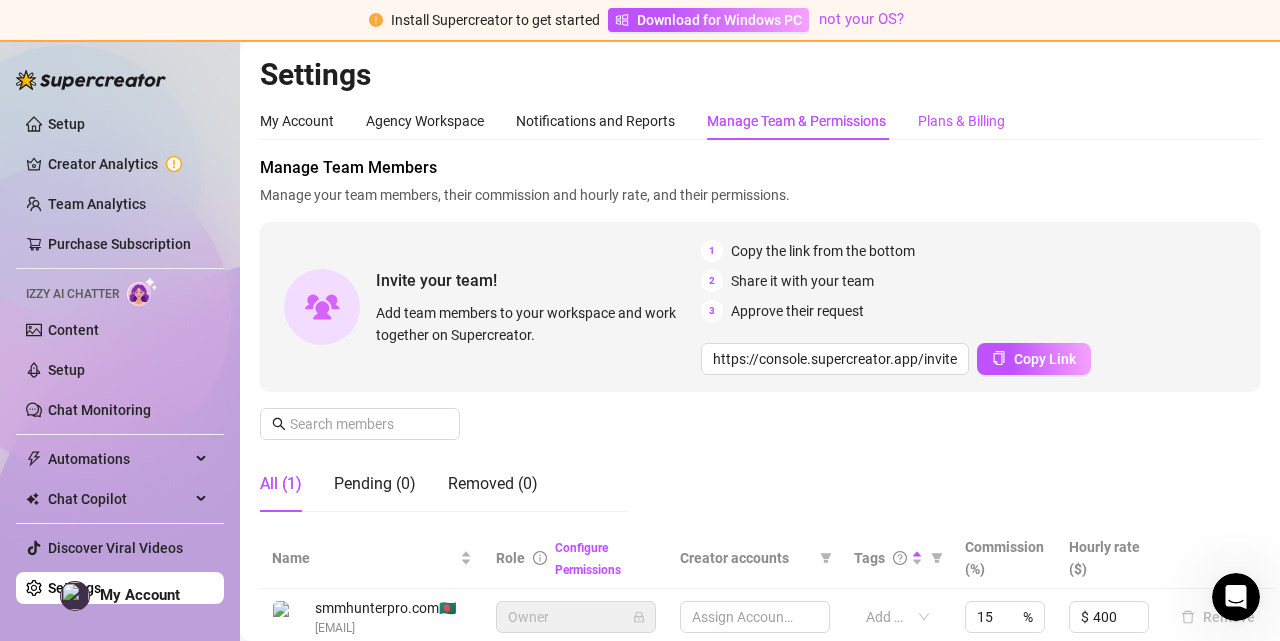 click on "Plans & Billing" at bounding box center (961, 121) 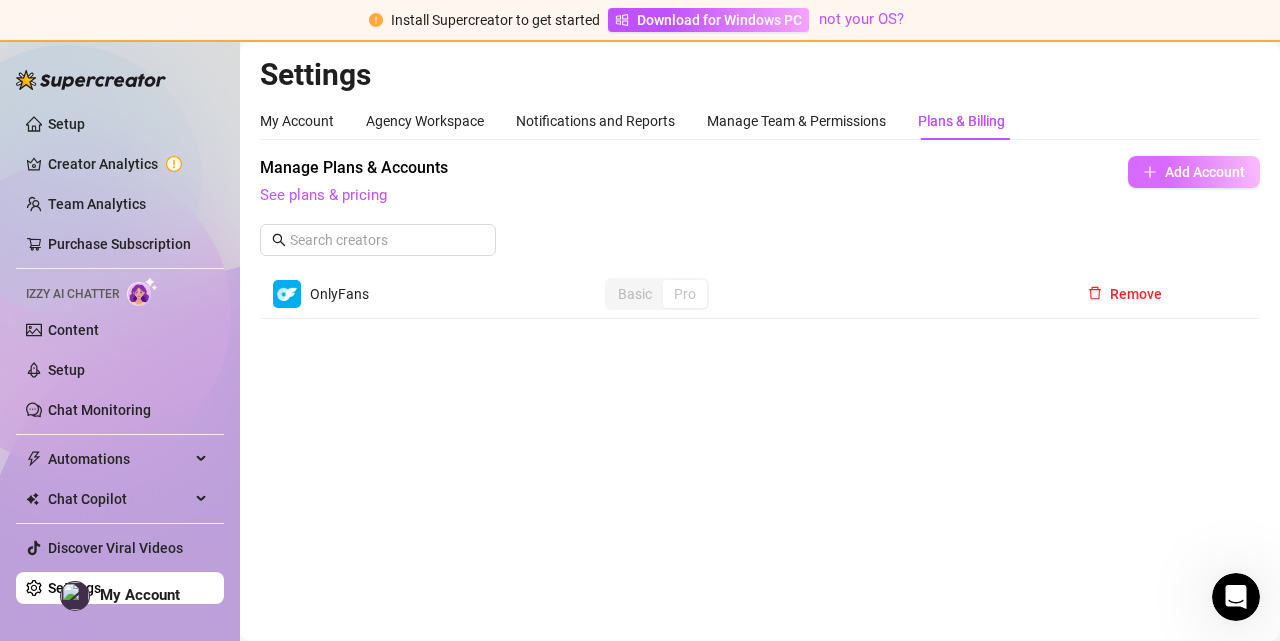 click on "Add Account" at bounding box center [1205, 172] 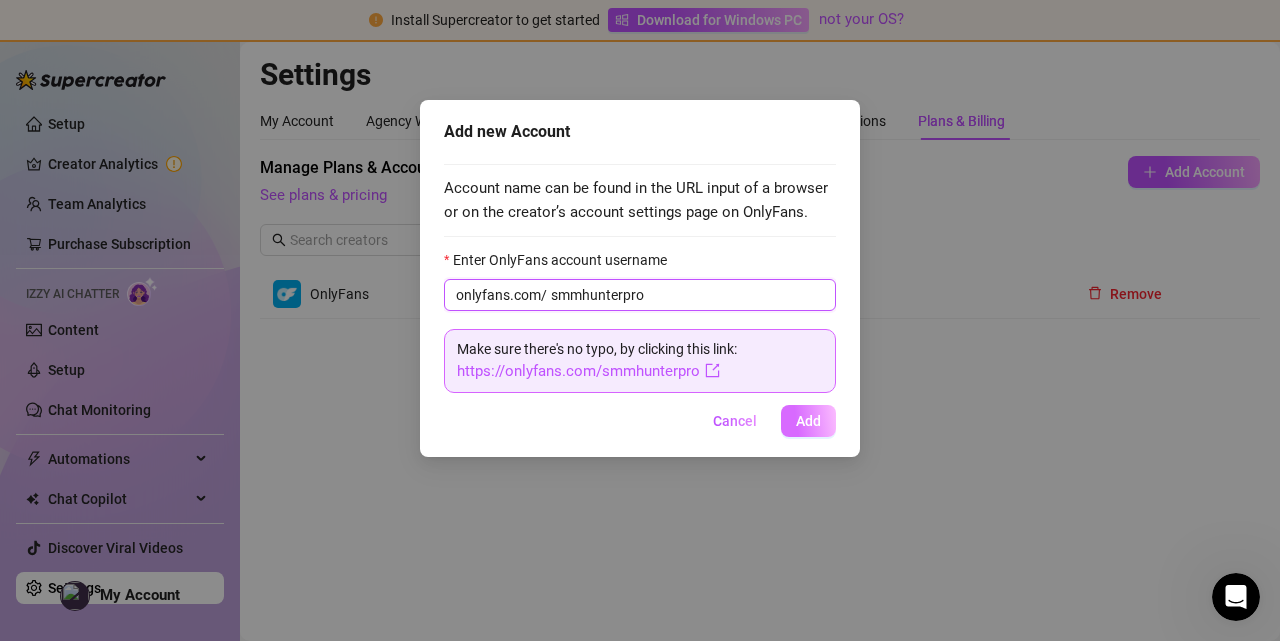 type on "smmhunterpro" 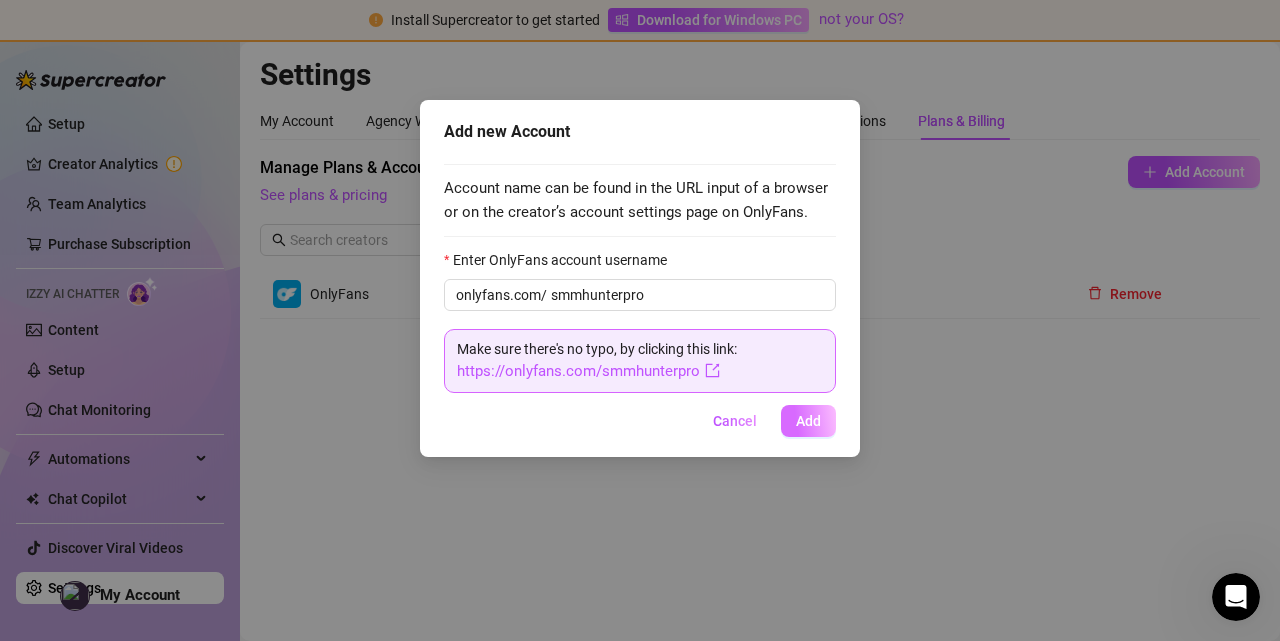 click on "Add" at bounding box center (808, 421) 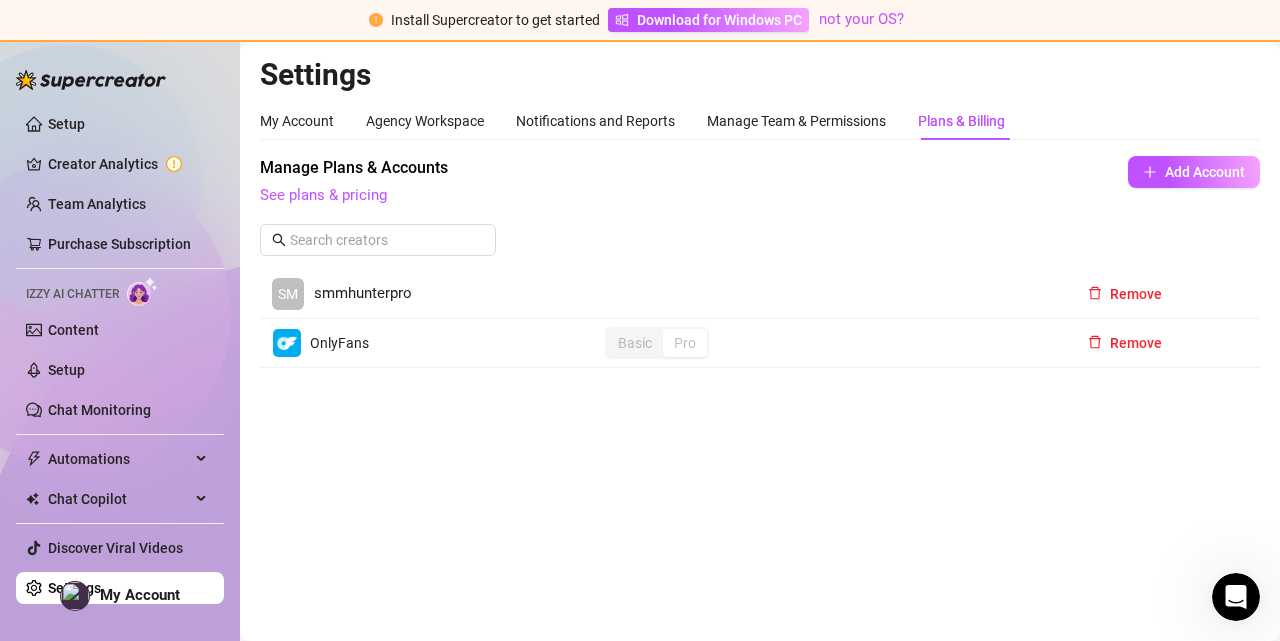 click on "smmhunterpro" at bounding box center [363, 294] 